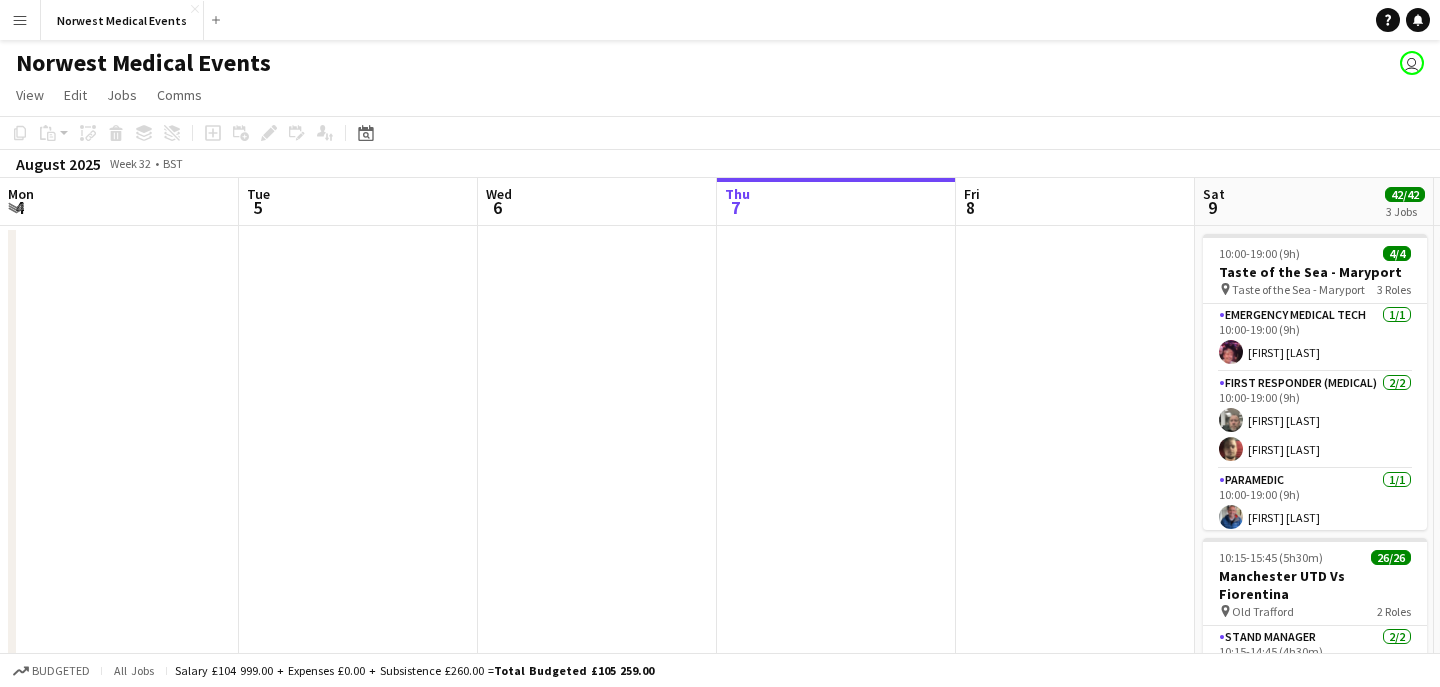 scroll, scrollTop: 0, scrollLeft: 0, axis: both 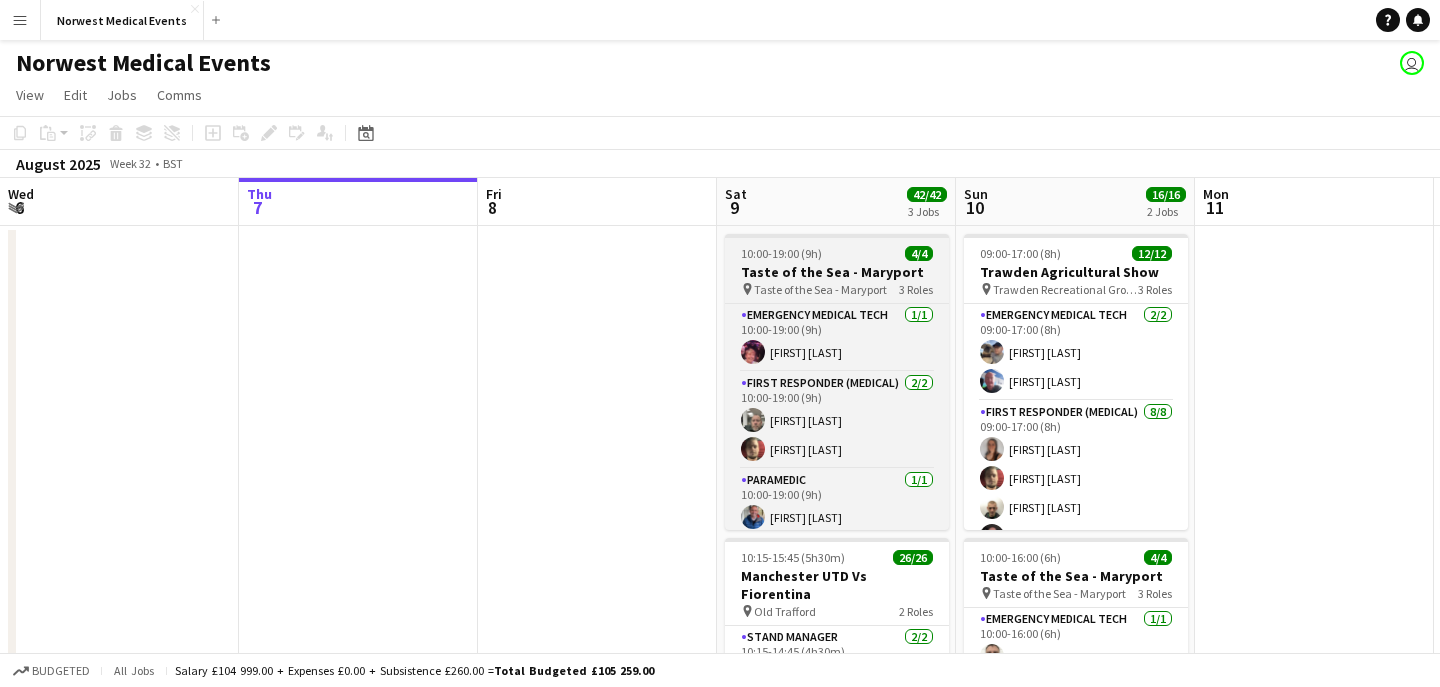 click on "Taste of the Sea - Maryport" at bounding box center (820, 289) 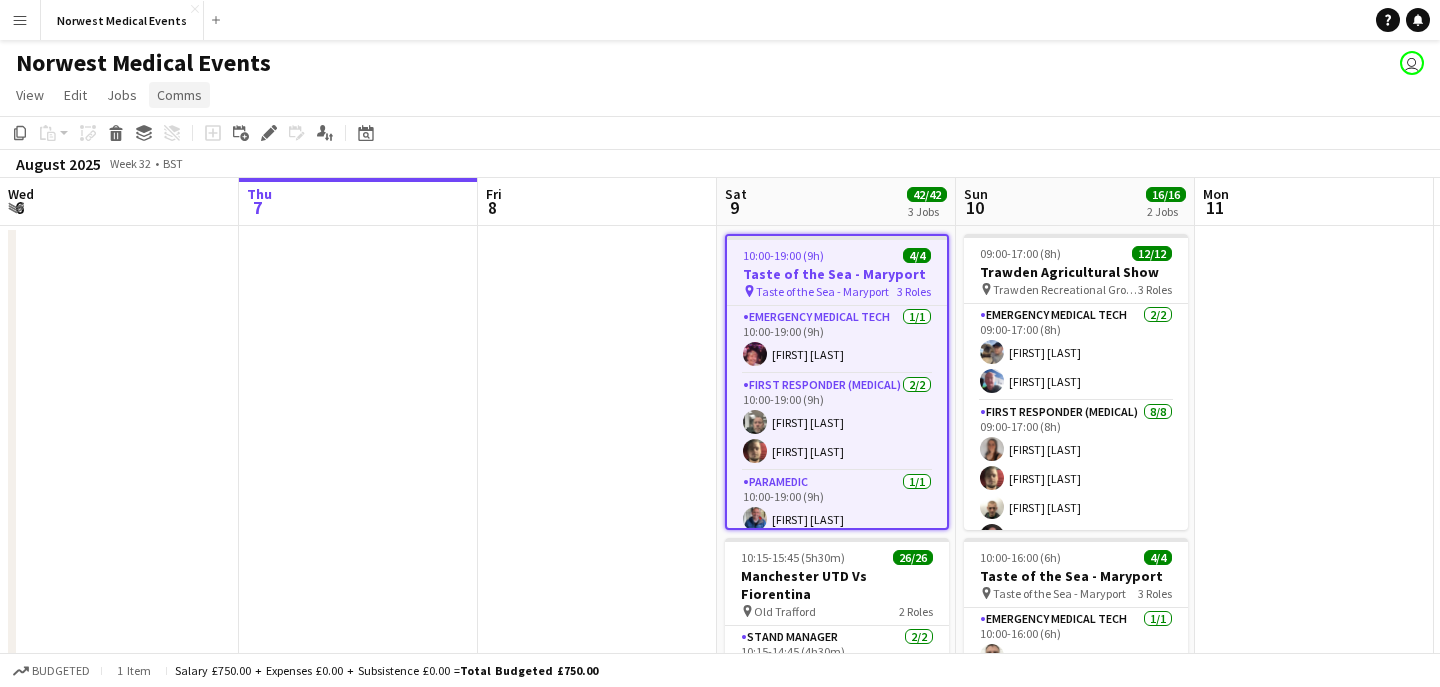 click on "Comms" 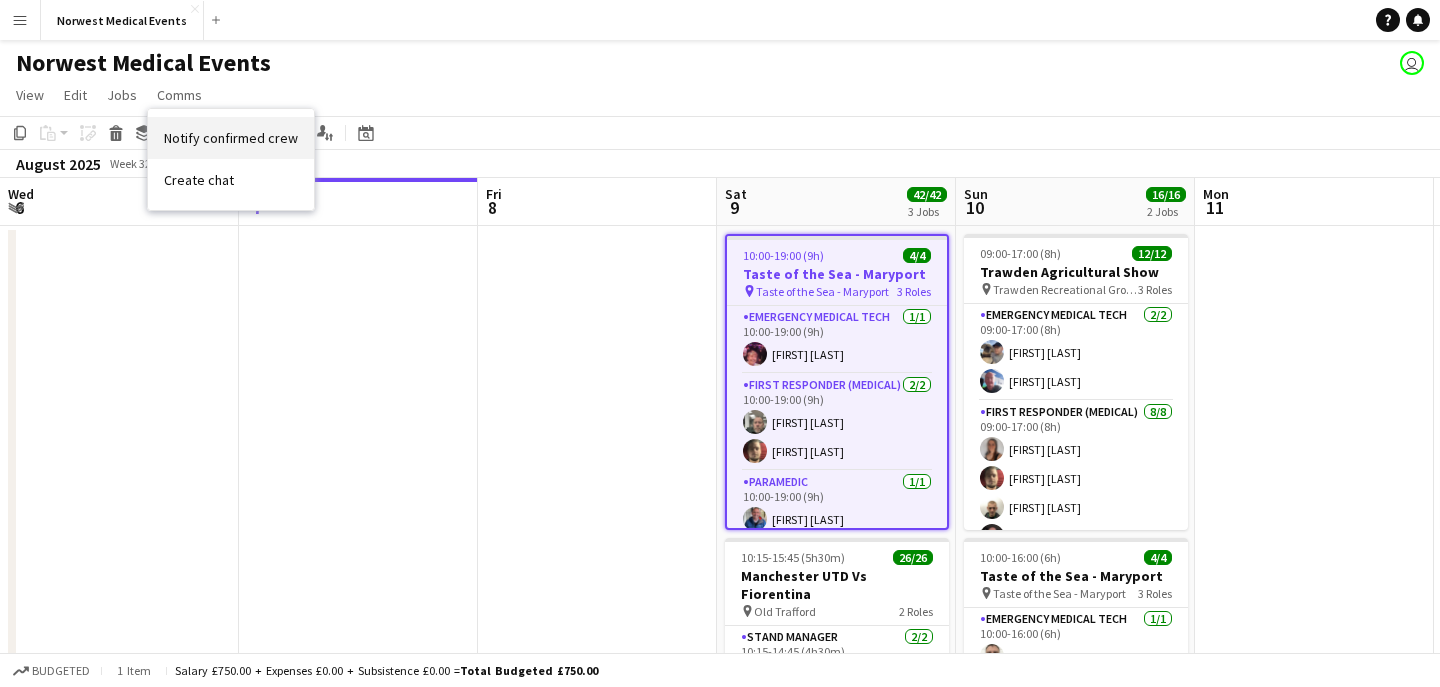 click on "Notify confirmed crew" at bounding box center [231, 138] 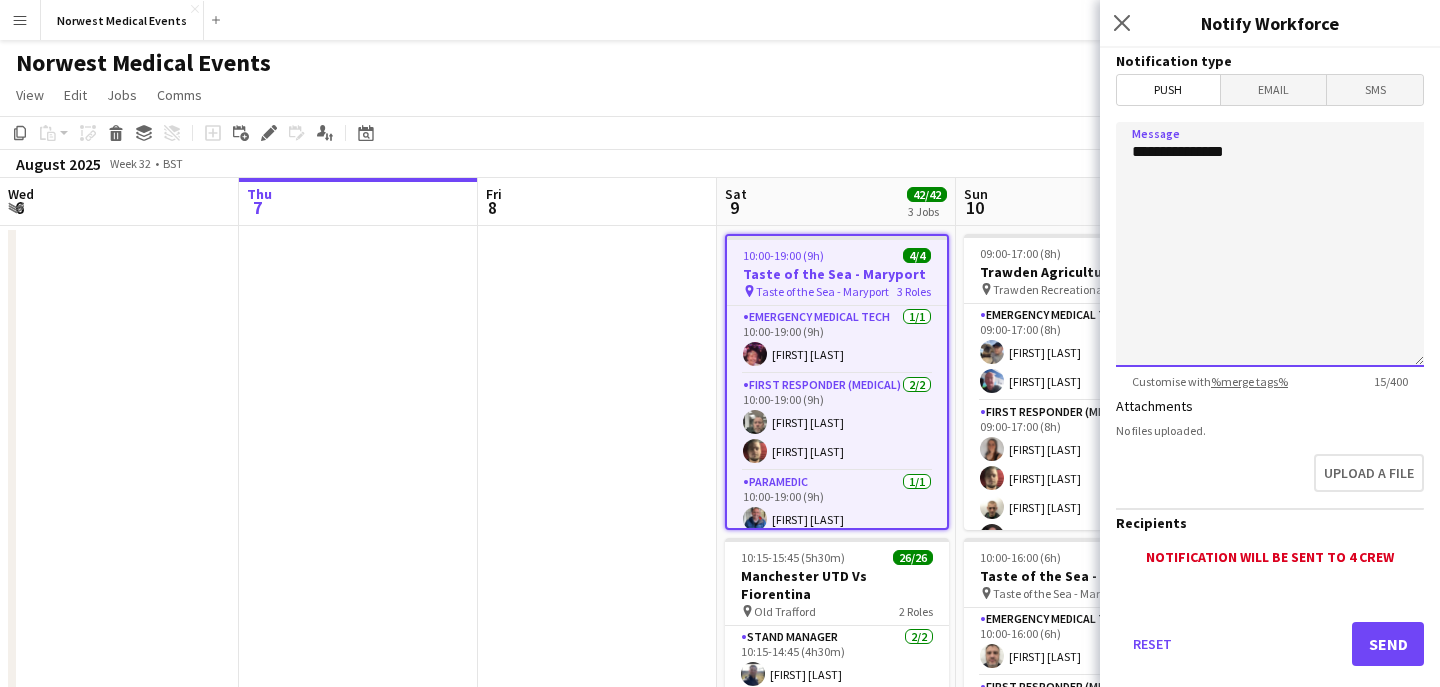 click on "**********" at bounding box center [1270, 244] 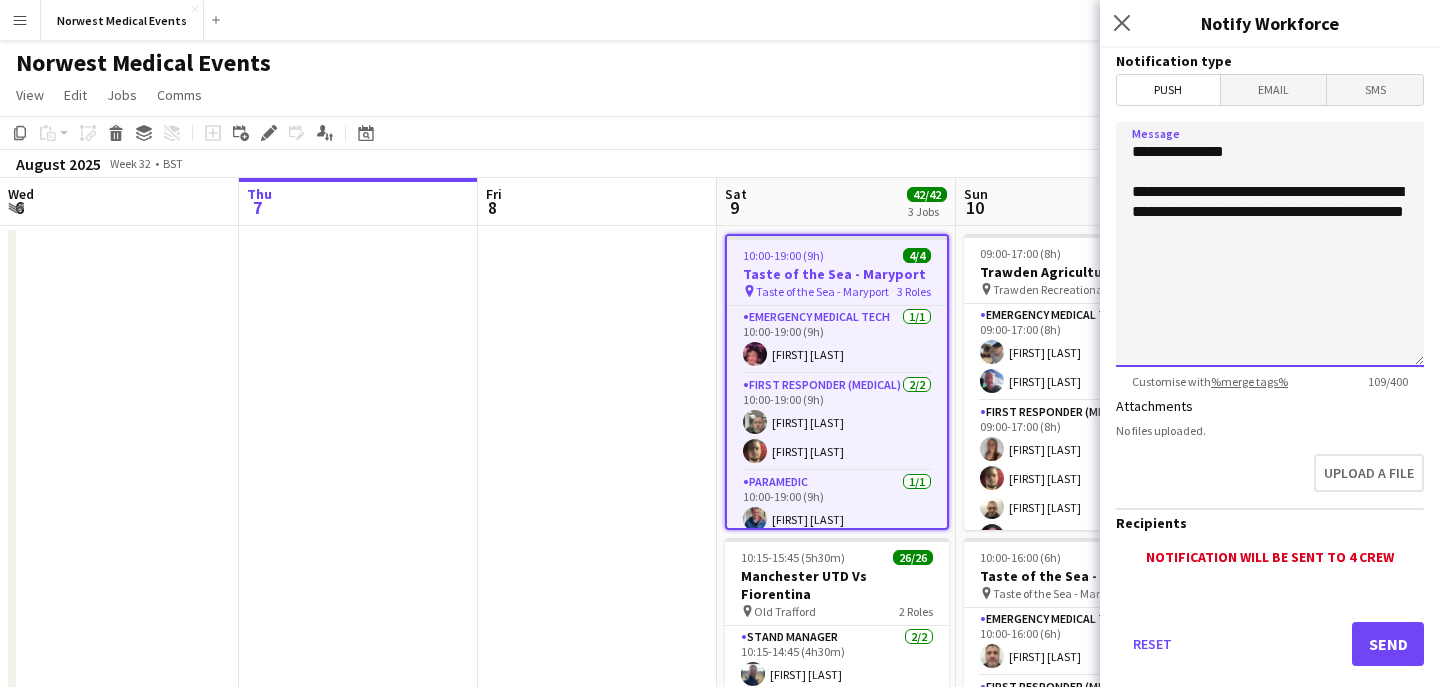 click on "**********" at bounding box center [1270, 244] 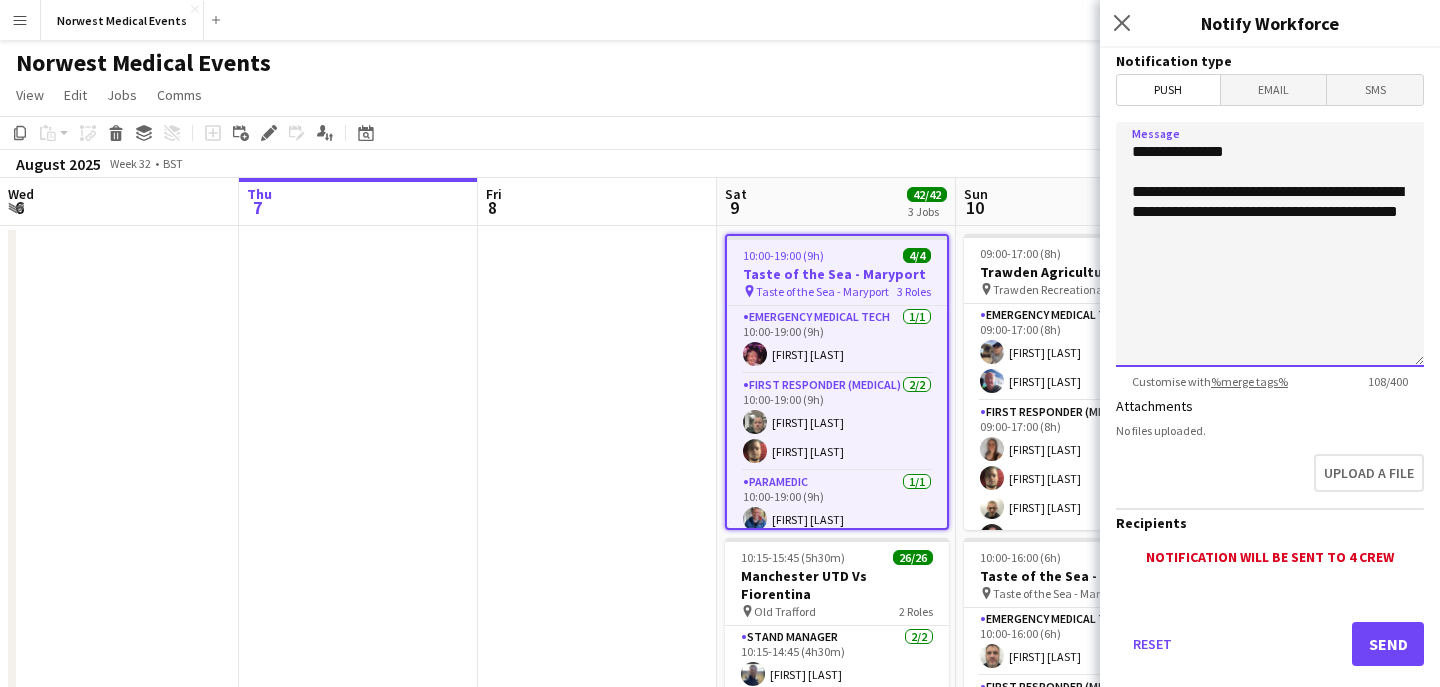 click on "**********" at bounding box center [1270, 244] 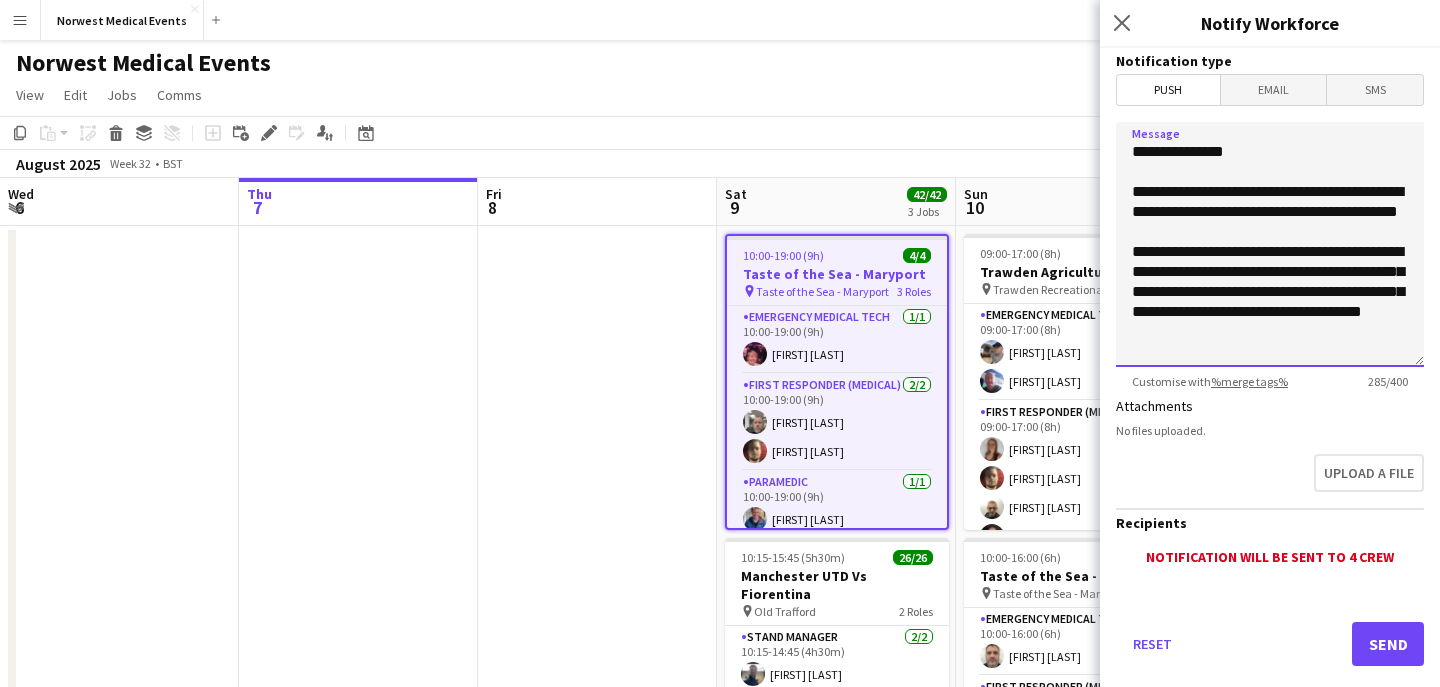 scroll, scrollTop: 37, scrollLeft: 0, axis: vertical 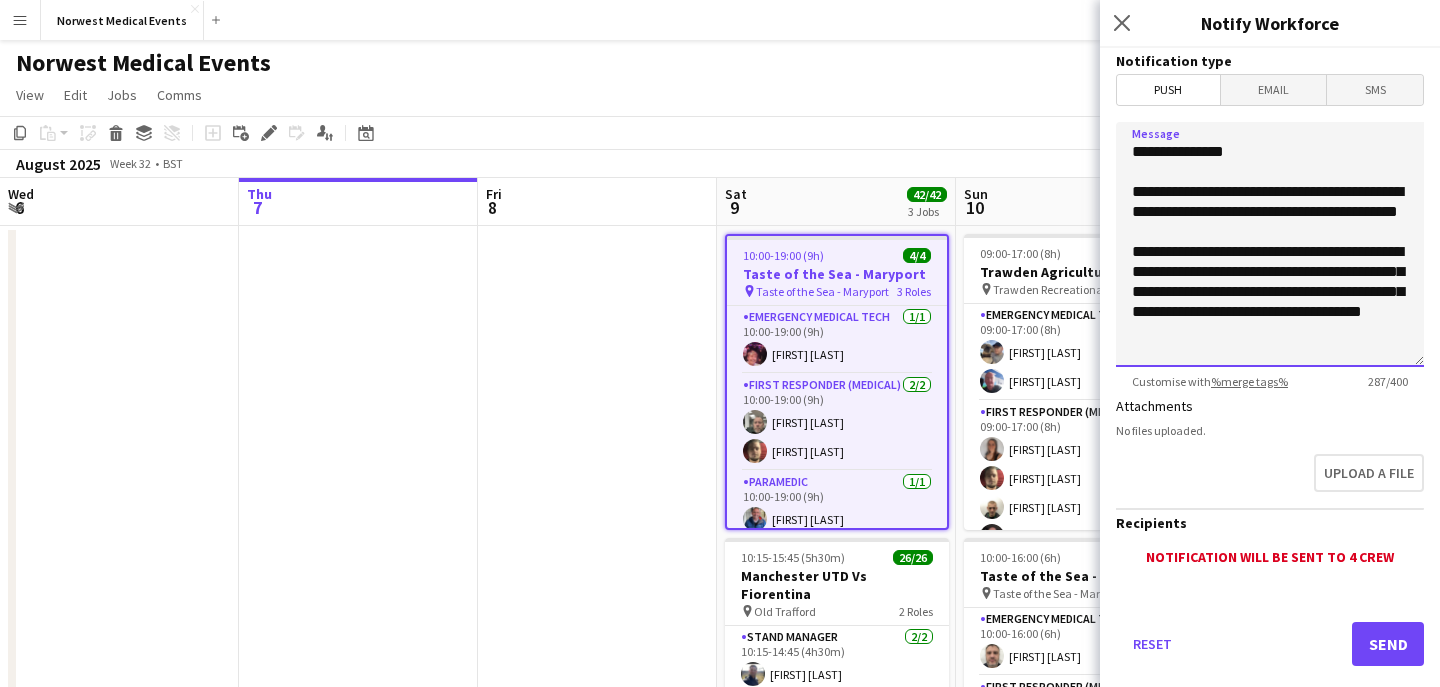 click on "**********" at bounding box center (1270, 244) 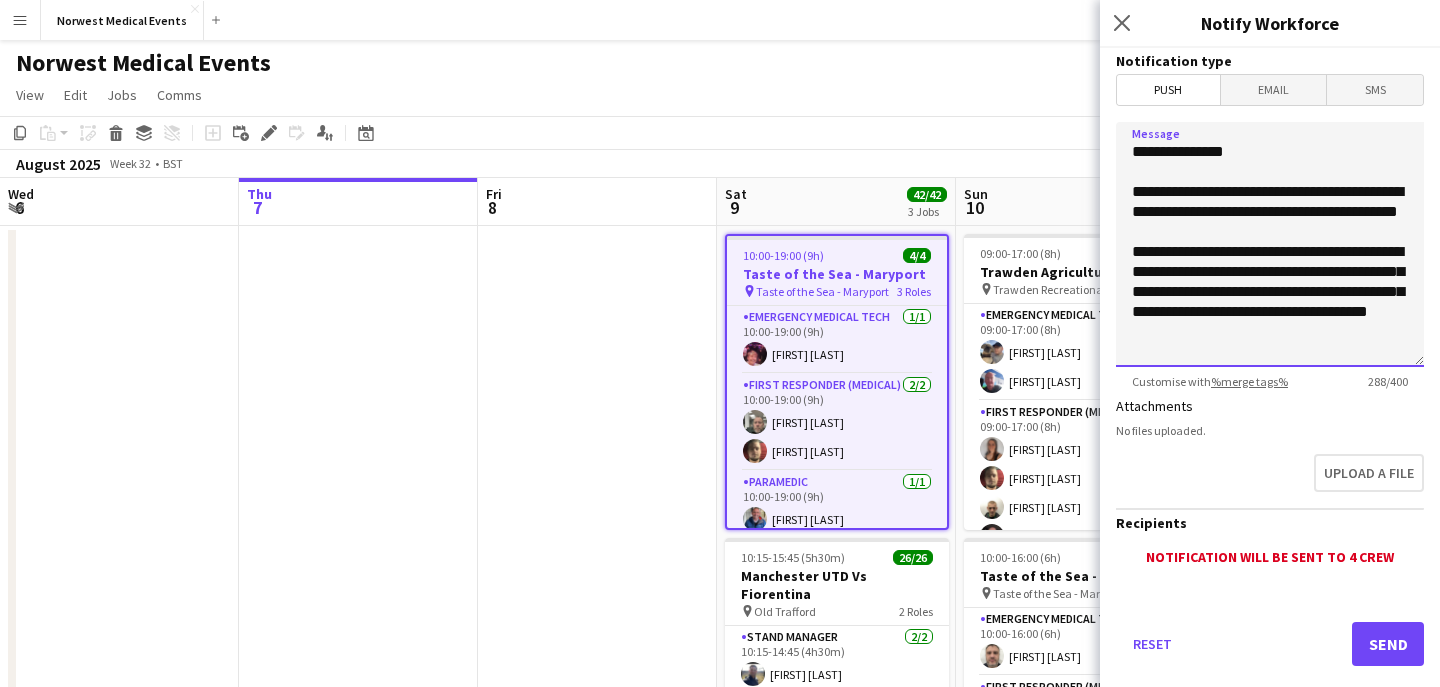 click on "**********" at bounding box center (1270, 244) 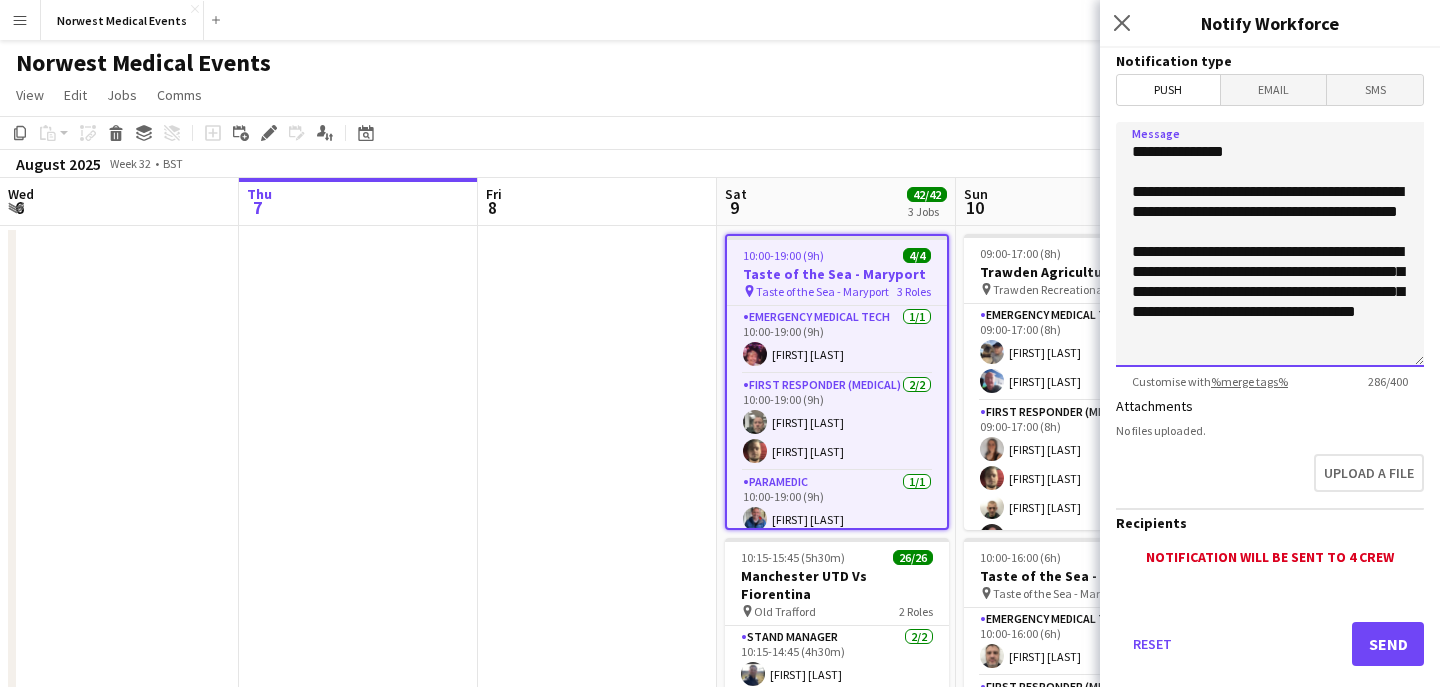 click on "**********" at bounding box center [1270, 244] 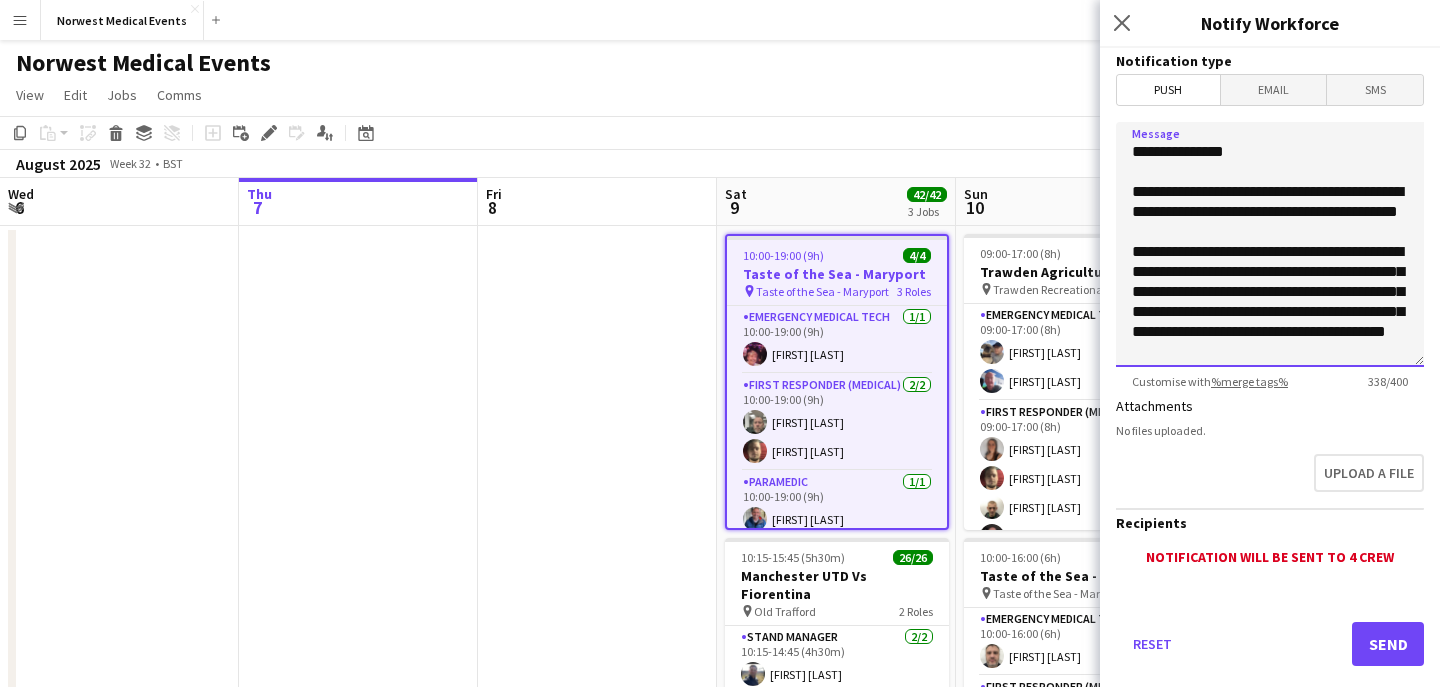 scroll, scrollTop: 57, scrollLeft: 0, axis: vertical 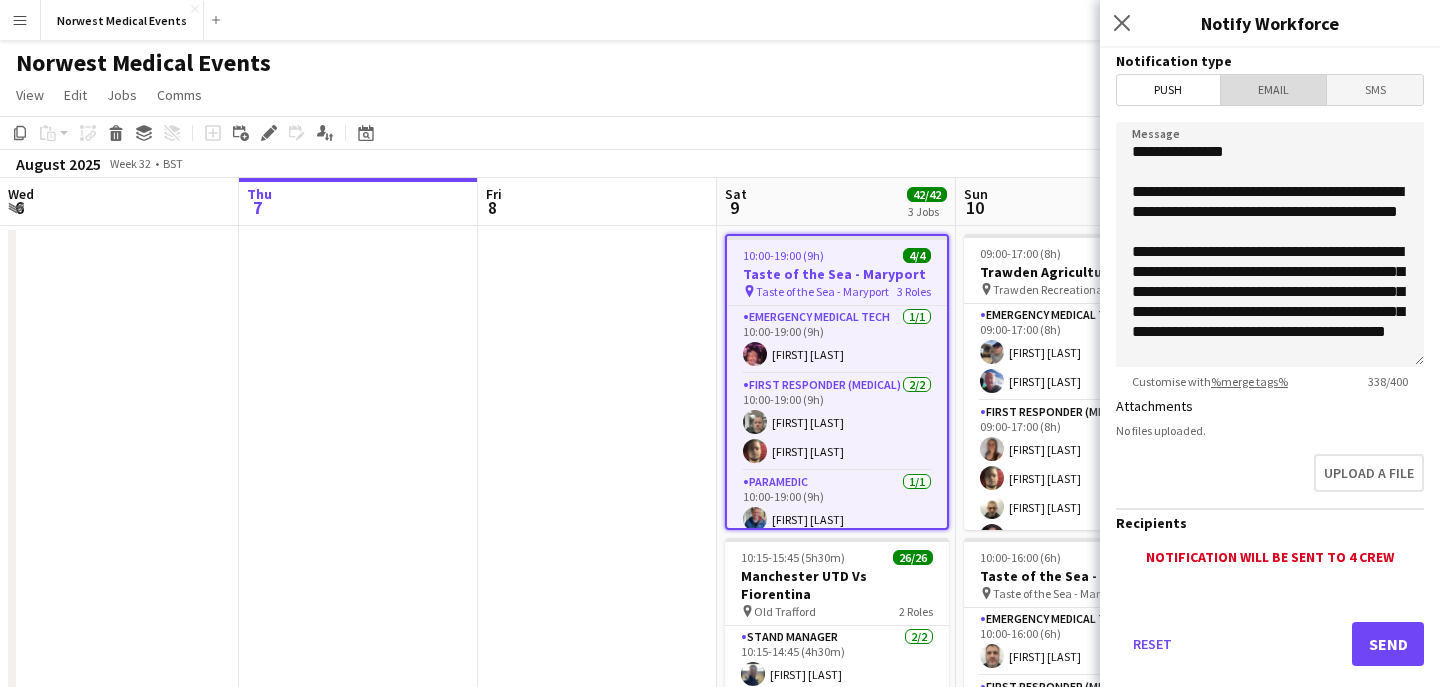 click on "Email" at bounding box center [1274, 90] 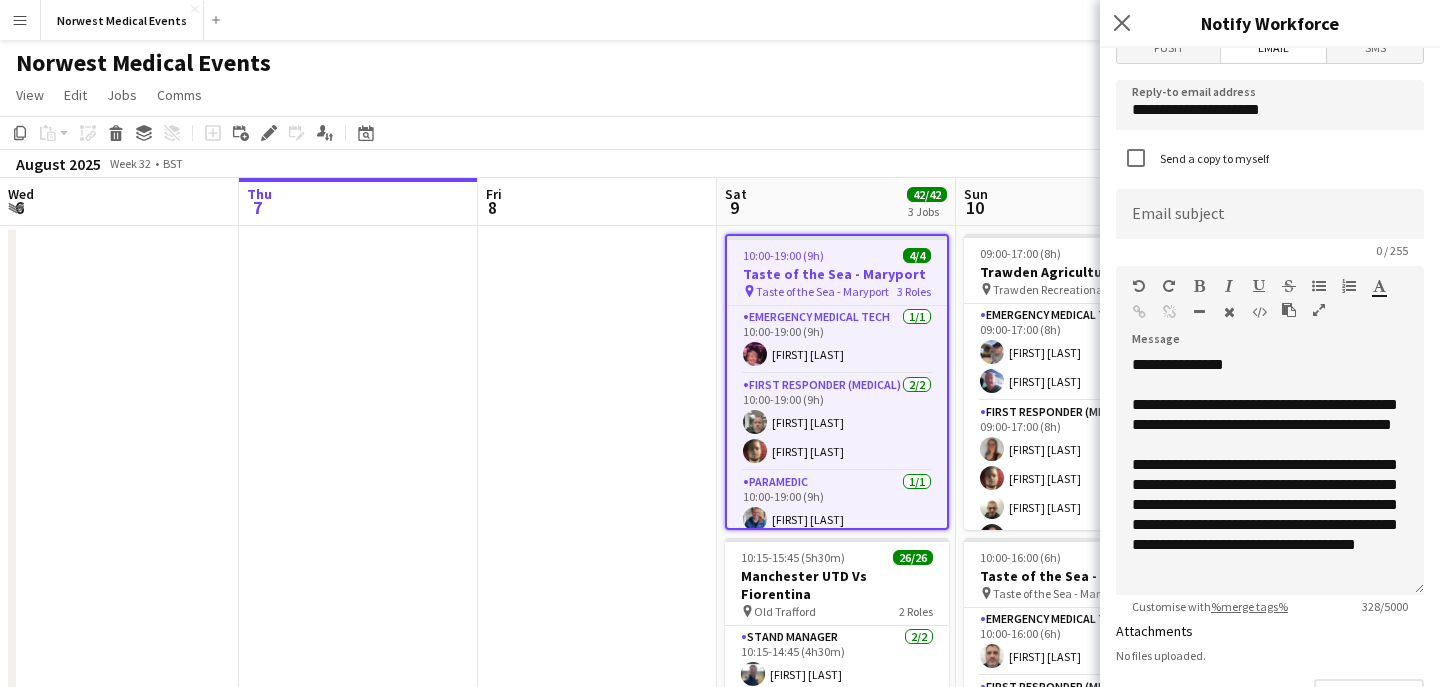 scroll, scrollTop: 66, scrollLeft: 0, axis: vertical 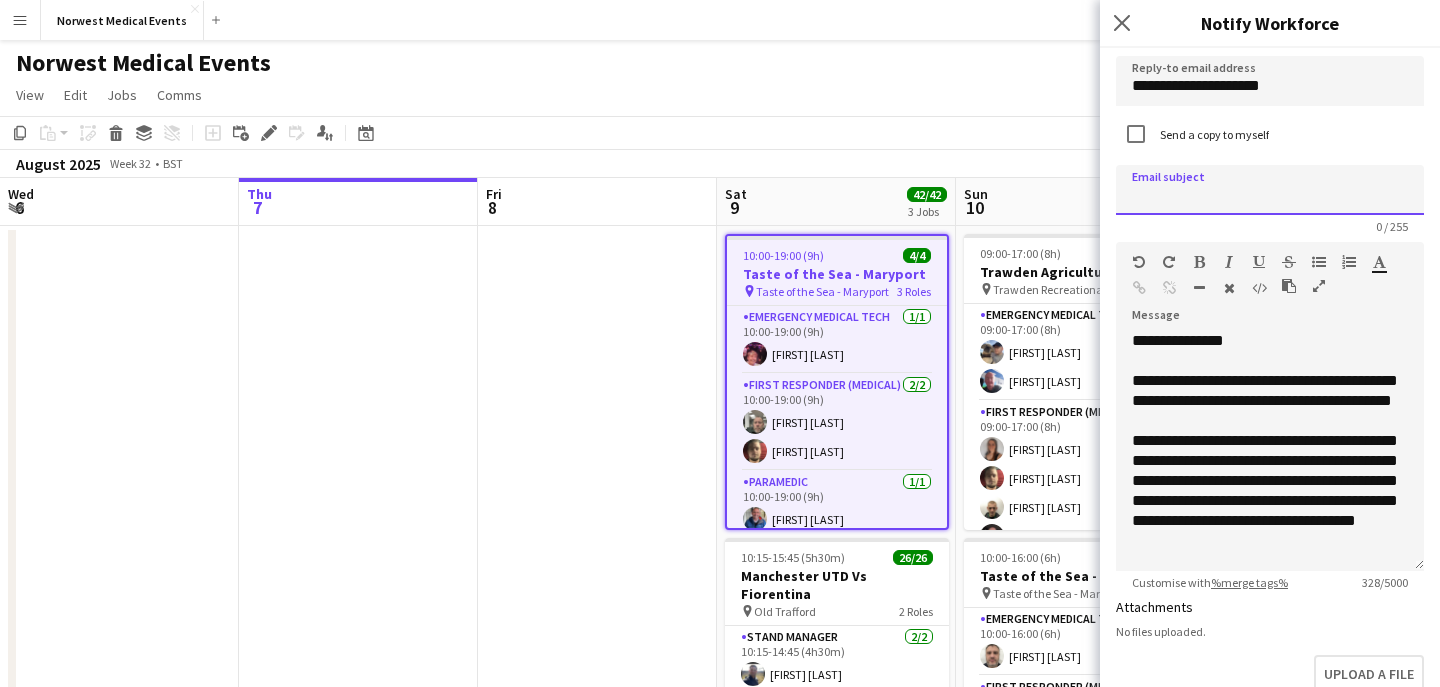 click 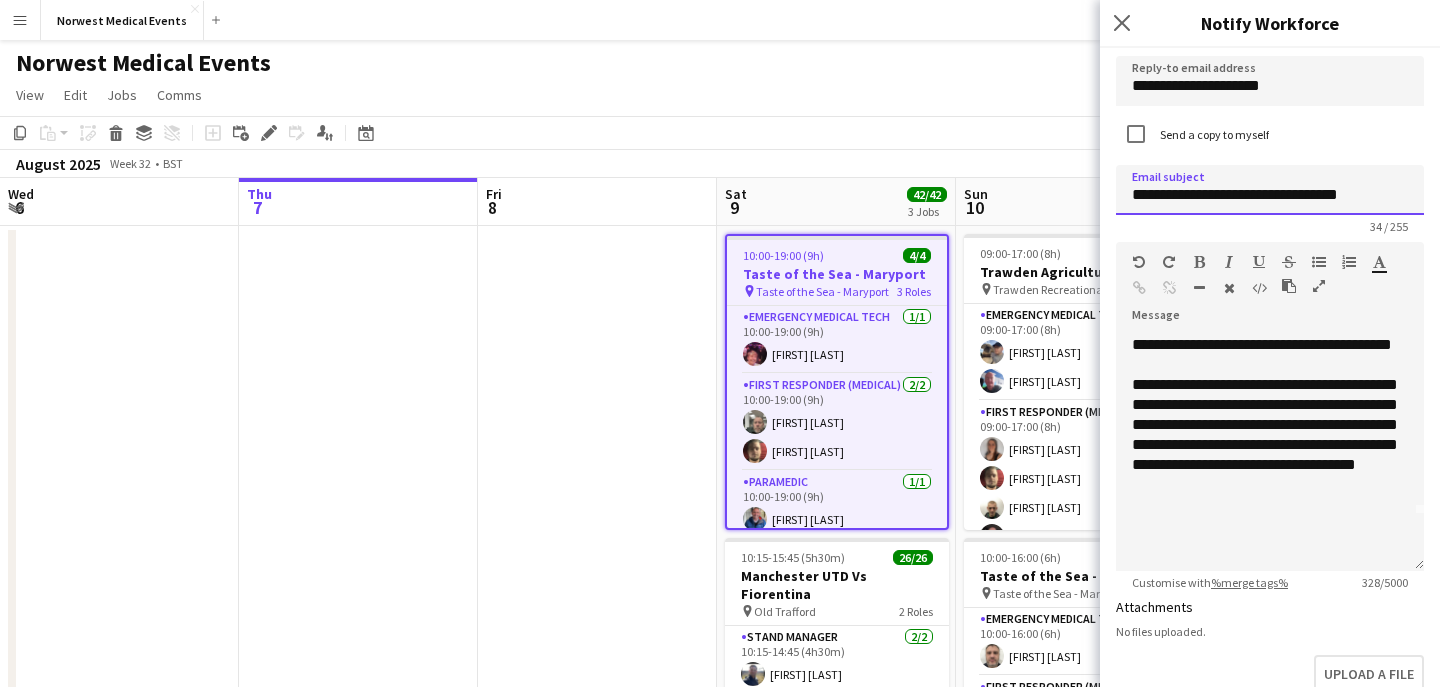 scroll, scrollTop: 96, scrollLeft: 0, axis: vertical 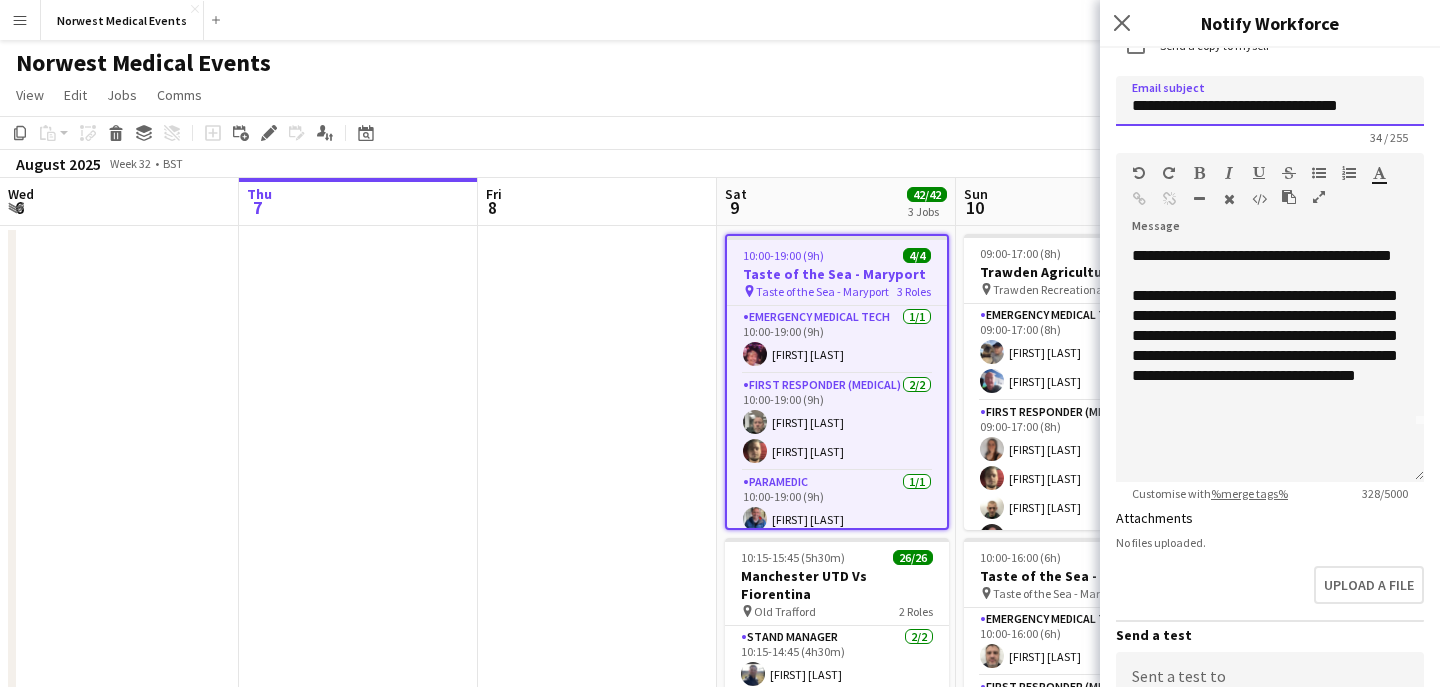 type on "**********" 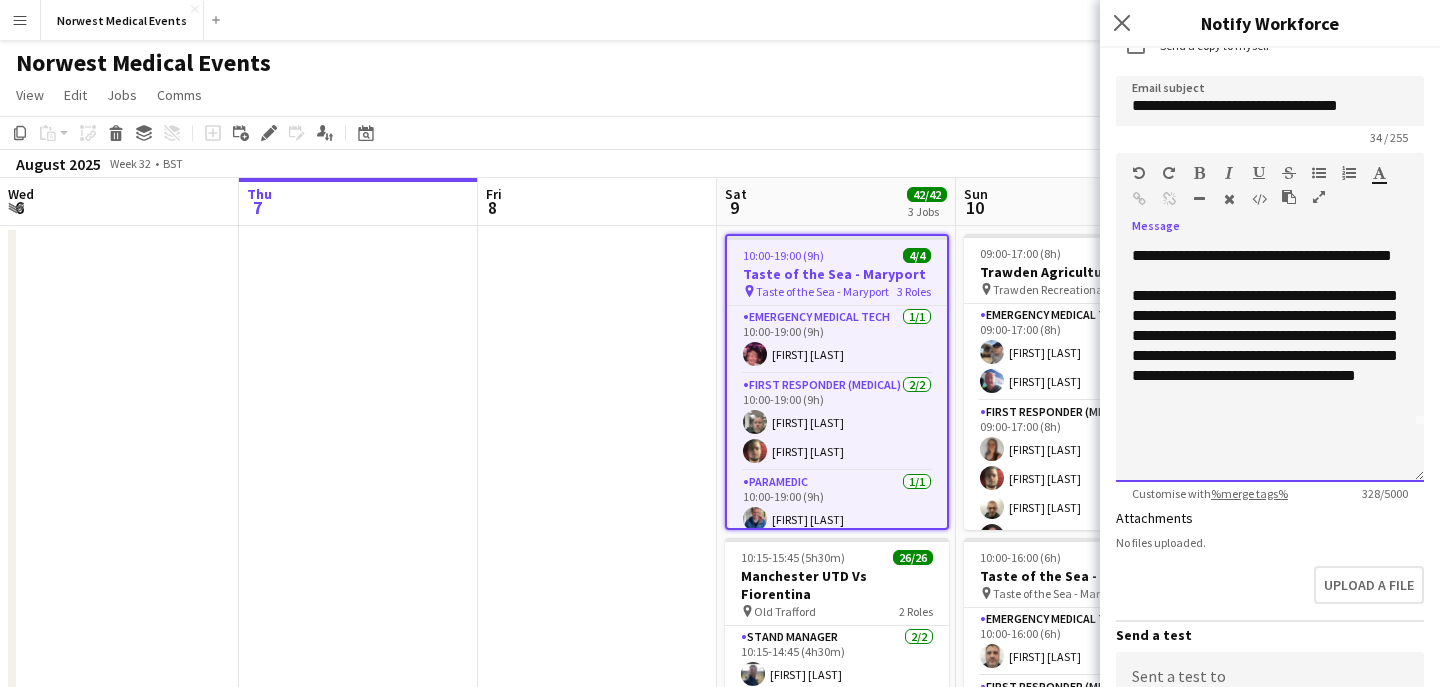 click on "**********" 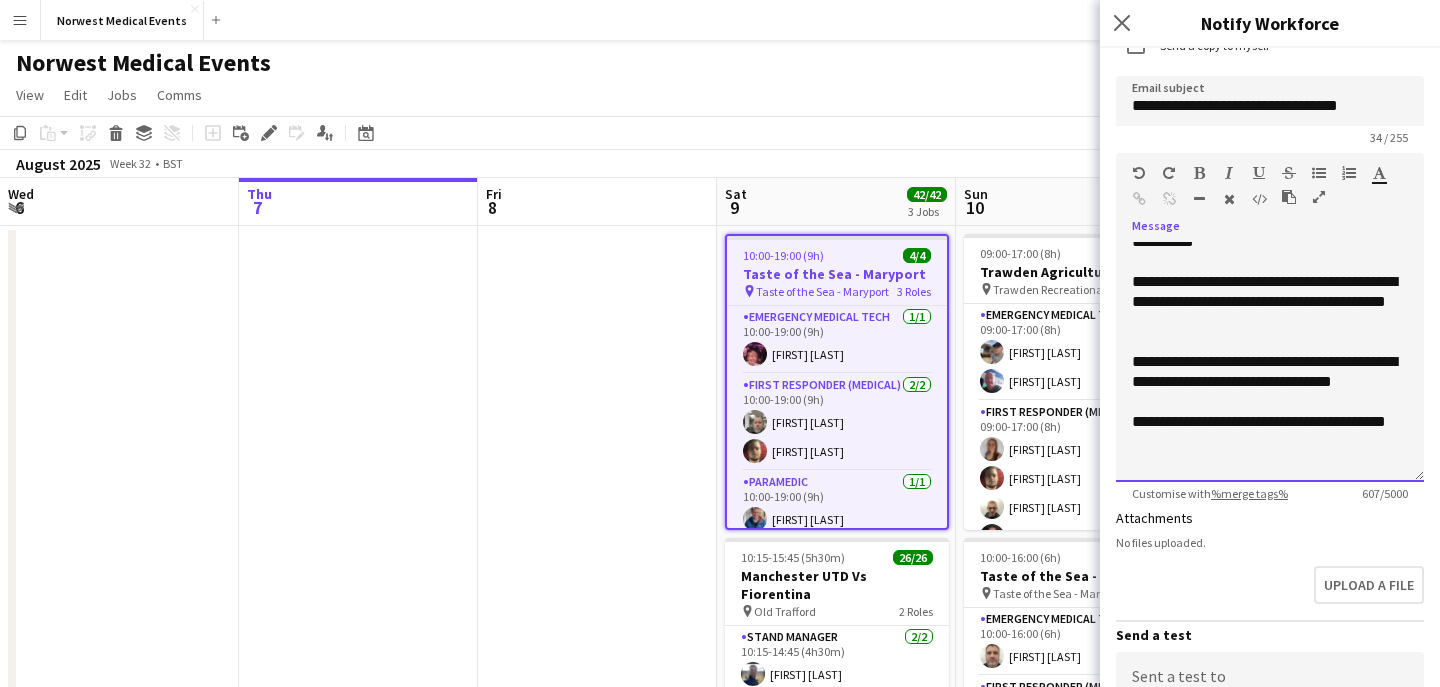 scroll, scrollTop: 262, scrollLeft: 0, axis: vertical 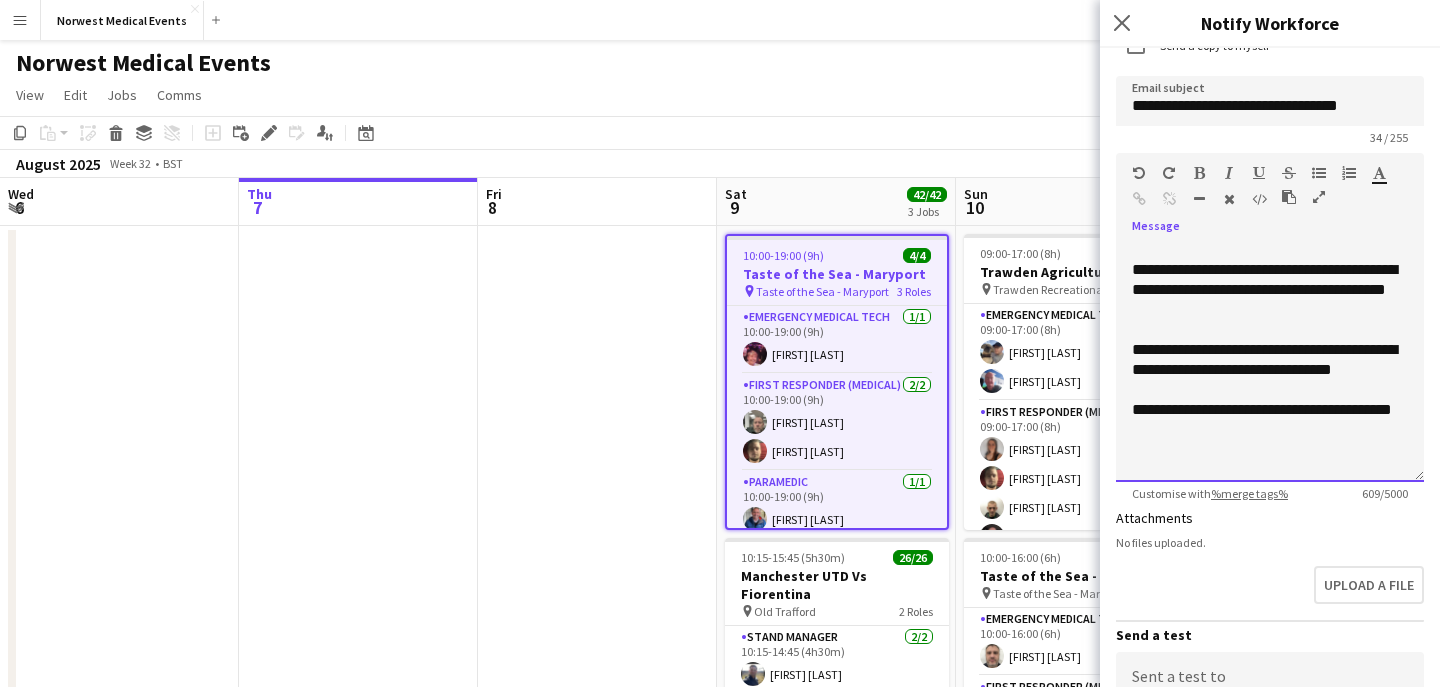 click on "**********" 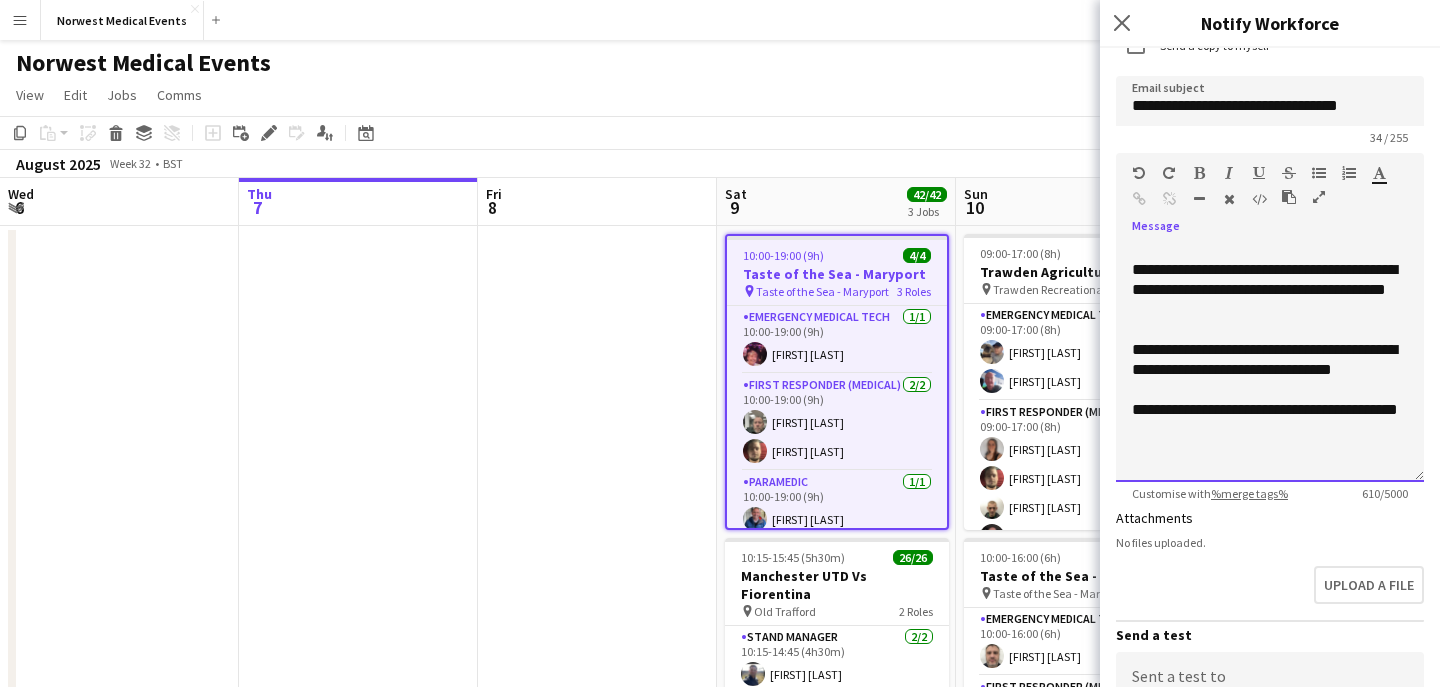 click on "**********" 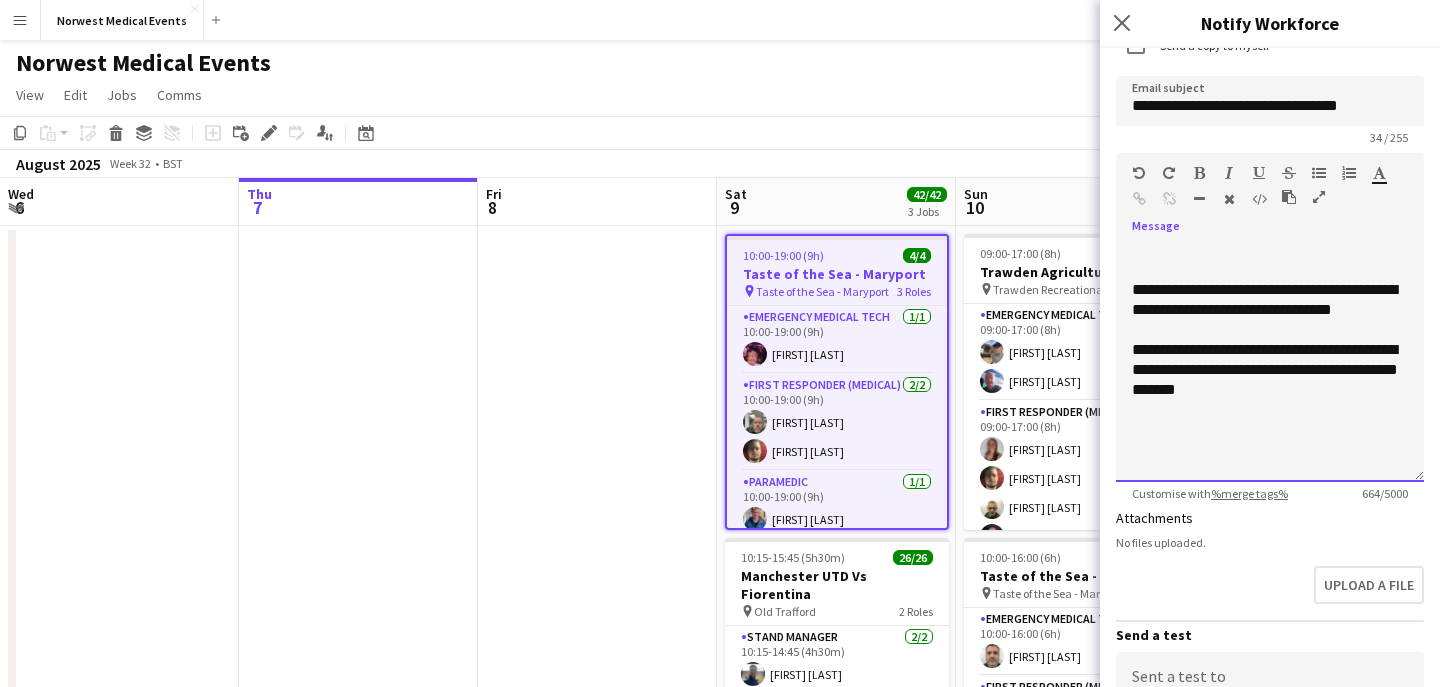 scroll, scrollTop: 342, scrollLeft: 0, axis: vertical 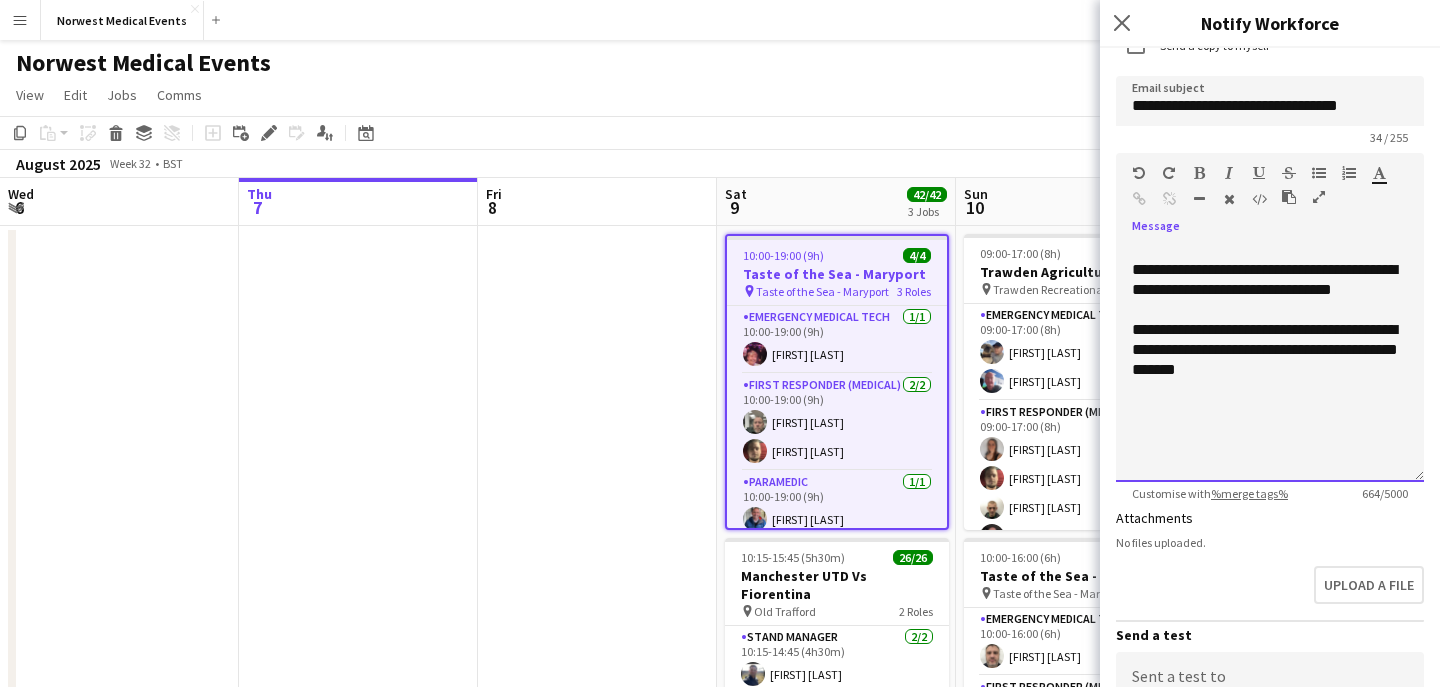 click on "**********" 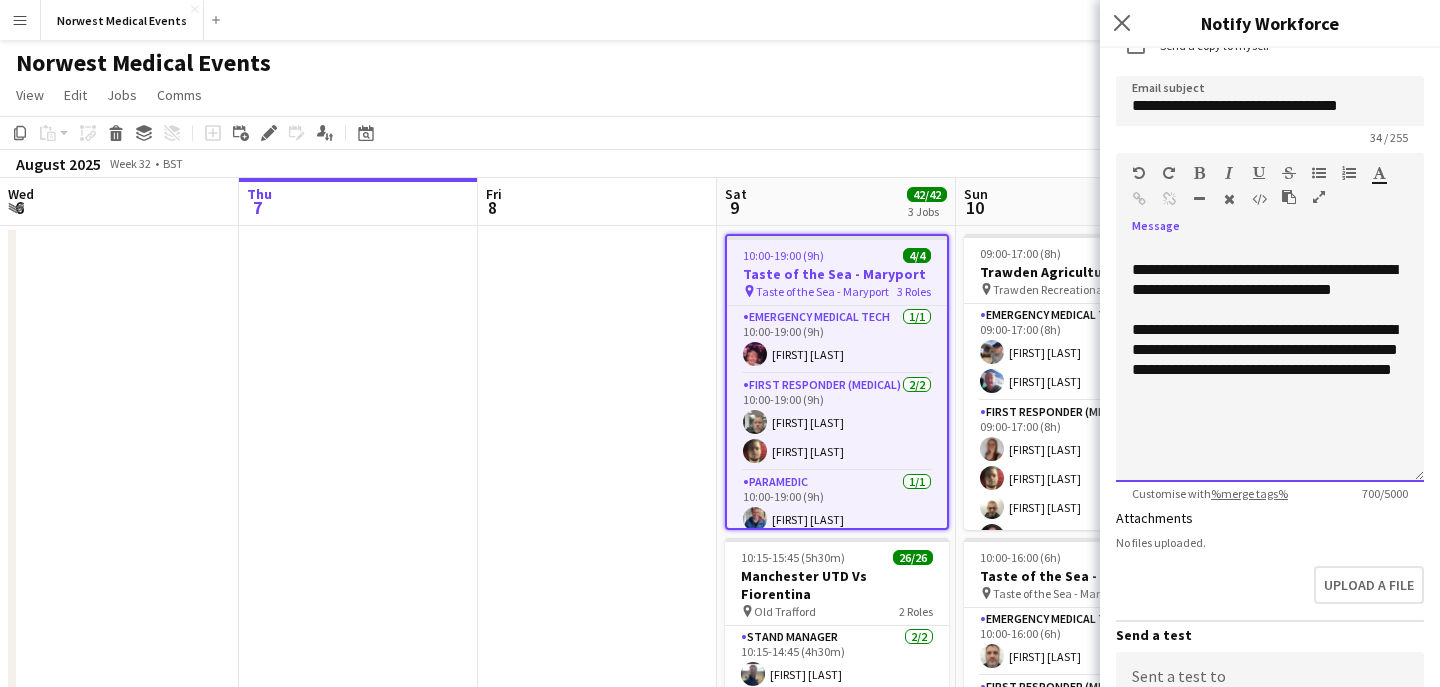 click on "**********" 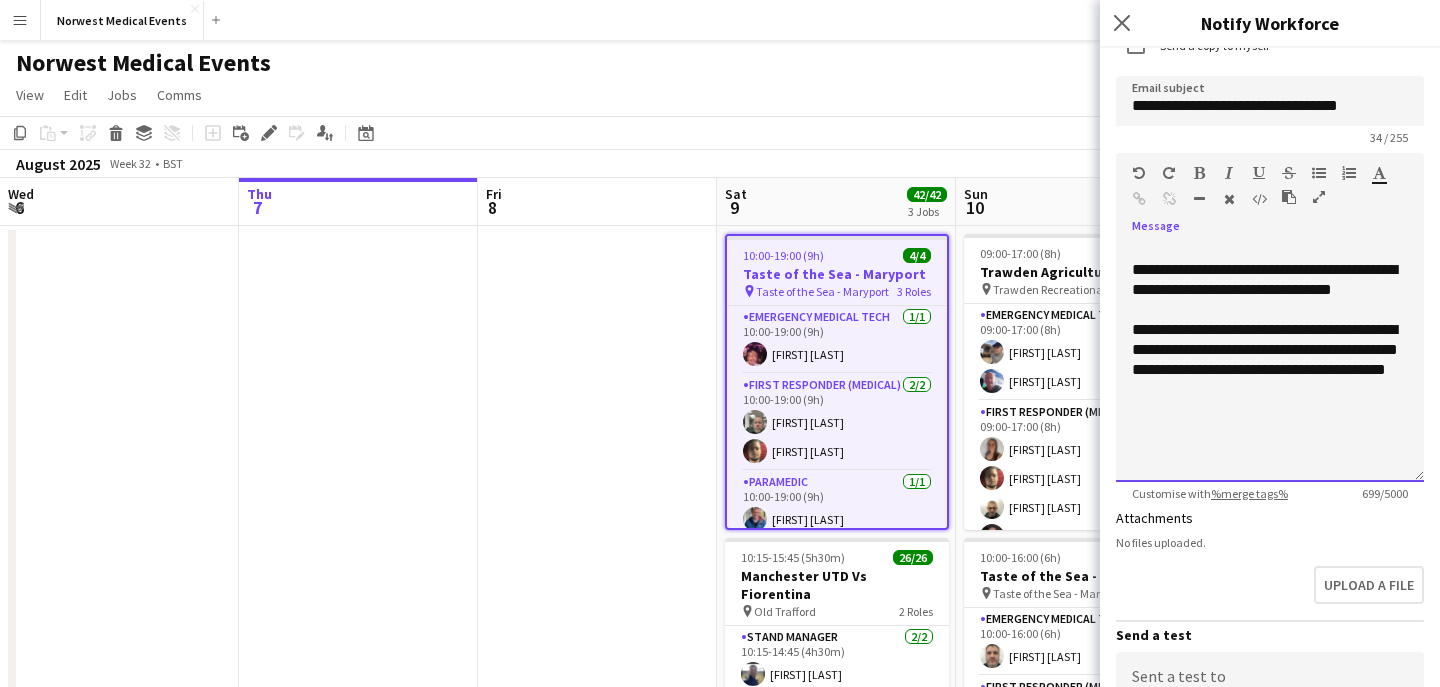 click on "**********" 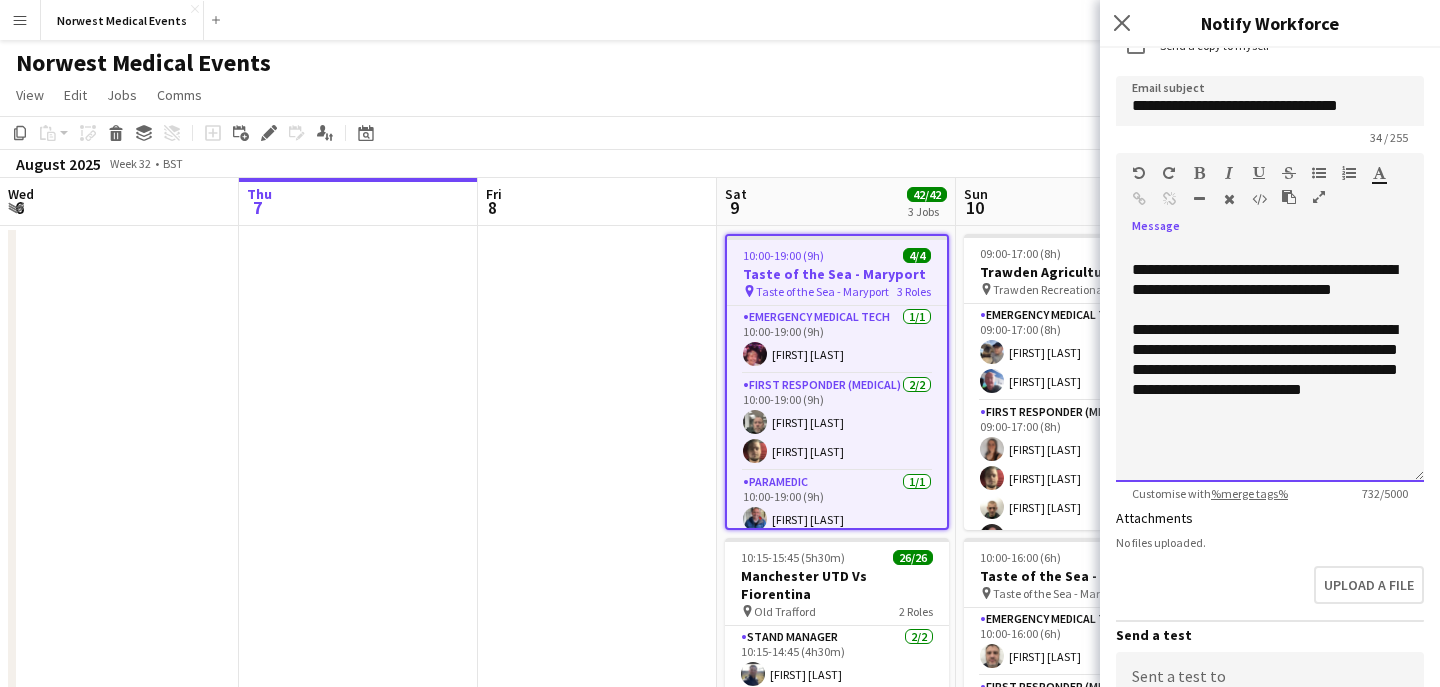 scroll, scrollTop: 362, scrollLeft: 0, axis: vertical 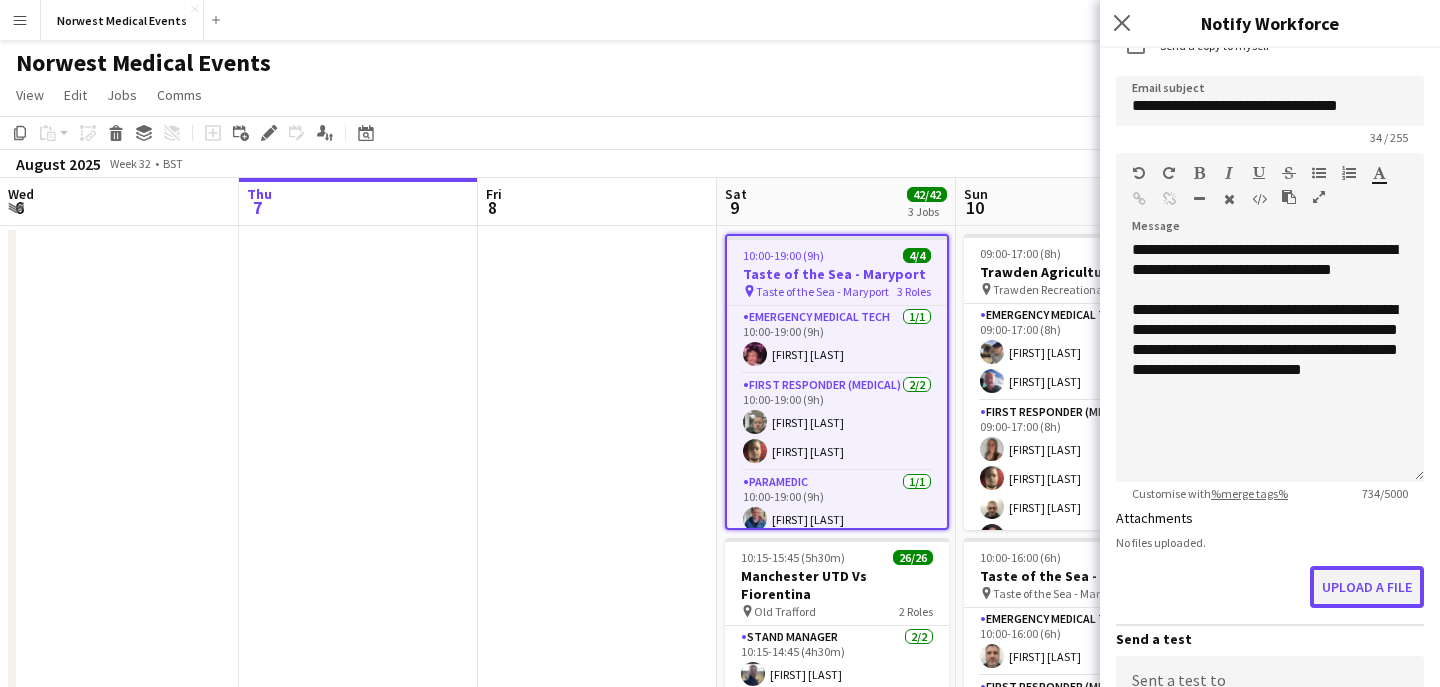 click on "Upload a file" 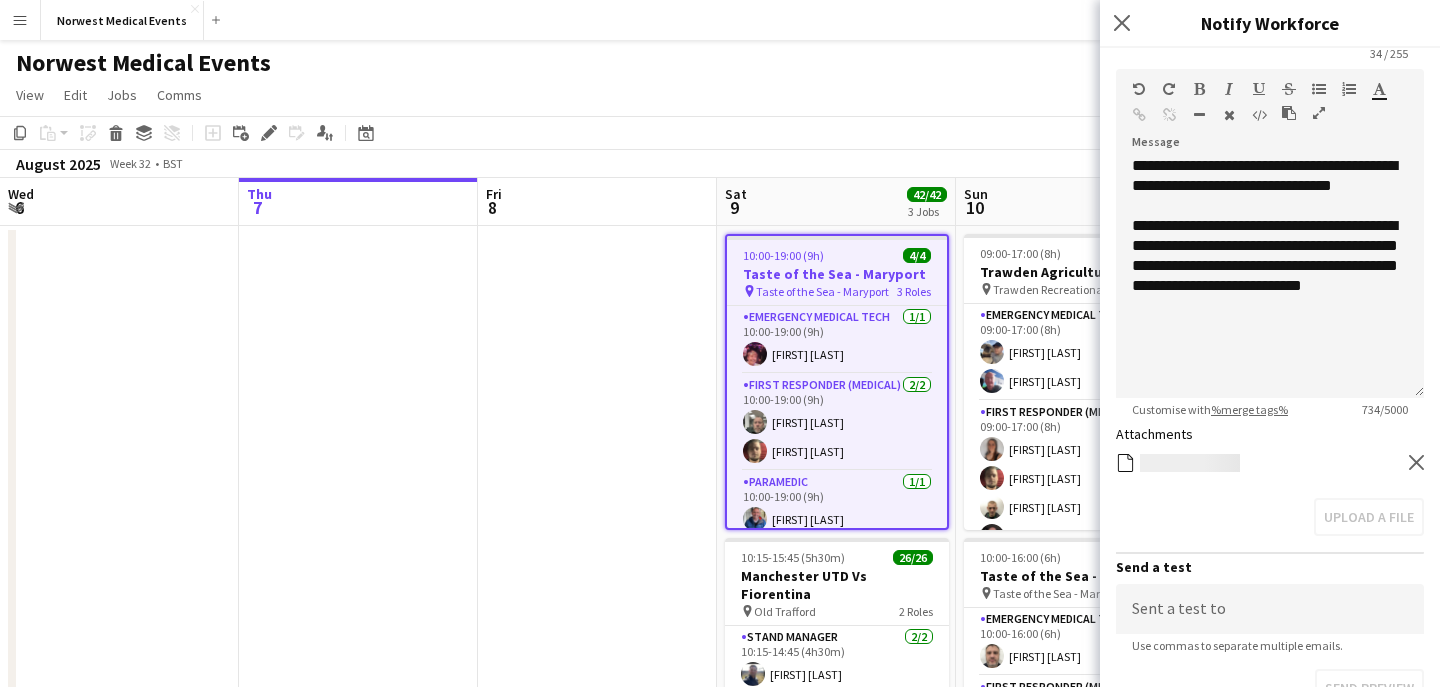 scroll, scrollTop: 244, scrollLeft: 0, axis: vertical 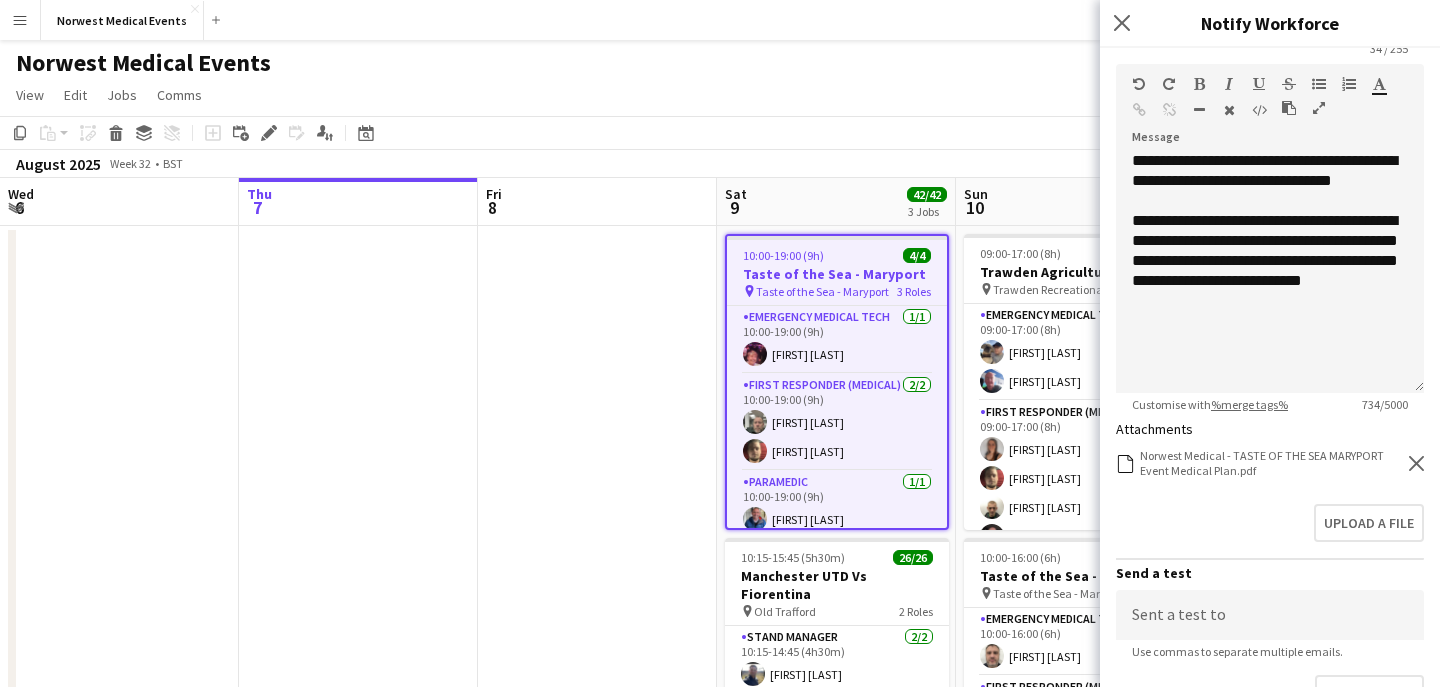 click at bounding box center [597, 702] 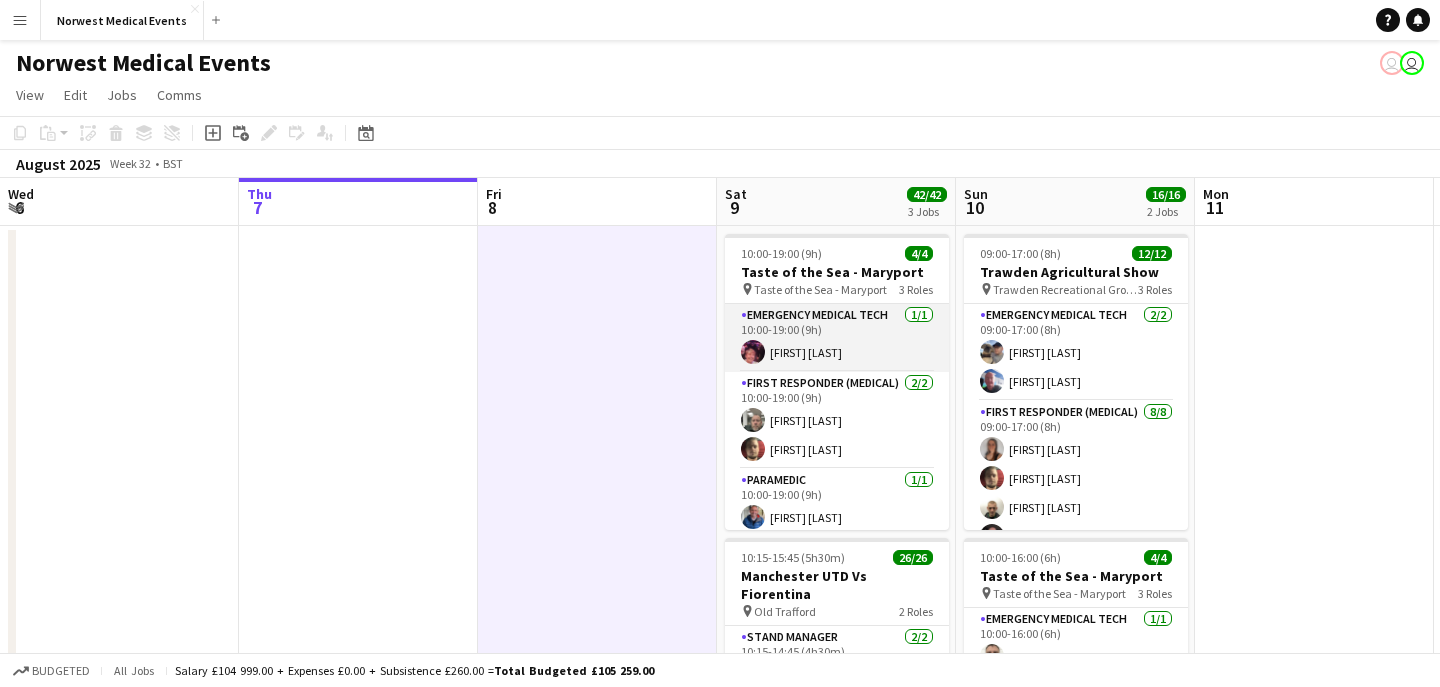 click on "Emergency Medical Tech    1/1   10:00-19:00 (9h)
[FIRST] [LAST]" at bounding box center [837, 338] 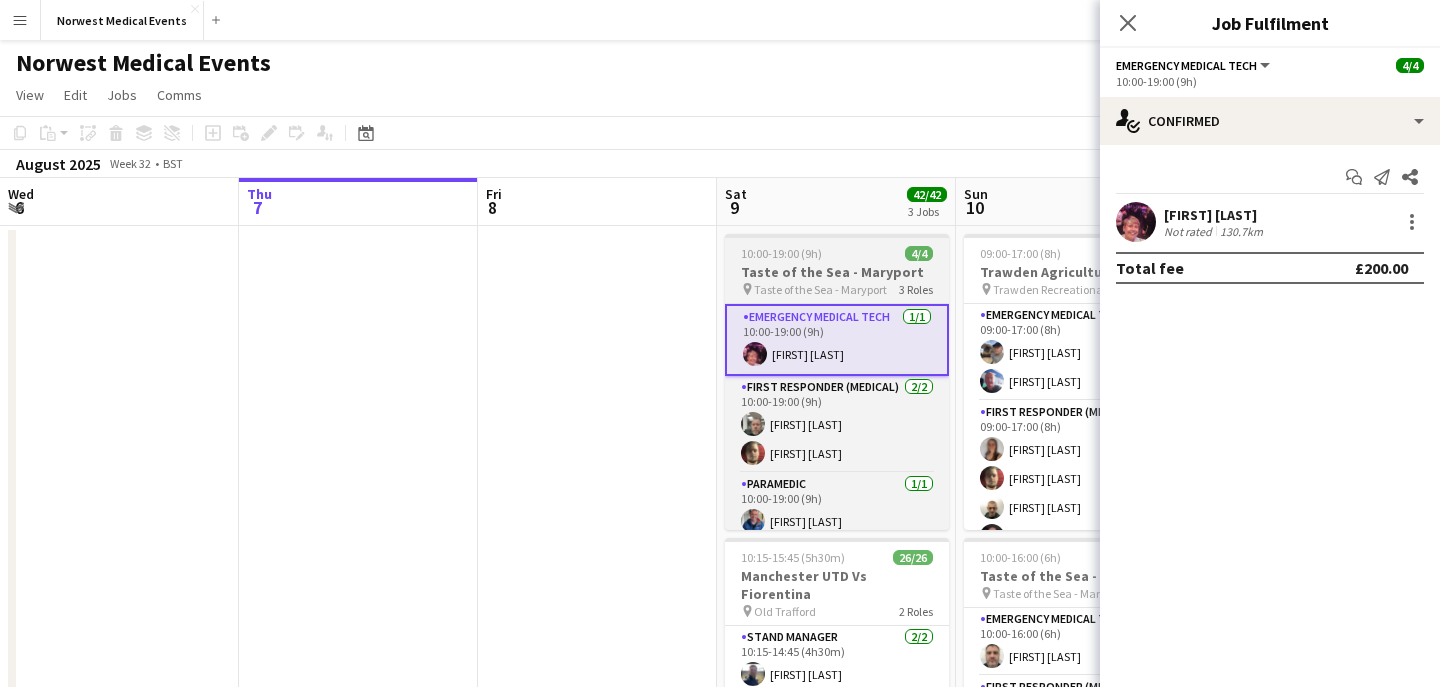 click on "Taste of the Sea - Maryport" at bounding box center [837, 272] 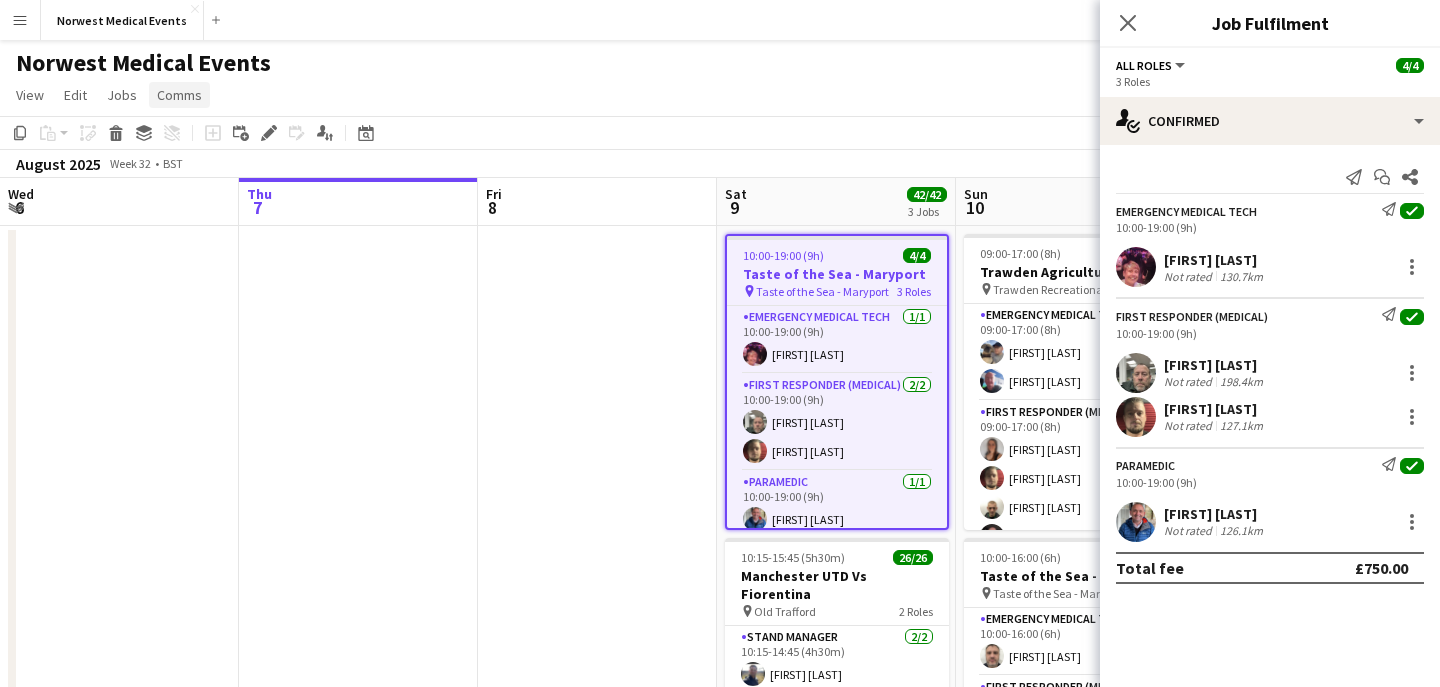click on "Comms" 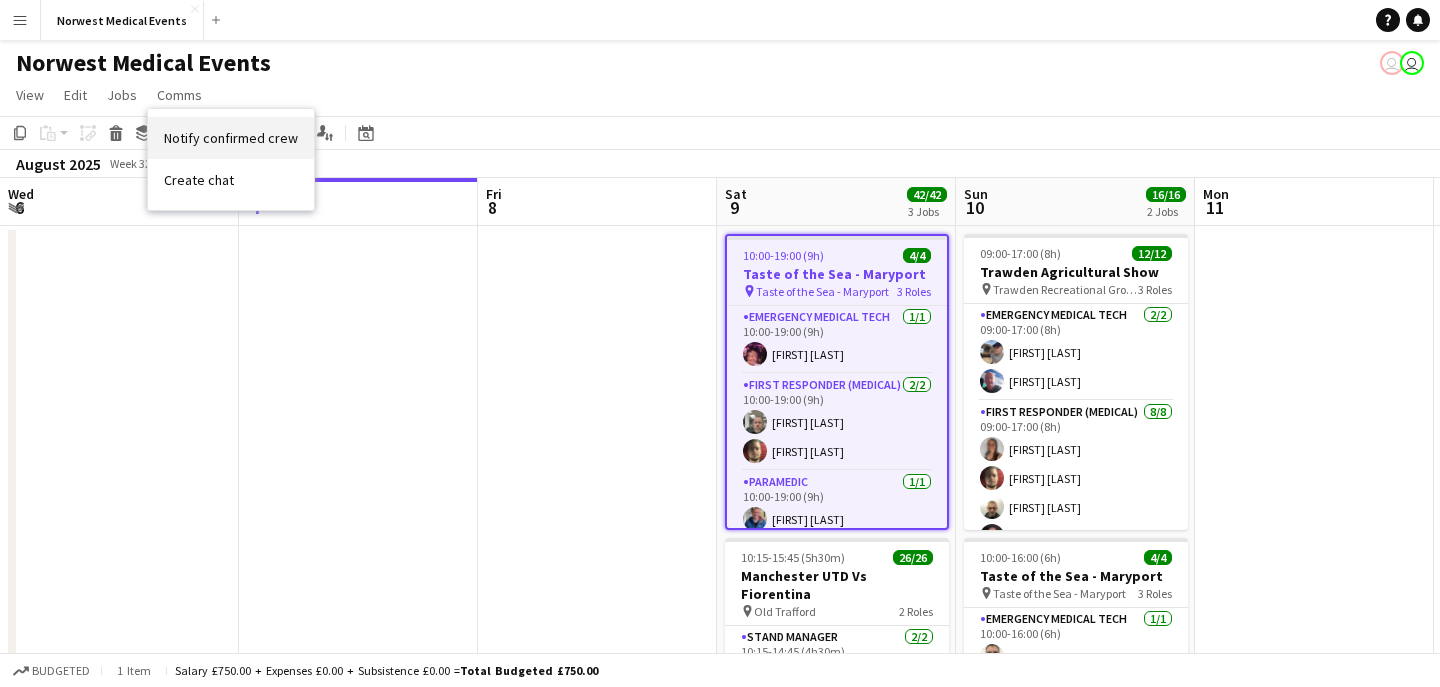 click on "Notify confirmed crew" at bounding box center [231, 138] 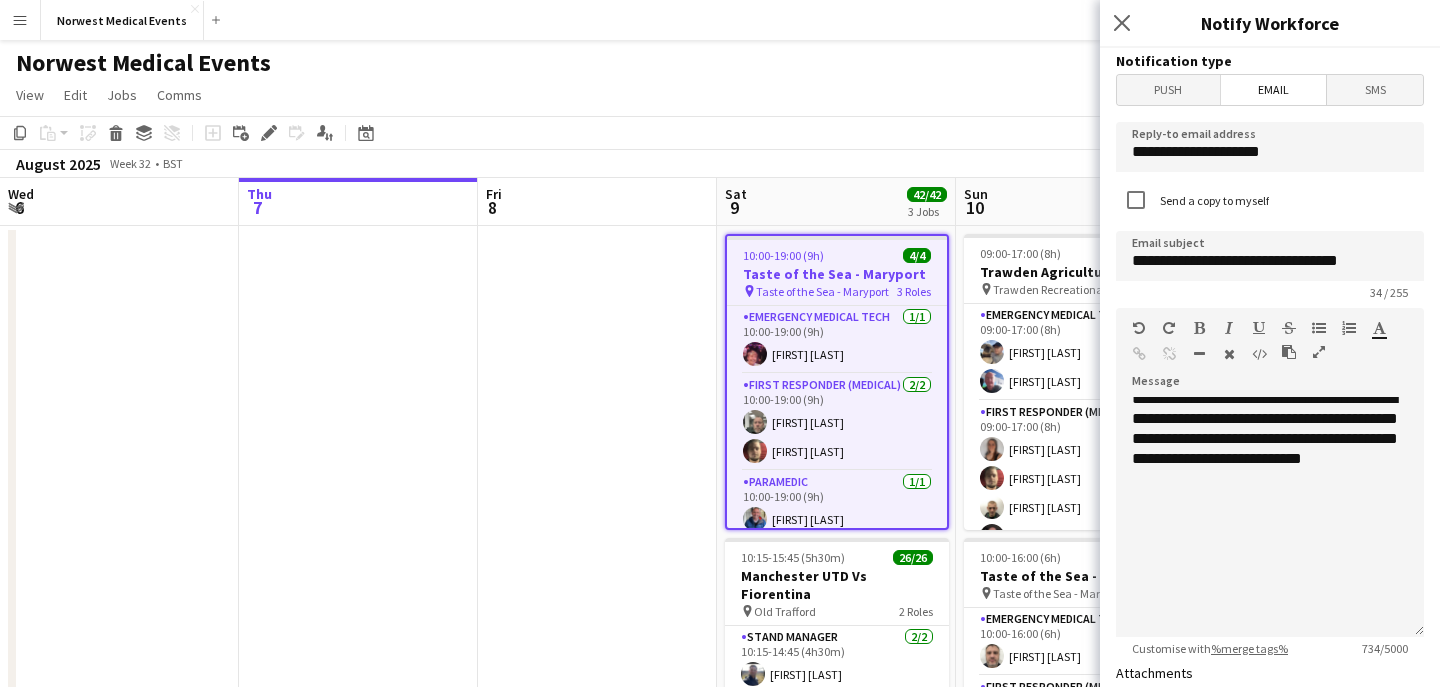 scroll, scrollTop: 476, scrollLeft: 0, axis: vertical 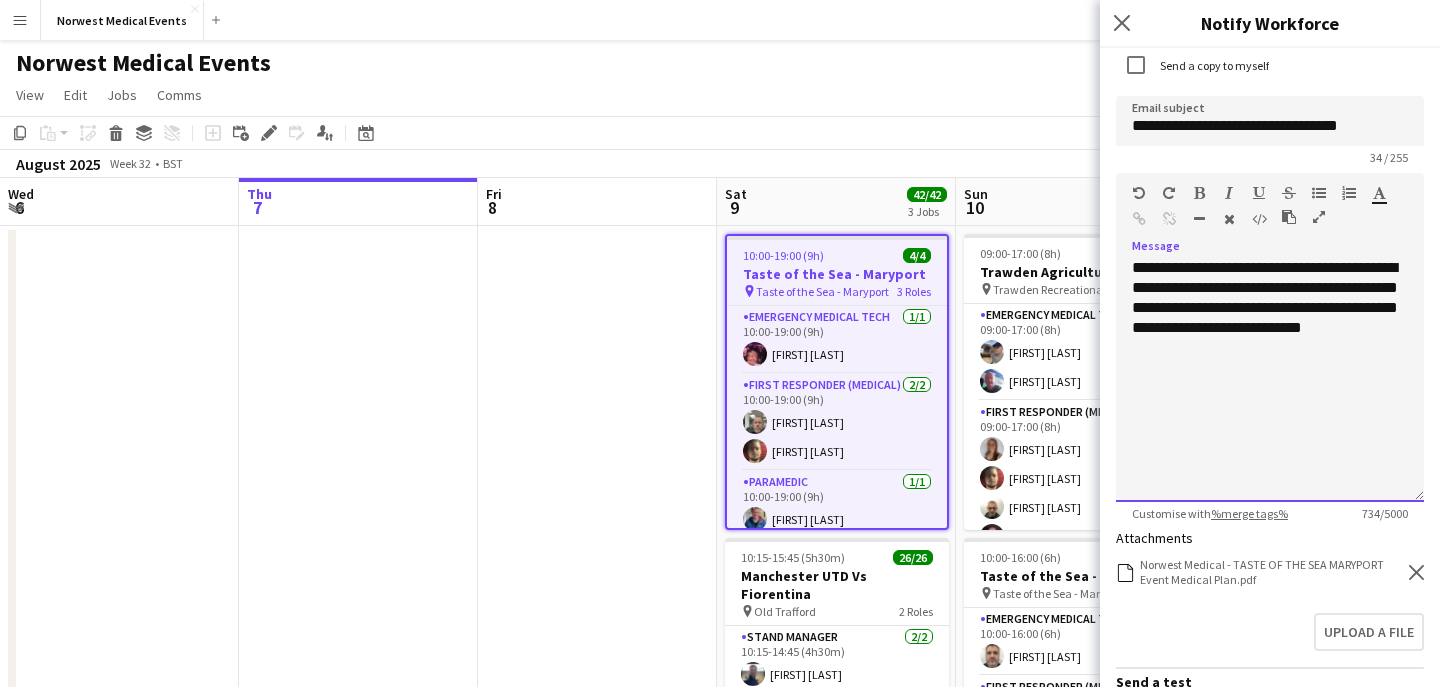 click on "**********" 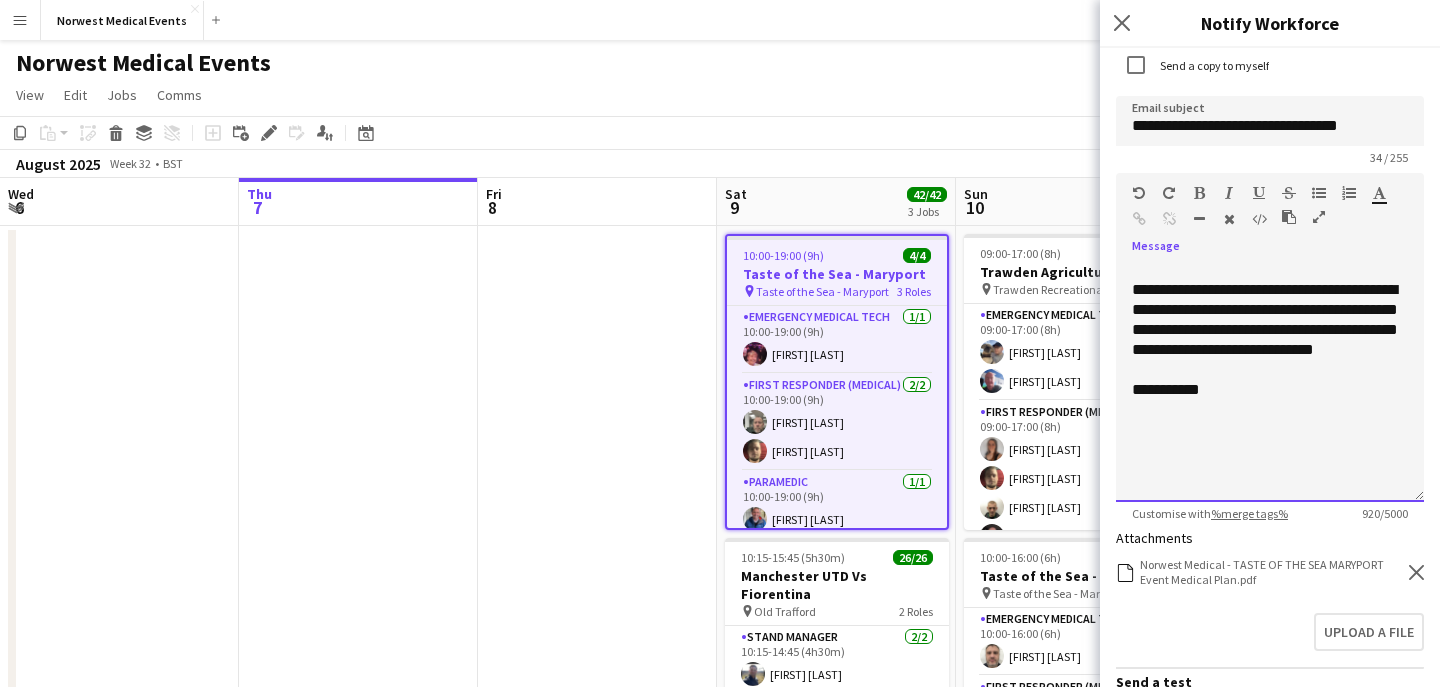 scroll, scrollTop: 522, scrollLeft: 0, axis: vertical 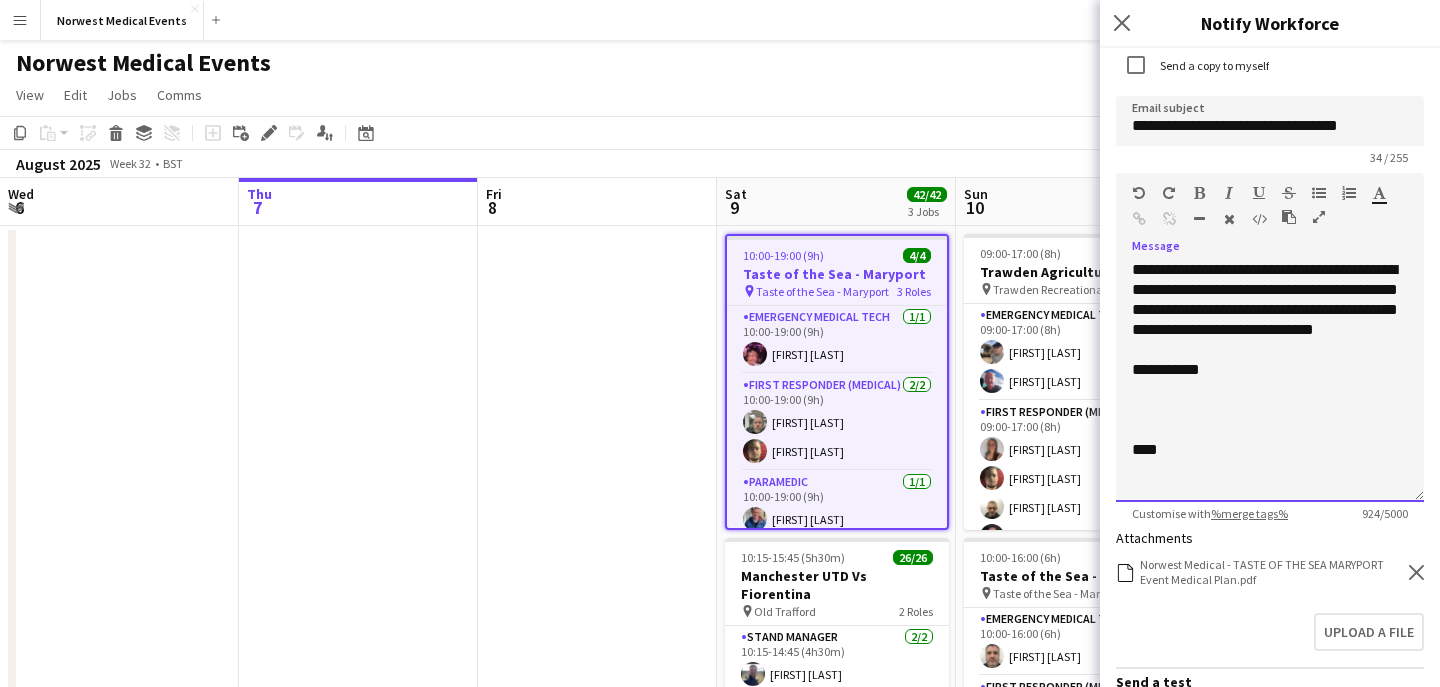 click on "**********" 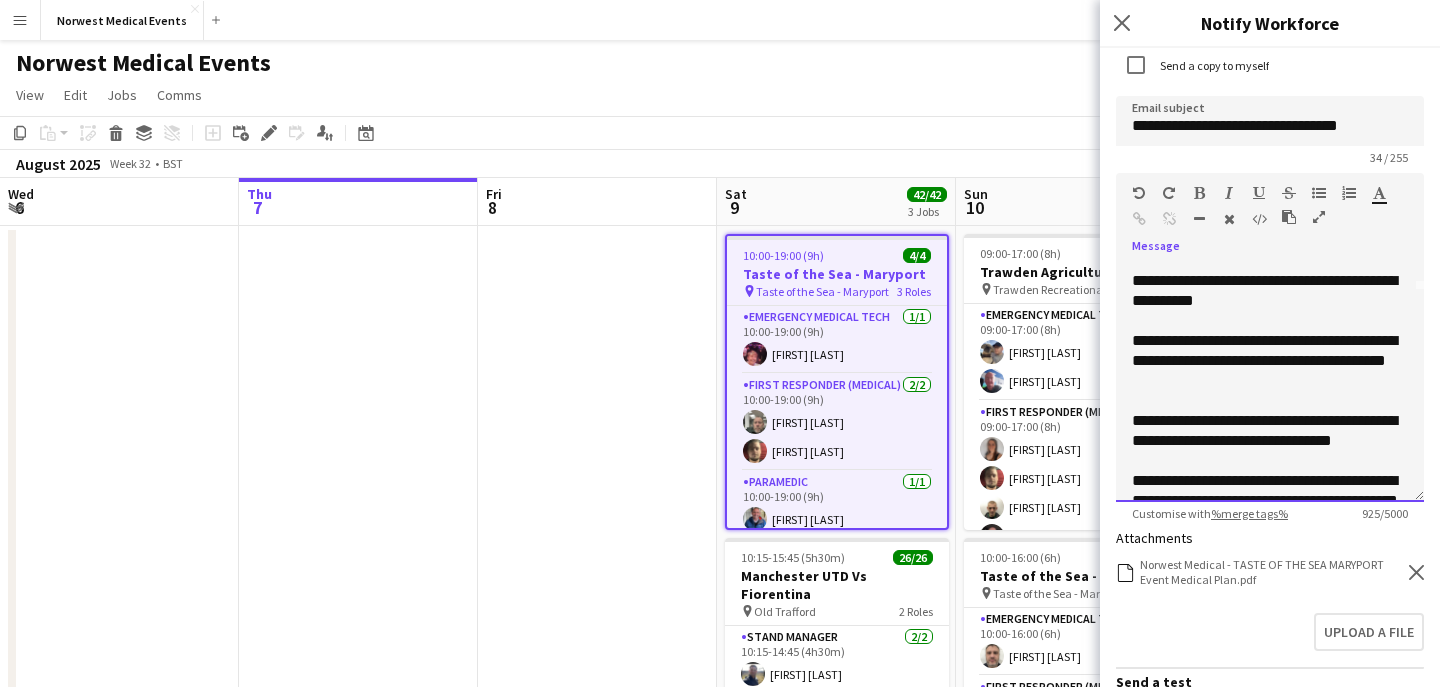 scroll, scrollTop: 0, scrollLeft: 0, axis: both 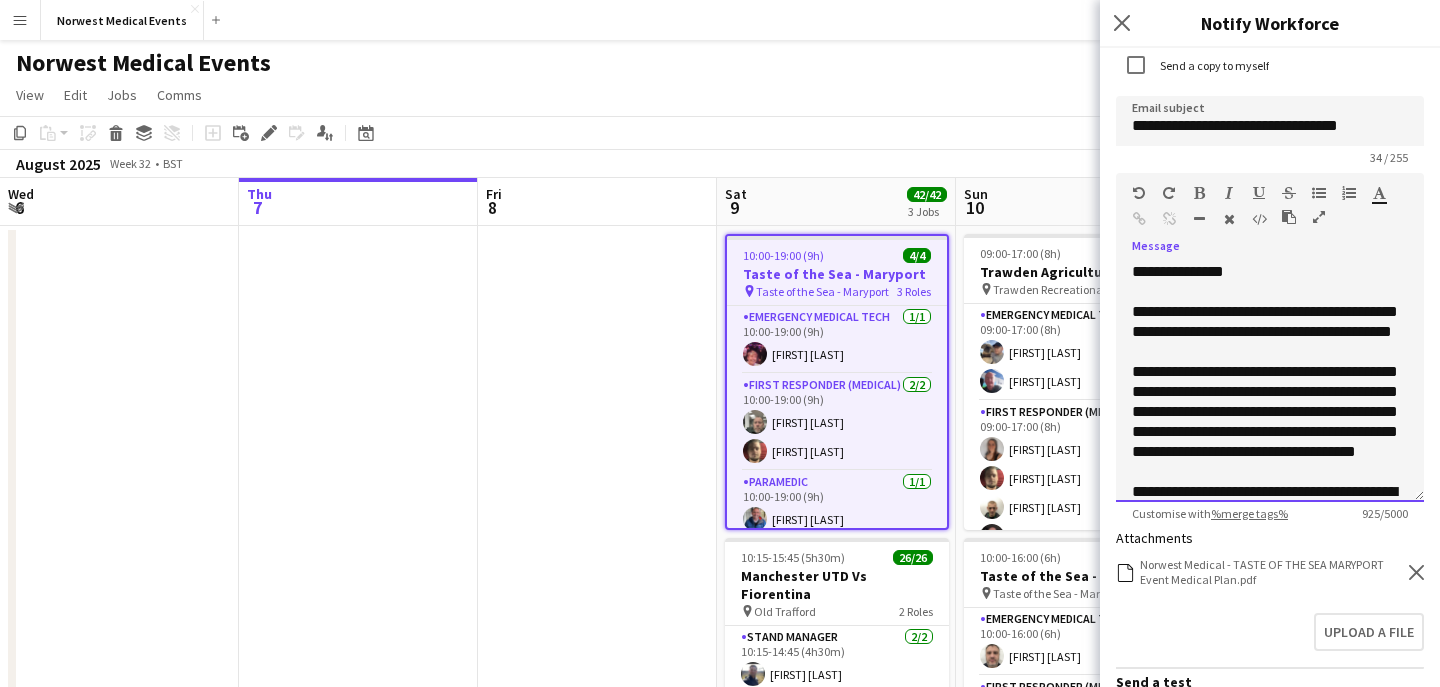click on "**********" 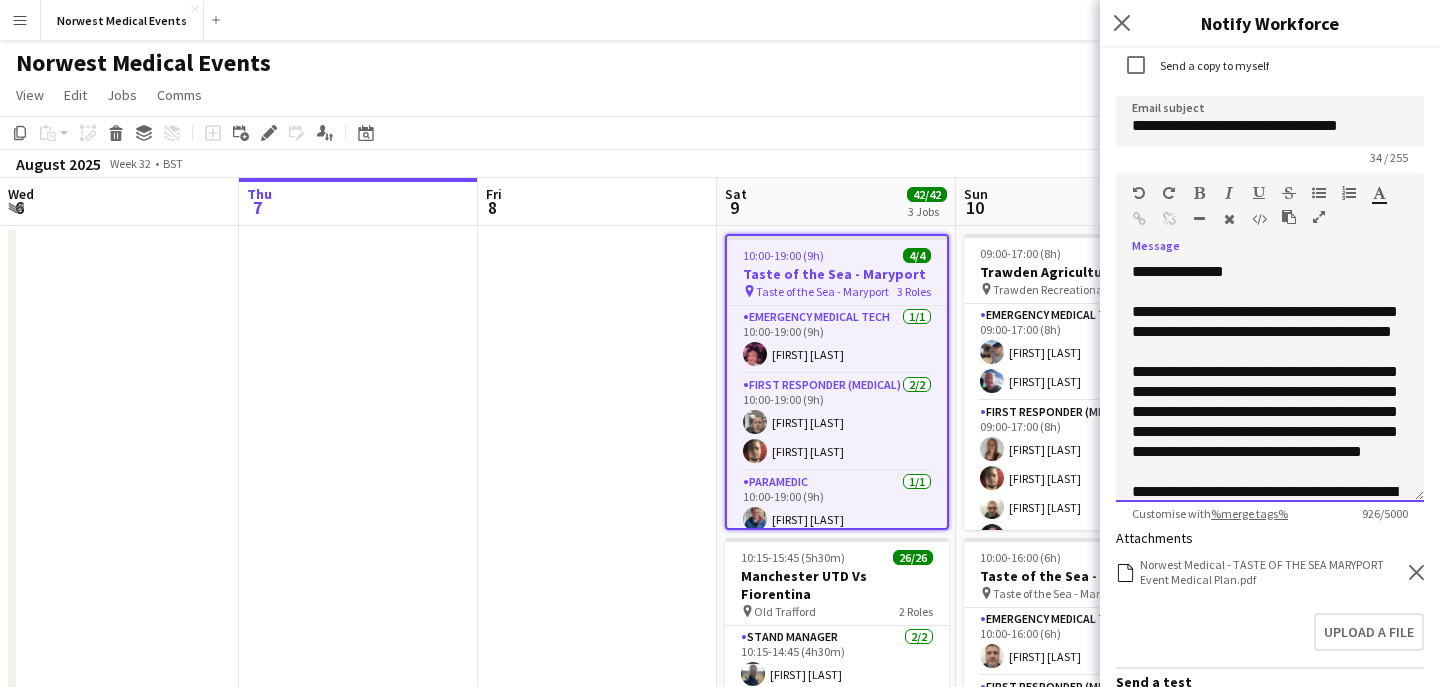 click on "**********" 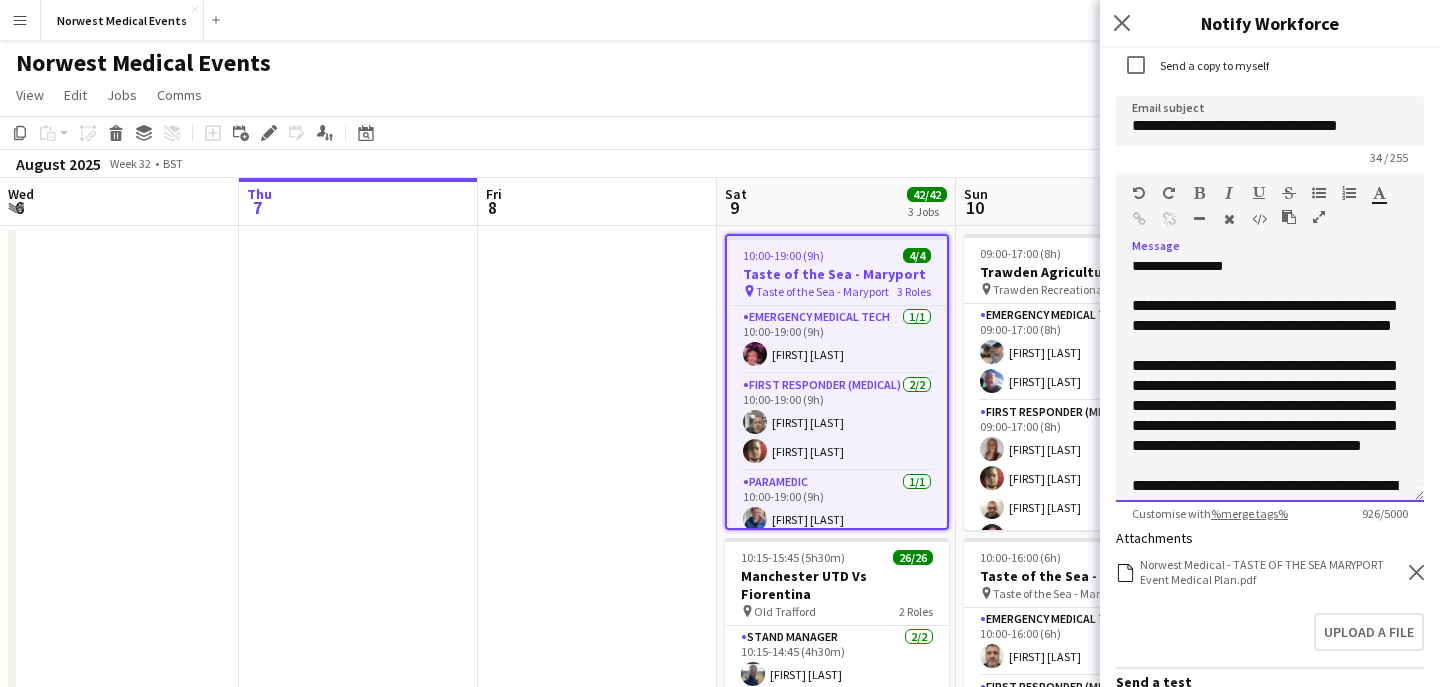 scroll, scrollTop: 12, scrollLeft: 0, axis: vertical 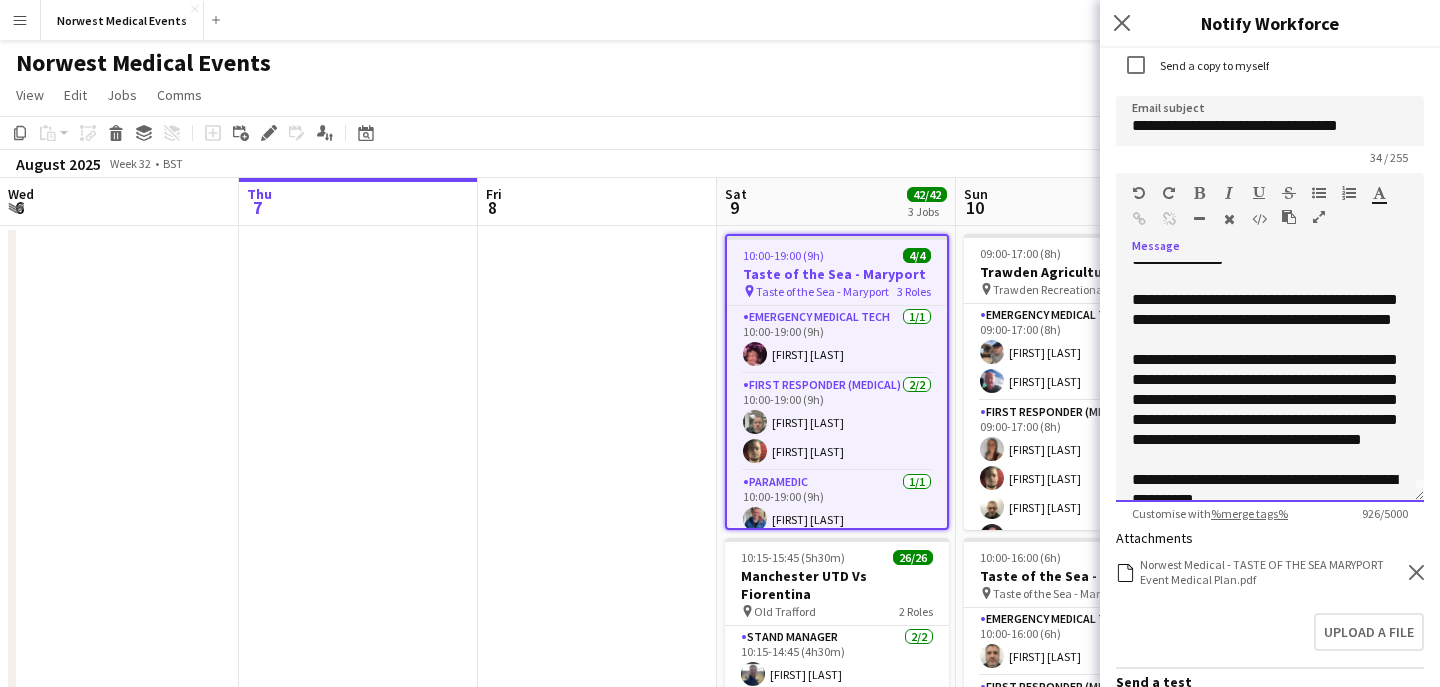 click on "**********" 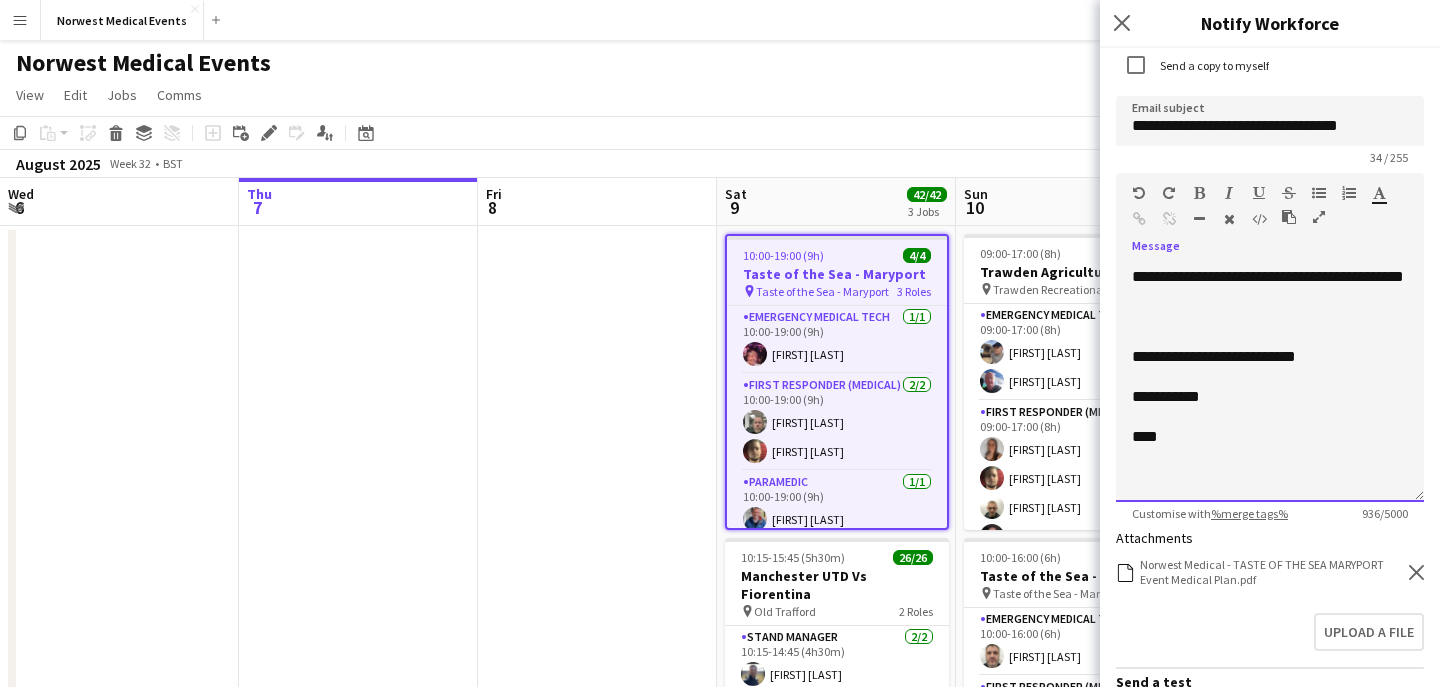 scroll, scrollTop: 615, scrollLeft: 0, axis: vertical 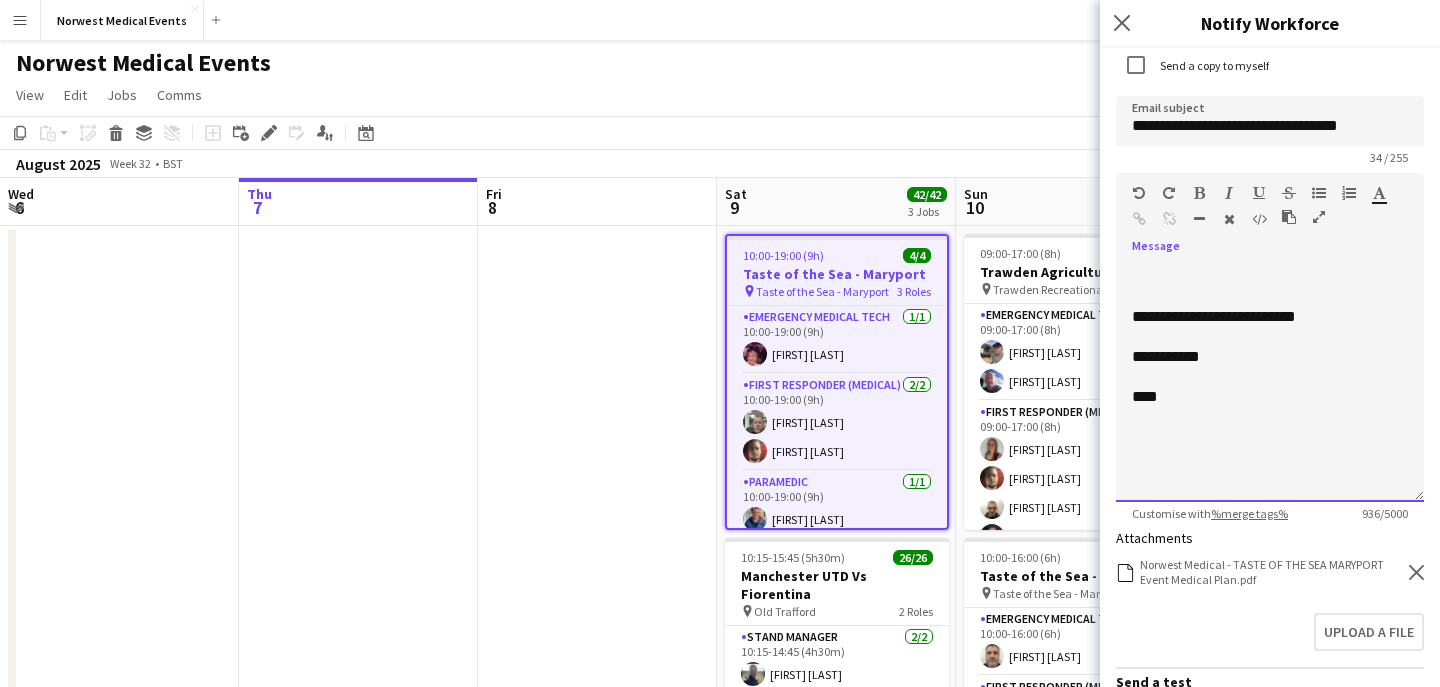 click on "**********" 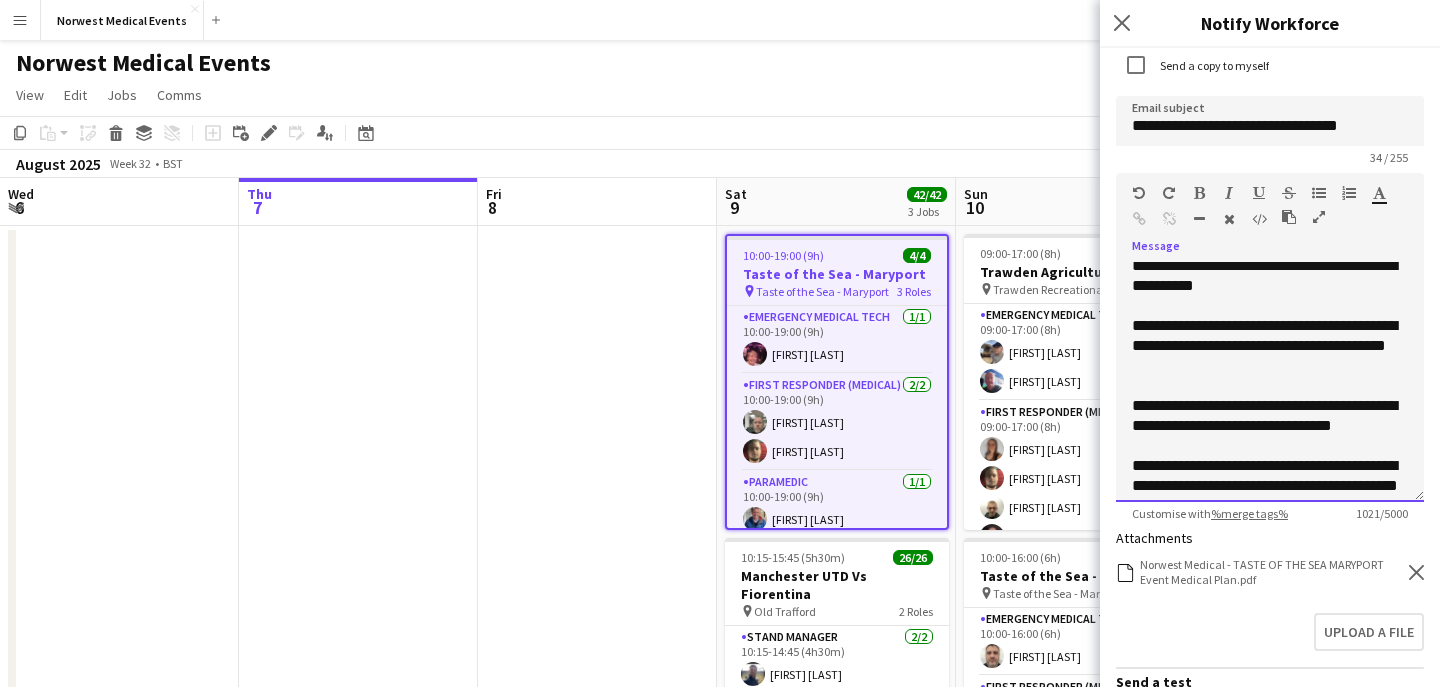scroll, scrollTop: 247, scrollLeft: 0, axis: vertical 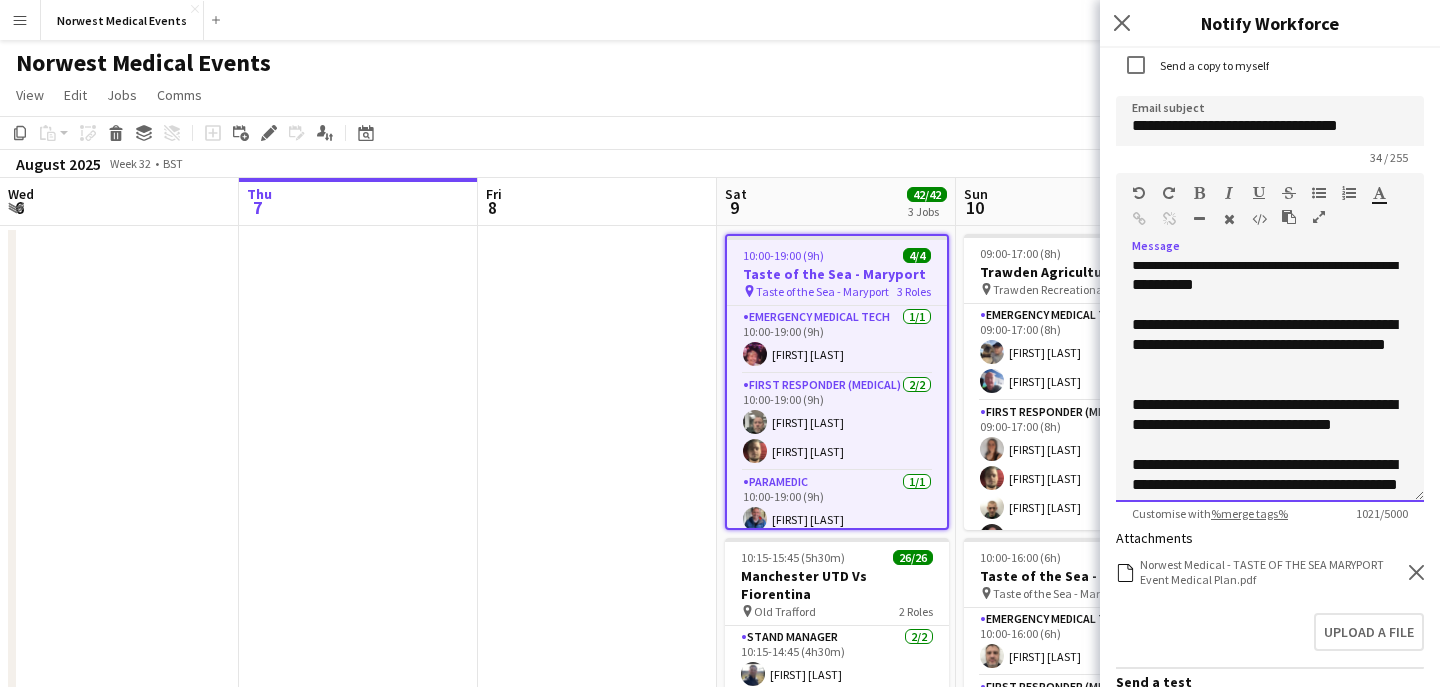 click on "**********" 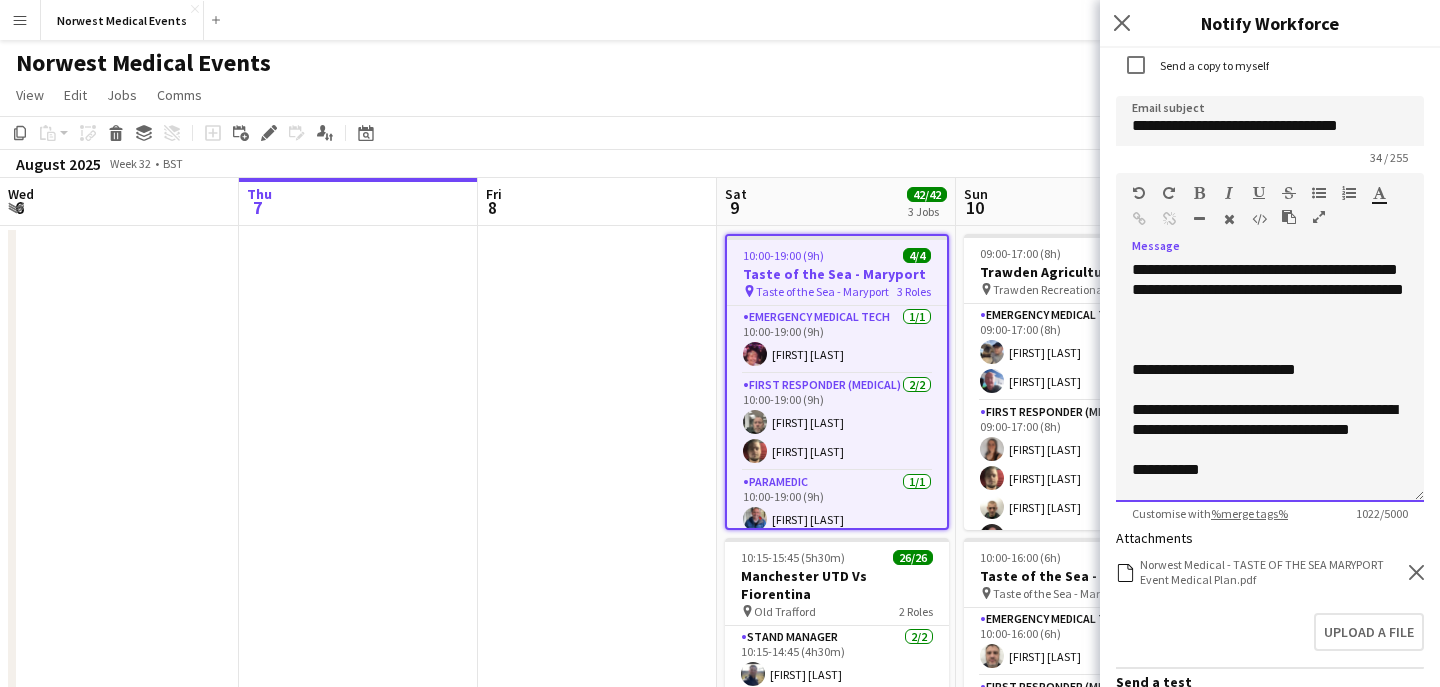 scroll, scrollTop: 796, scrollLeft: 0, axis: vertical 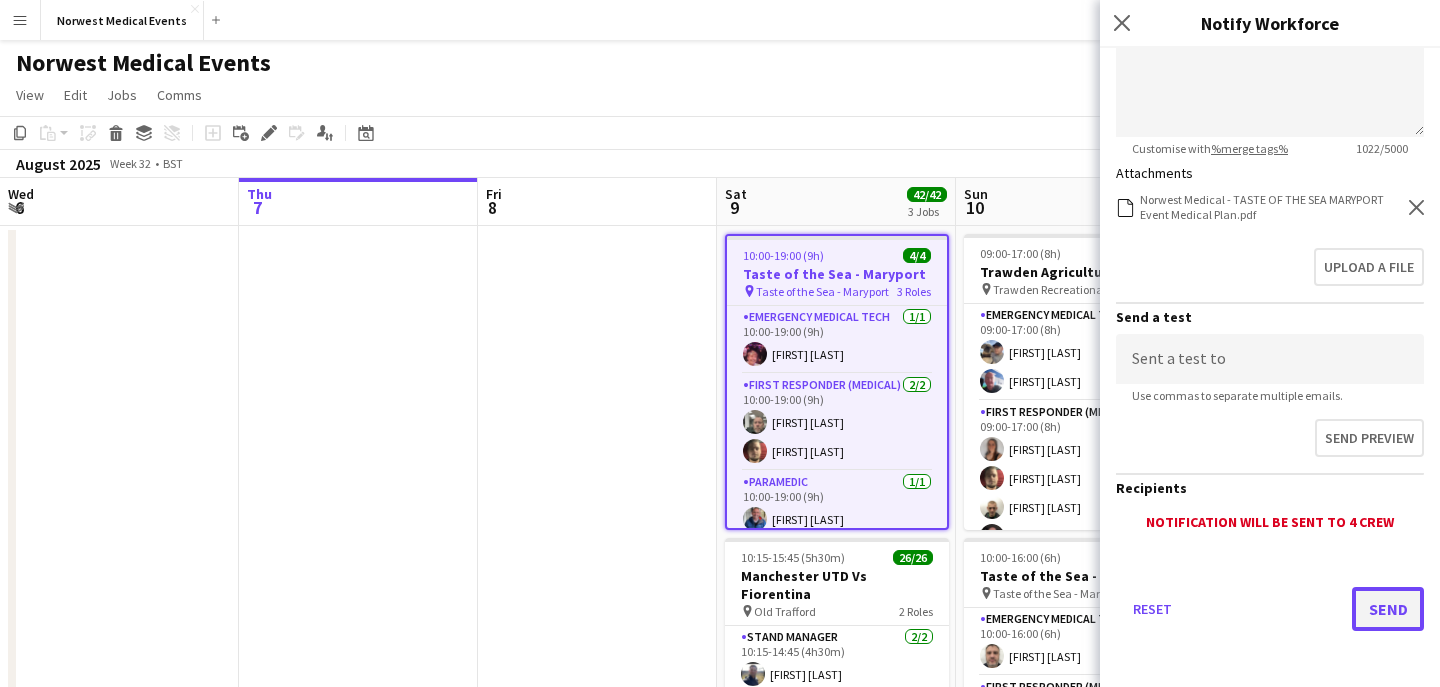 click on "Send" 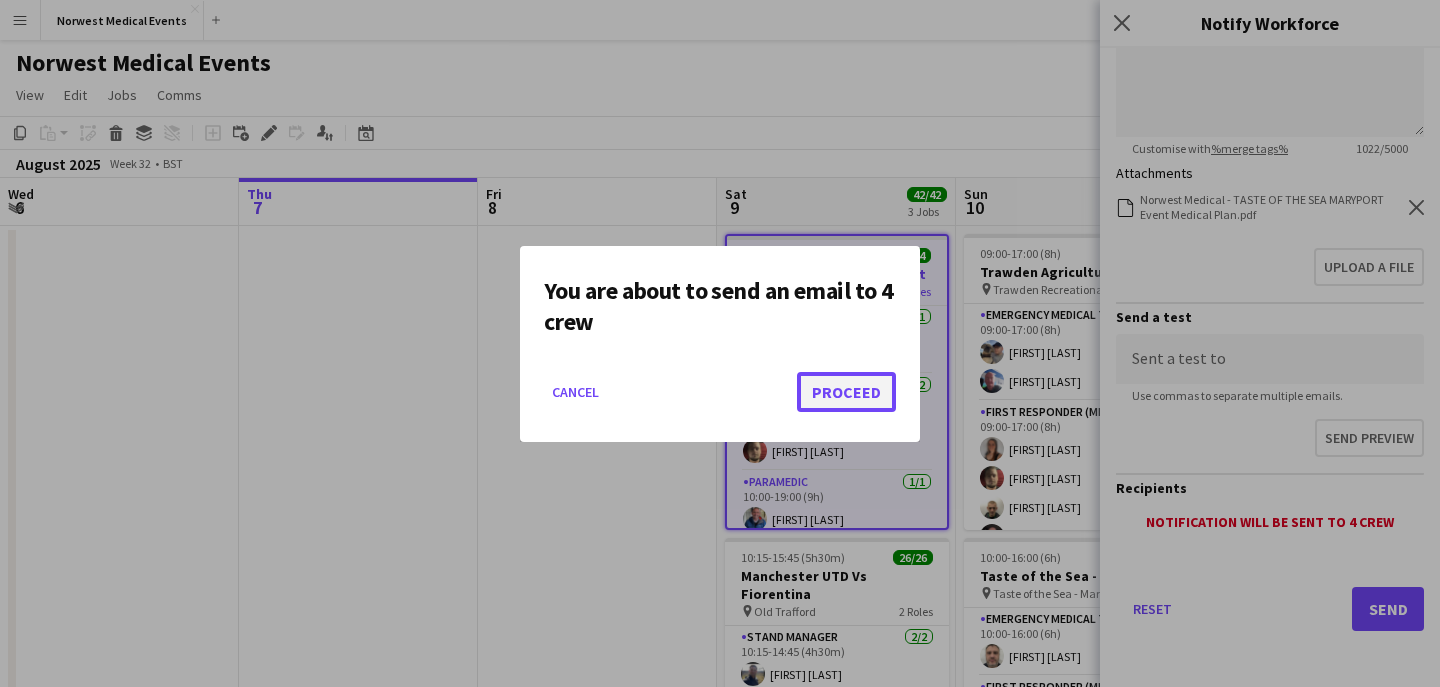 click on "Proceed" 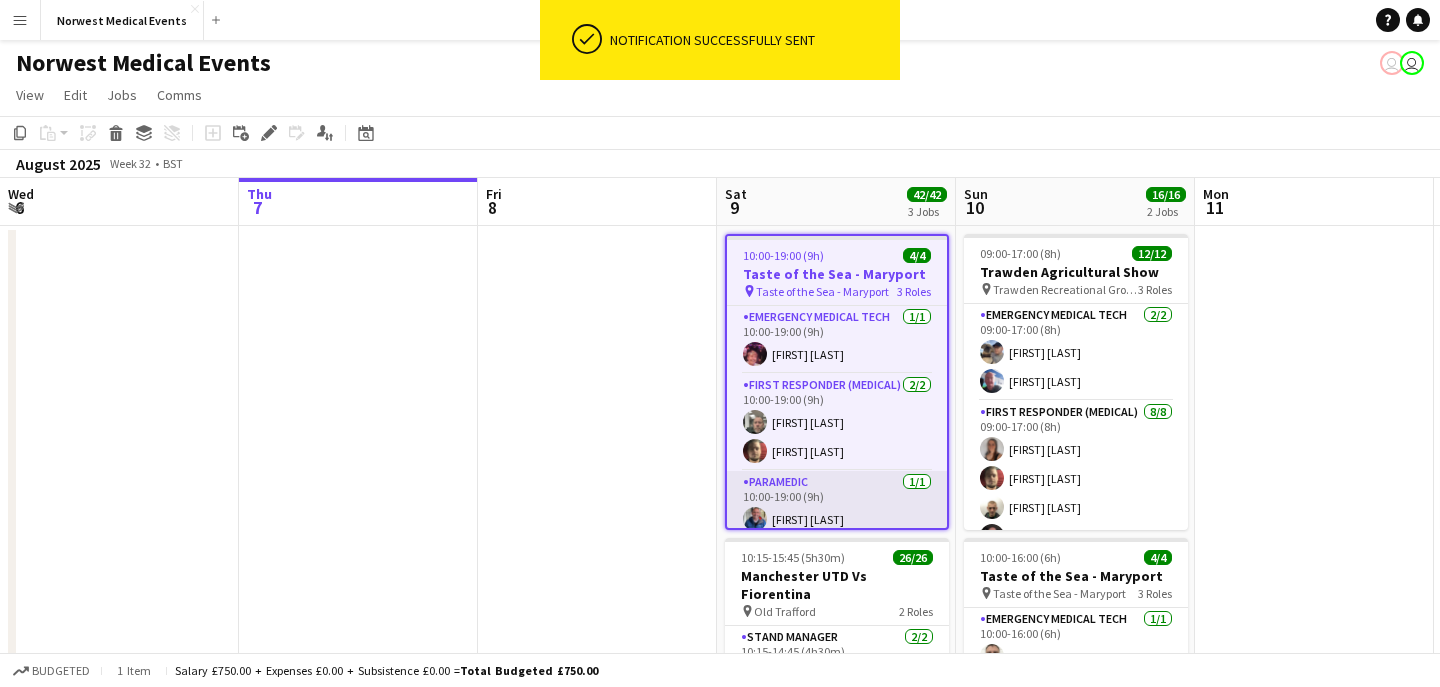 scroll, scrollTop: 11, scrollLeft: 0, axis: vertical 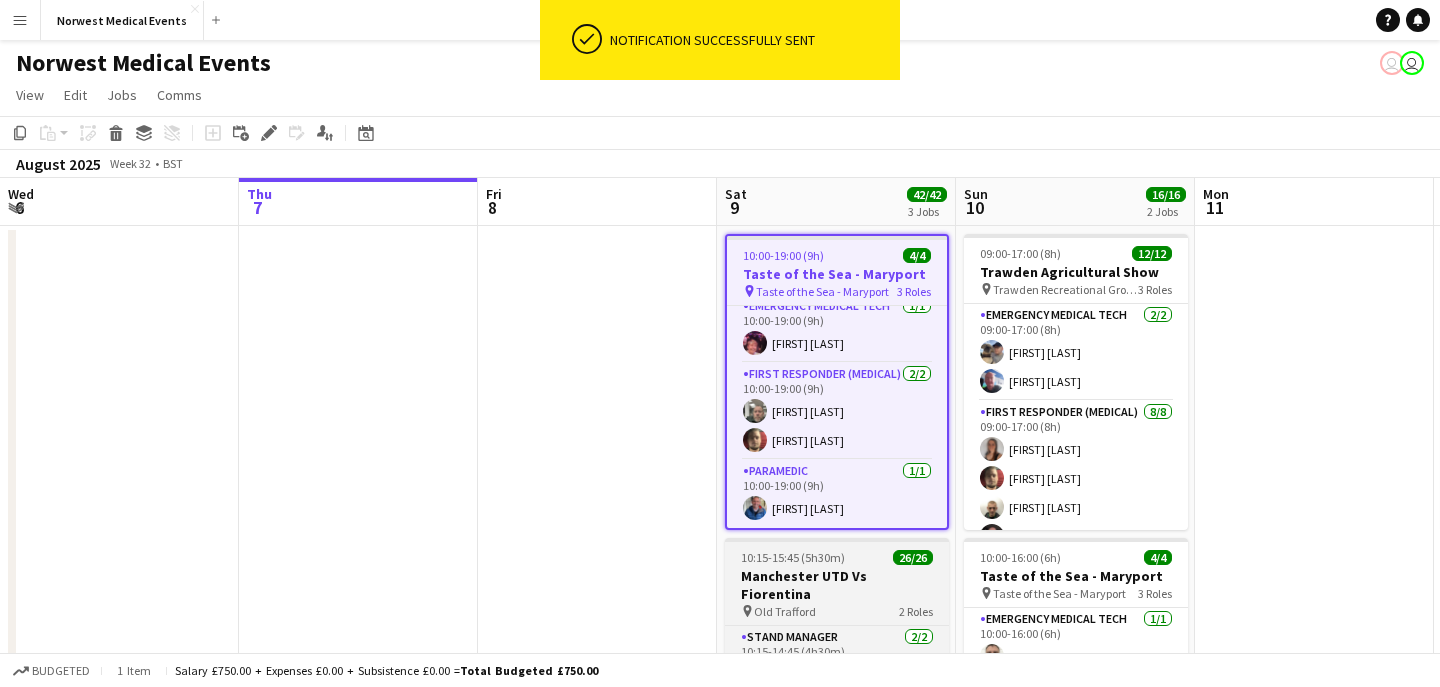 click on "10:15-15:45 (5h30m)    26/26   Manchester UTD Vs Fiorentina
pin
Old Trafford   2 Roles   Stand Manager   2/2   10:15-14:45 (4h30m)
[FIRST] [LAST] [FIRST] [LAST]  First Responder (Medical)    24/24   10:15-15:45 (5h30m)
[FIRST] [LAST] [FIRST] [LAST] [FIRST] [LAST] [FIRST] [LAST] [FIRST] [LAST] [FIRST] [LAST] [FIRST] [LAST] [FIRST] [LAST] [FIRST] [LAST] [FIRST] [LAST] [FIRST] [LAST] [FIRST] [LAST] [FIRST] [LAST] [FIRST] [LAST] [FIRST] [LAST] [FIRST] [LAST] [FIRST] [LAST] [FIRST] [LAST] [FIRST] [LAST] [FIRST] [LAST] [FIRST] [LAST]
single-neutral-actions" at bounding box center [837, 686] 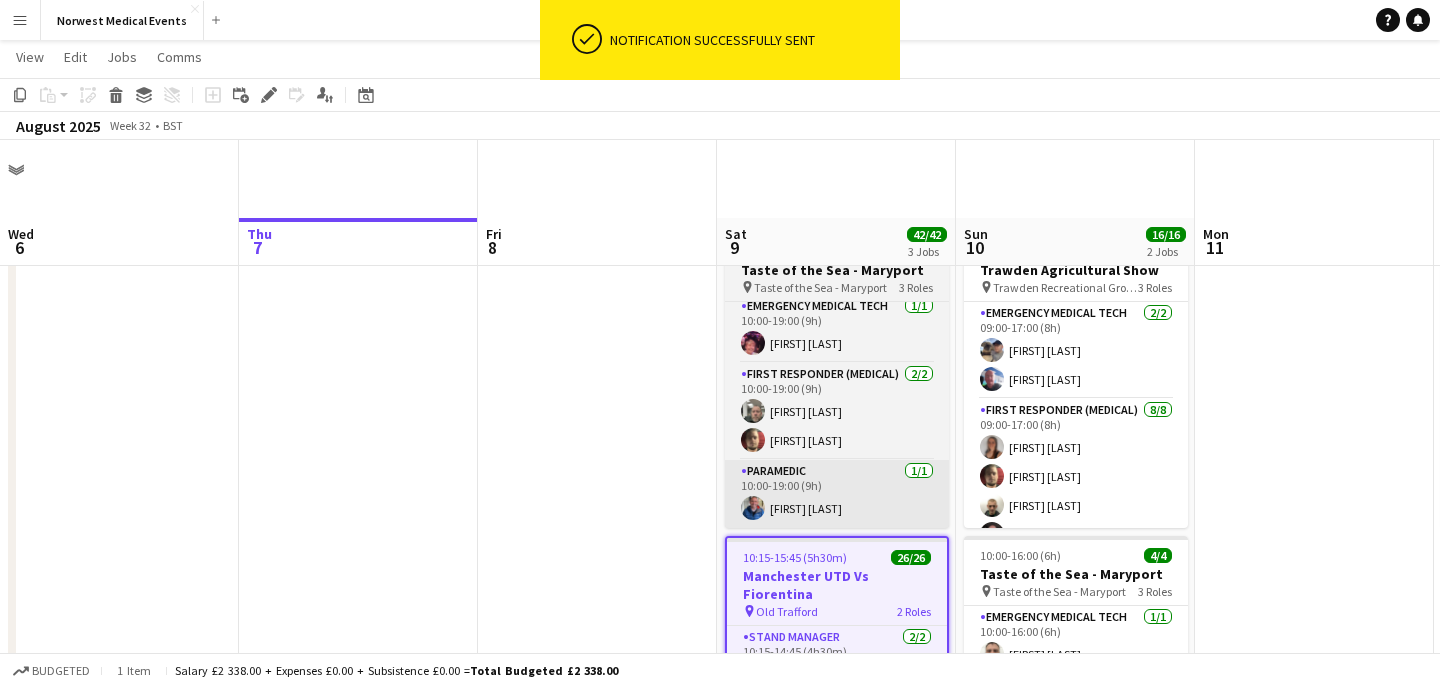 scroll, scrollTop: 239, scrollLeft: 0, axis: vertical 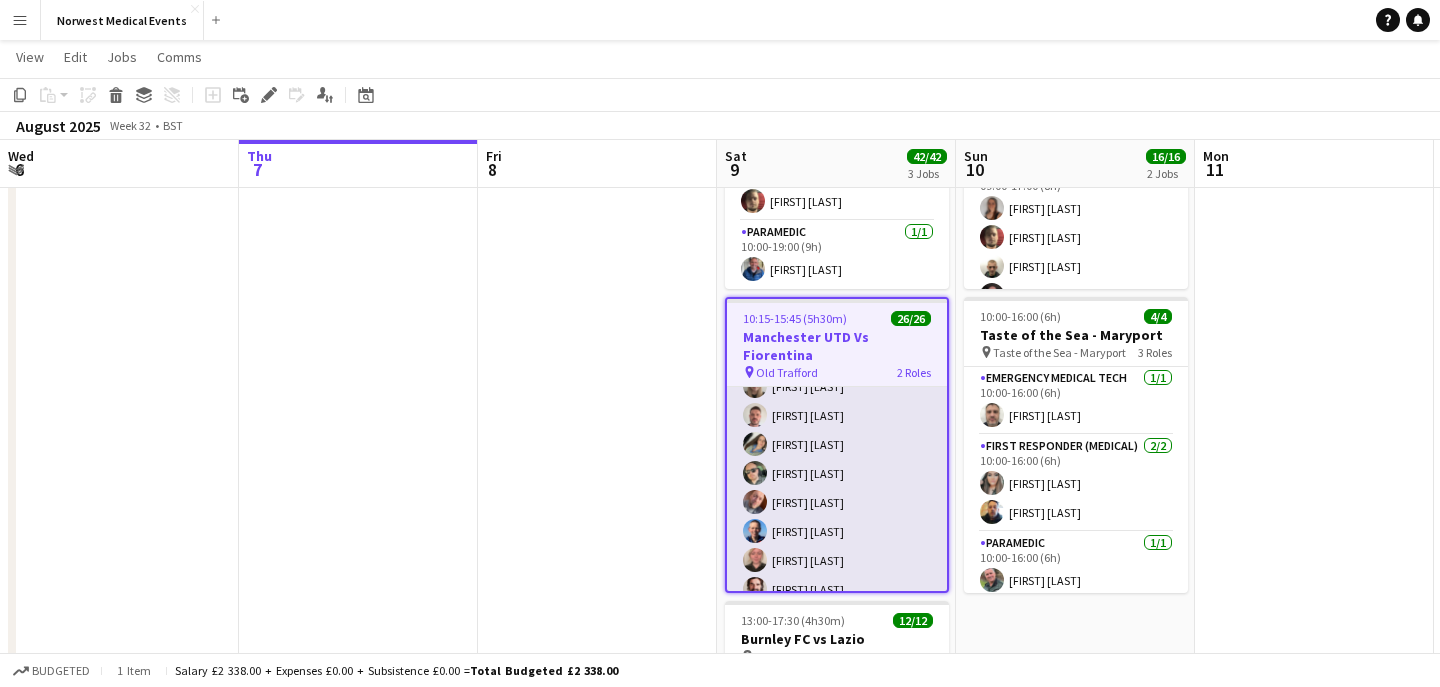click on "First Responder (Medical)    24/24   10:15-15:45 (5h30m)
[FIRST] [LAST] [FIRST] [LAST] [FIRST] [LAST] [FIRST] [LAST] [FIRST] [LAST] [FIRST] [LAST] [FIRST] [LAST] [FIRST] [LAST] [FIRST] [LAST] [FIRST] [LAST] [FIRST] [LAST] [FIRST] [LAST] [FIRST] [LAST] [FIRST] [LAST] [FIRST] [LAST] [FIRST] [LAST] [FIRST] [LAST] [FIRST] [LAST] [FIRST] [LAST] [FIRST] [LAST] [FIRST] [LAST]" at bounding box center (837, 241) 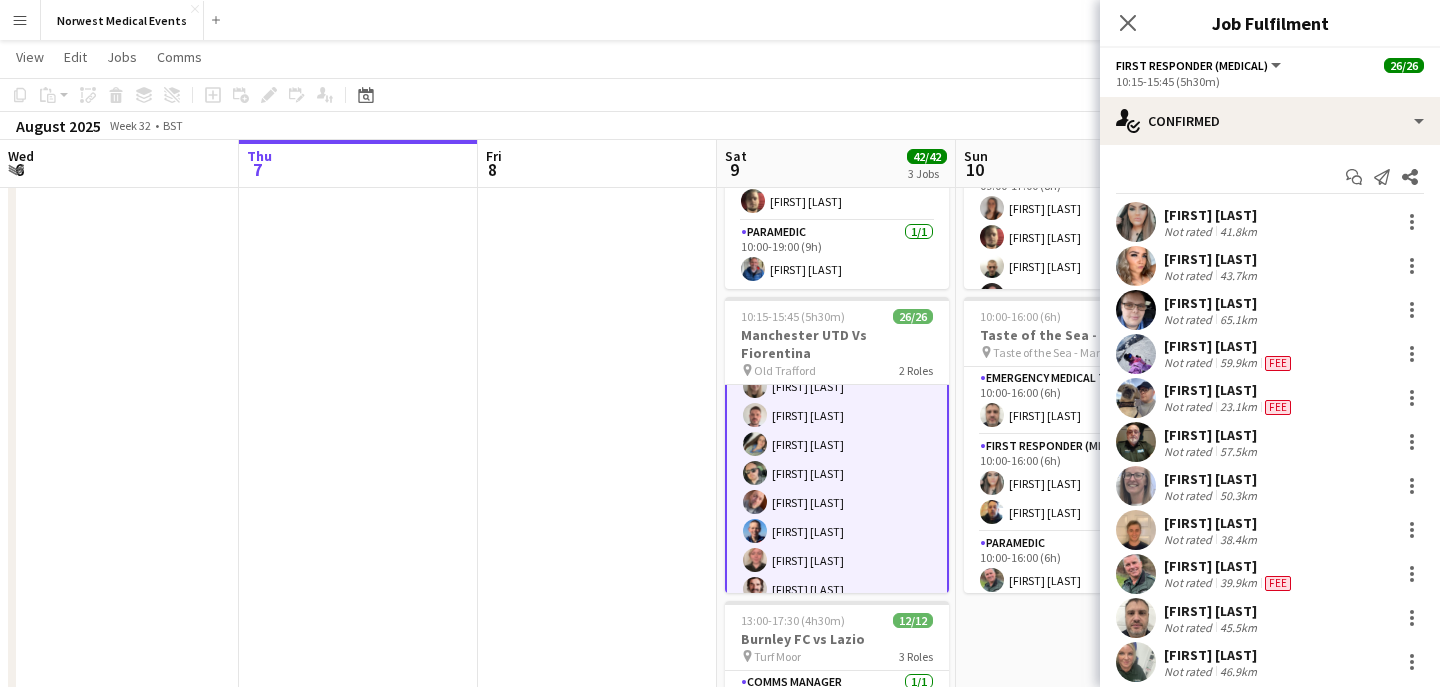 scroll, scrollTop: 173, scrollLeft: 0, axis: vertical 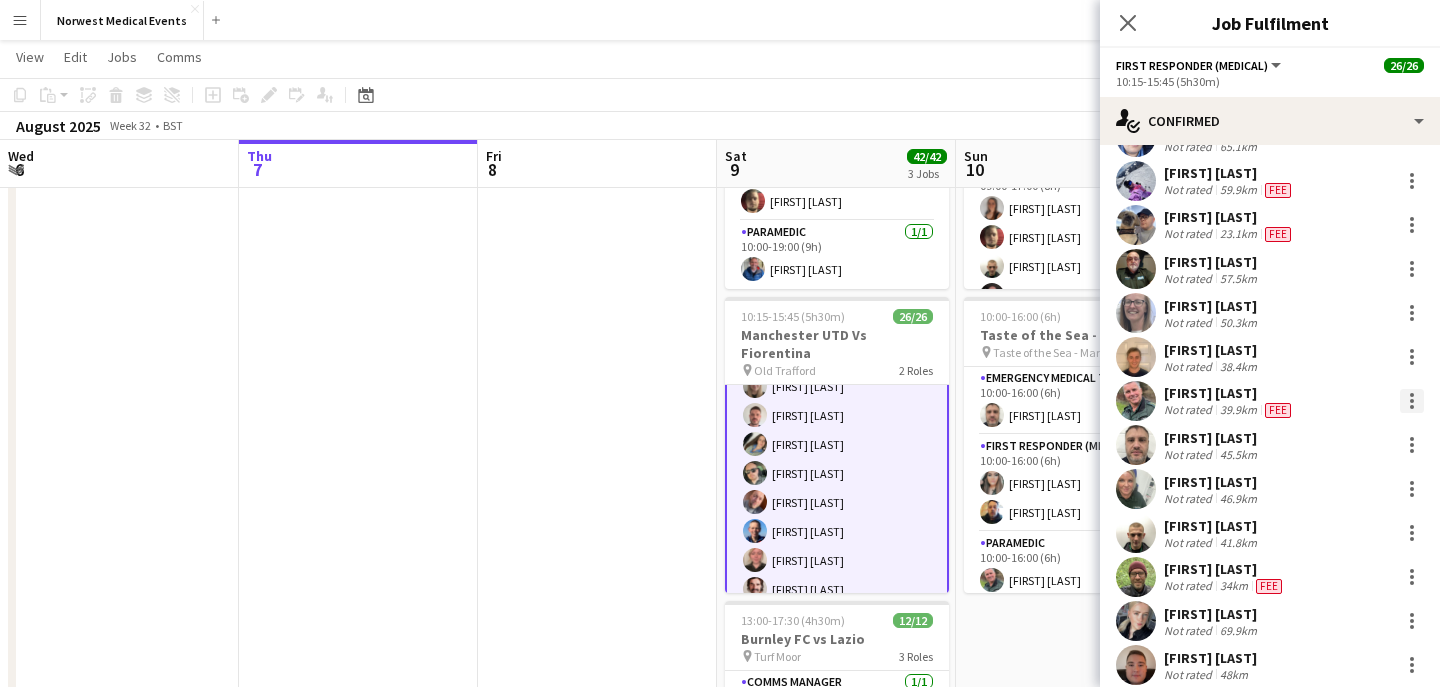 click at bounding box center (1412, 401) 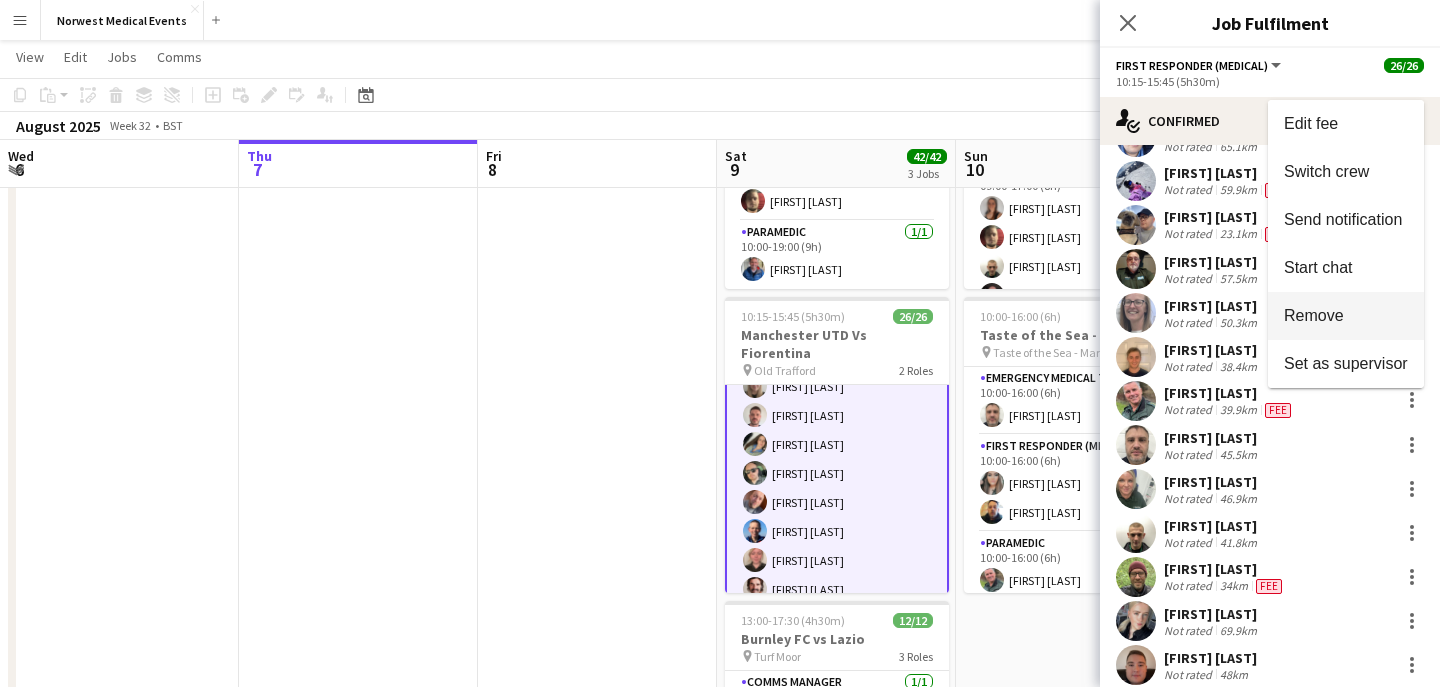 click on "Remove" at bounding box center [1346, 316] 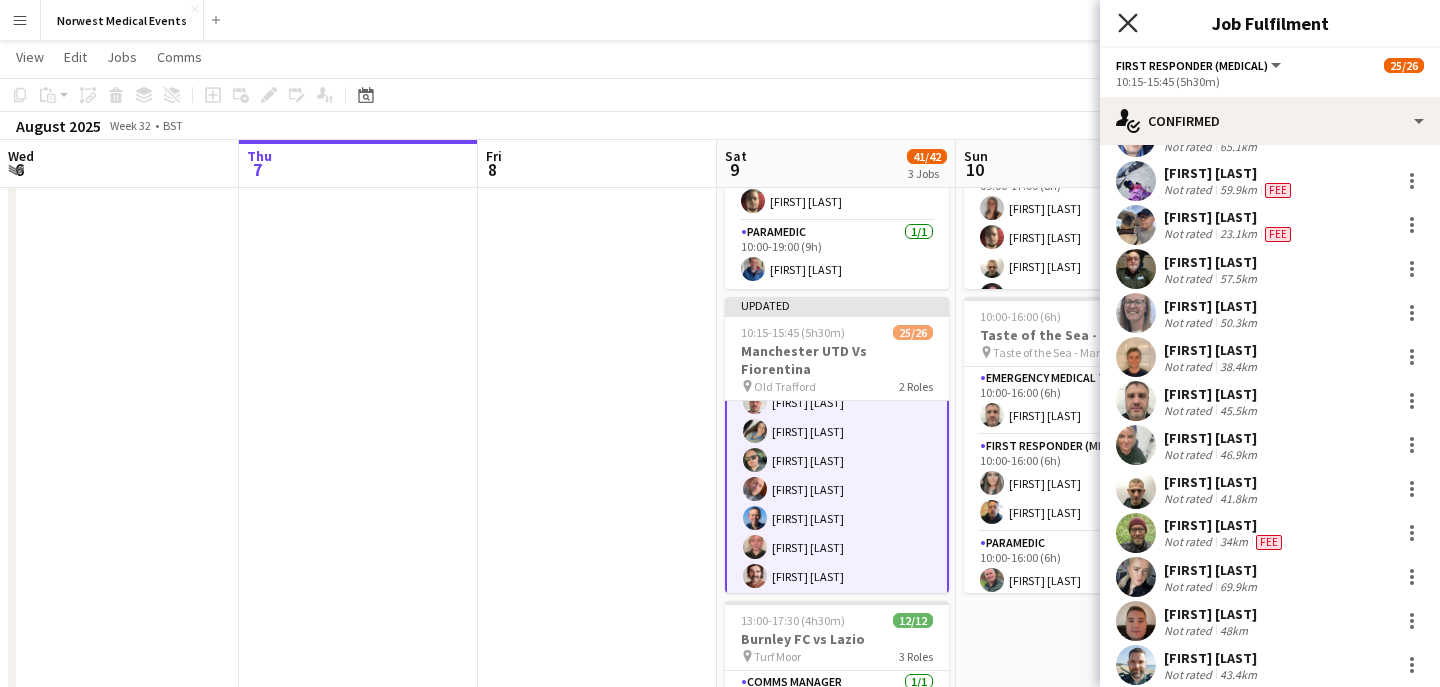 click 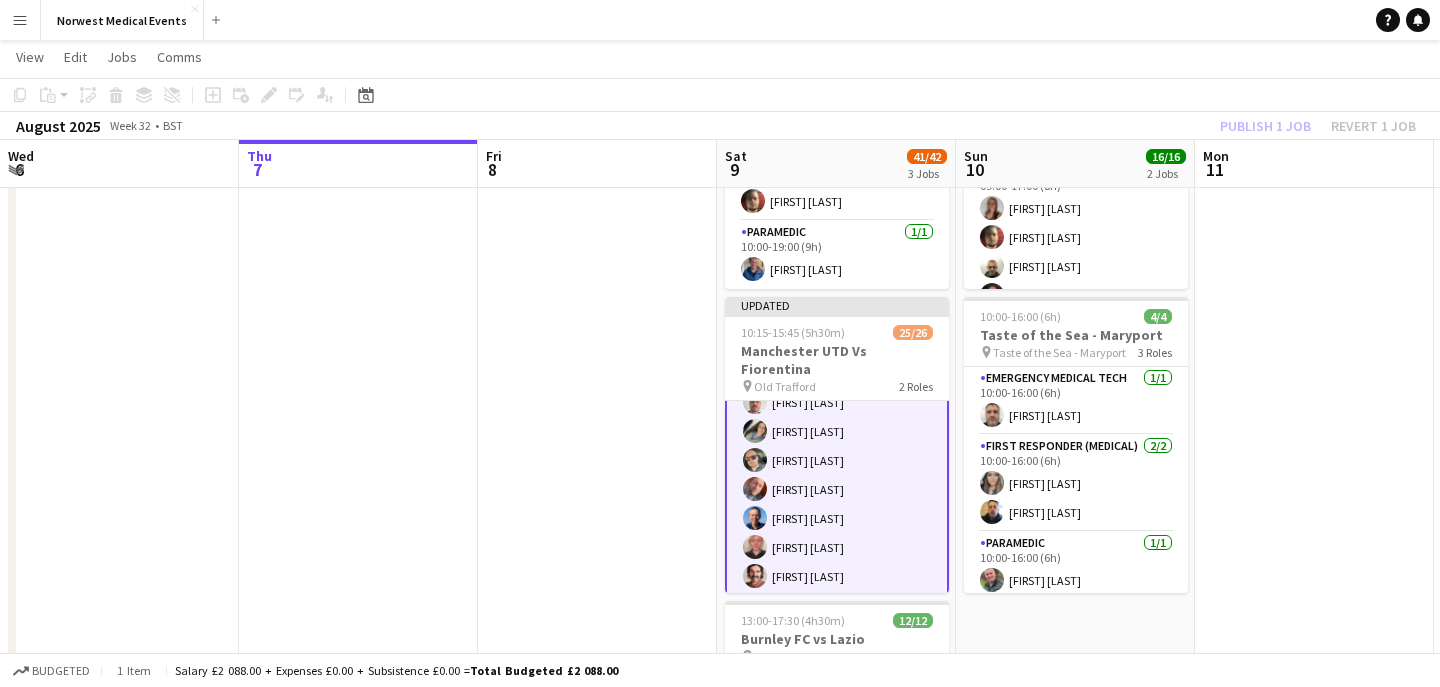 click on "Publish 1 job   Revert 1 job" 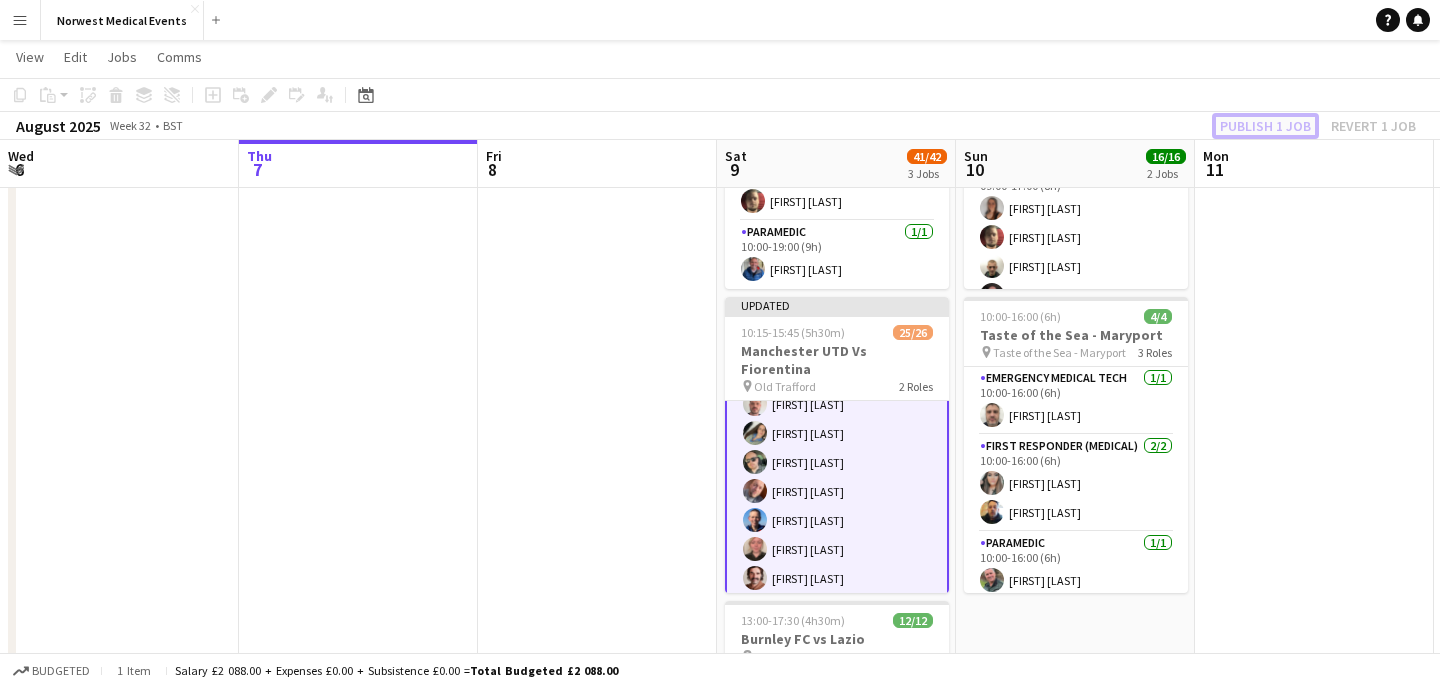 click on "Publish 1 job" 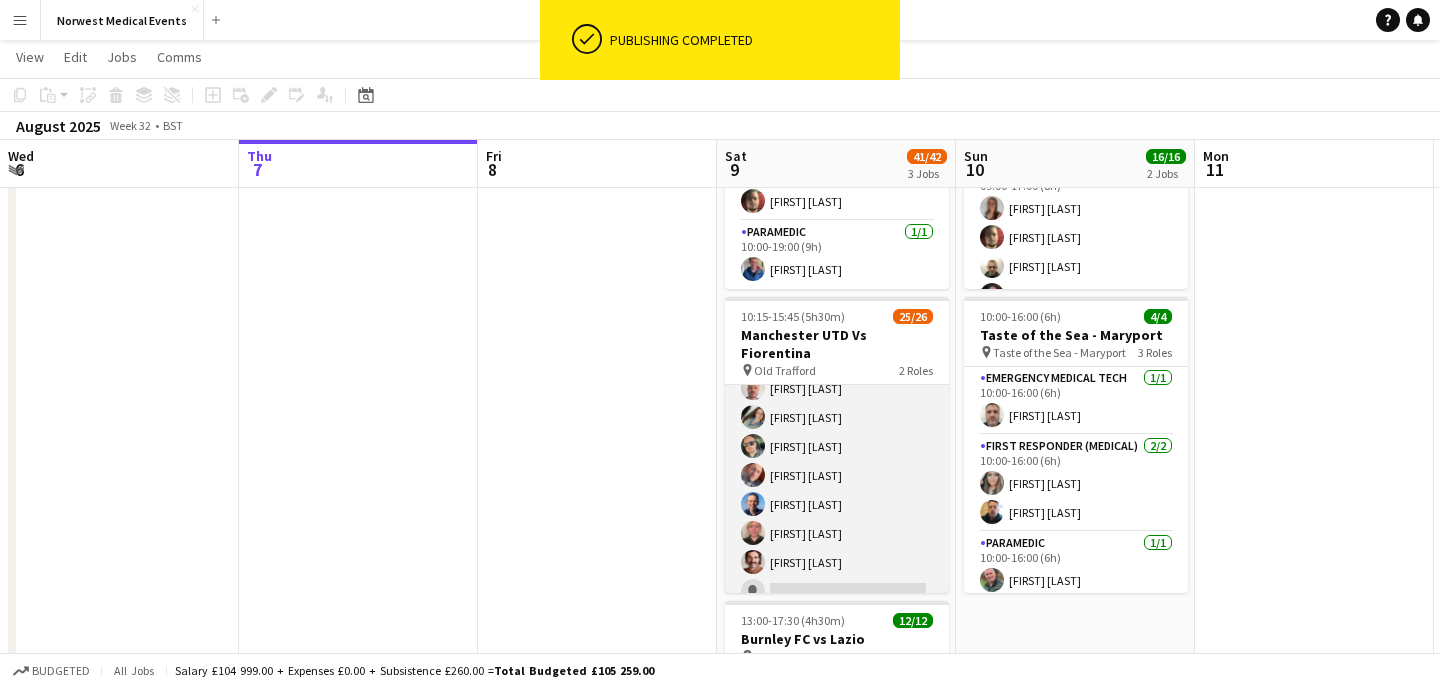 click on "First Responder (Medical)    23/24   10:15-15:45 (5h30m)
[FIRST] [LAST] [FIRST] [LAST] [FIRST] [LAST] [FIRST] [LAST] [FIRST] [LAST] [FIRST] [LAST] [FIRST] [LAST] [FIRST] [LAST] [FIRST] [LAST] [FIRST] [LAST] [FIRST] [LAST] [FIRST] [LAST] [FIRST] [LAST] [FIRST] [LAST] [FIRST] [LAST] [FIRST] [LAST] [FIRST] [LAST] [FIRST] [LAST] [FIRST] [LAST] [FIRST] [LAST] [FIRST] [LAST]
single-neutral-actions" at bounding box center (837, 243) 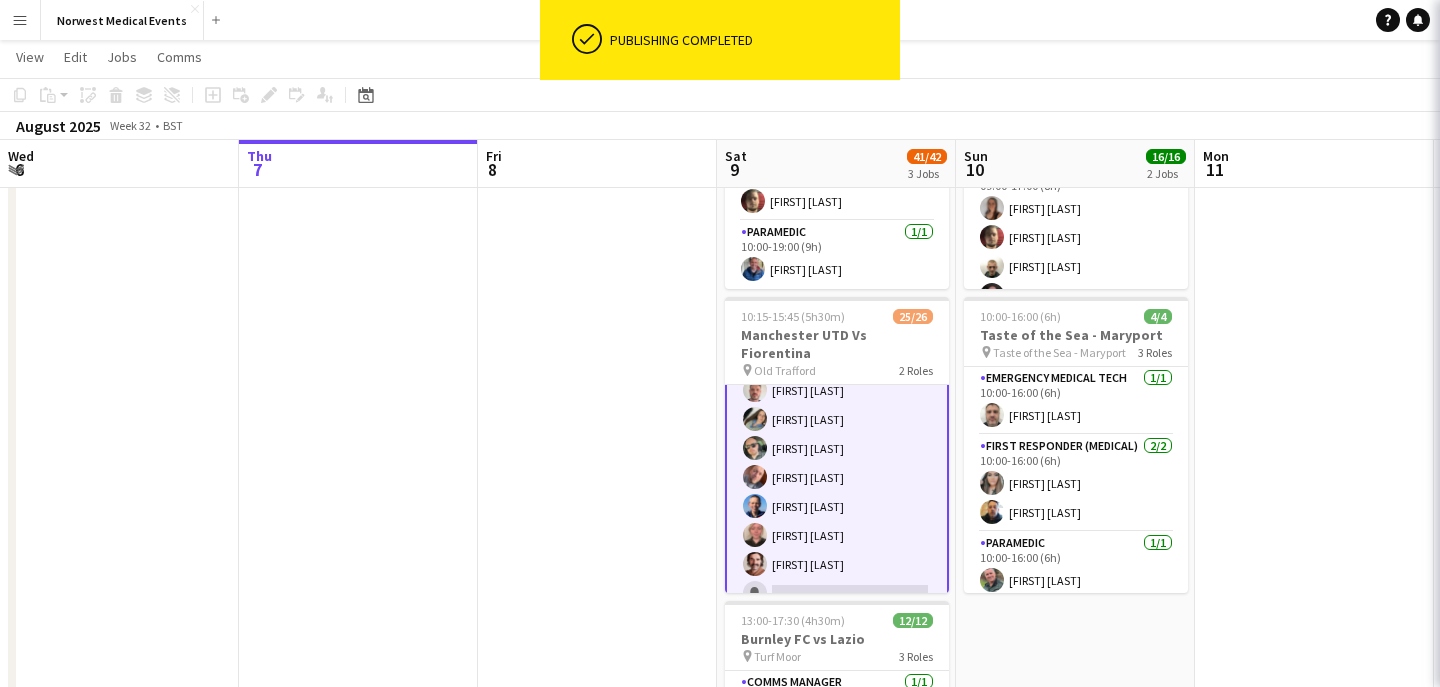 scroll, scrollTop: 608, scrollLeft: 0, axis: vertical 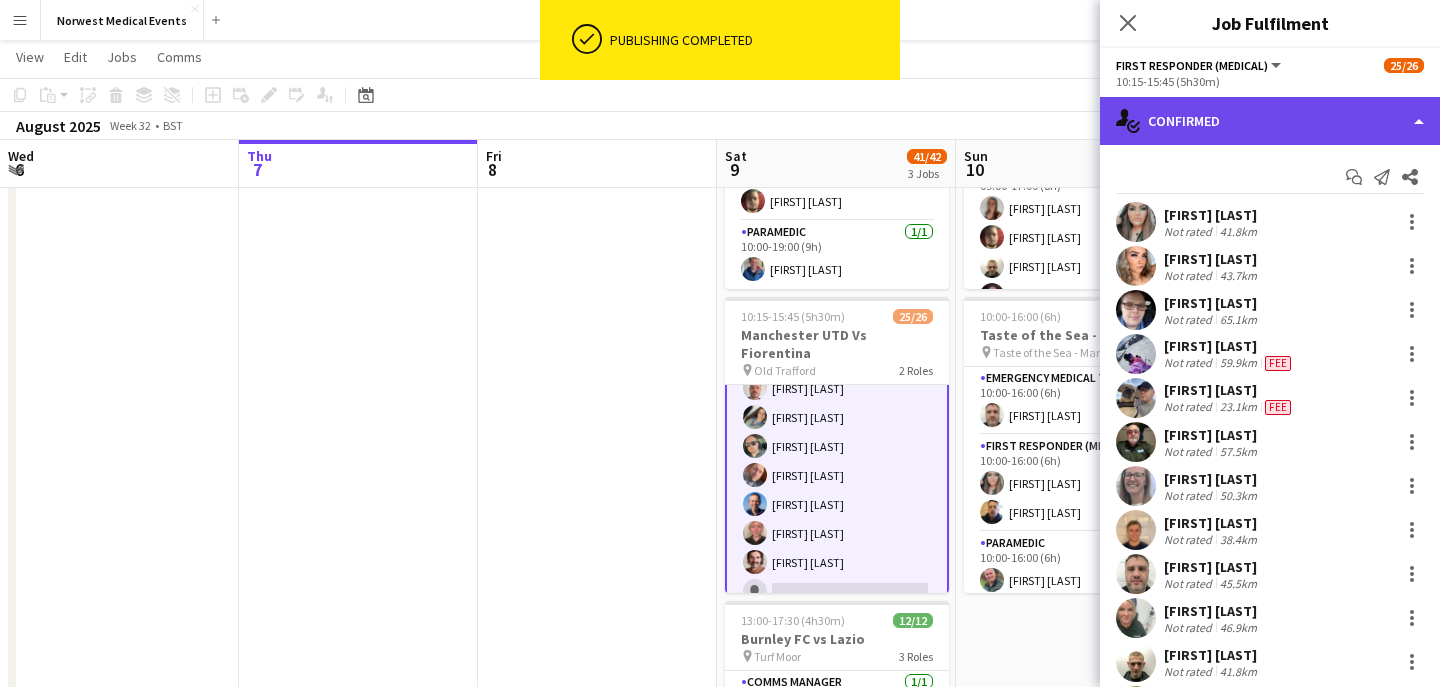 click on "single-neutral-actions-check-2
Confirmed" 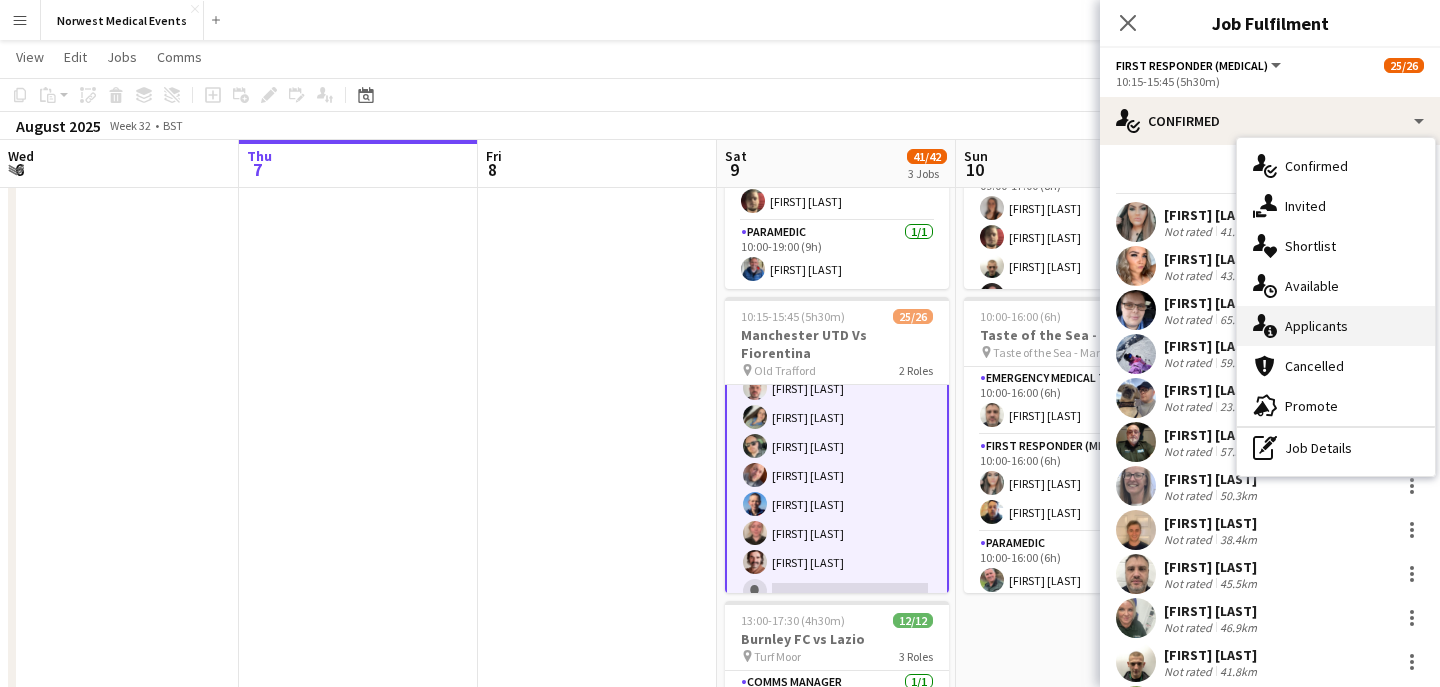 click on "single-neutral-actions-information
Applicants" at bounding box center (1336, 326) 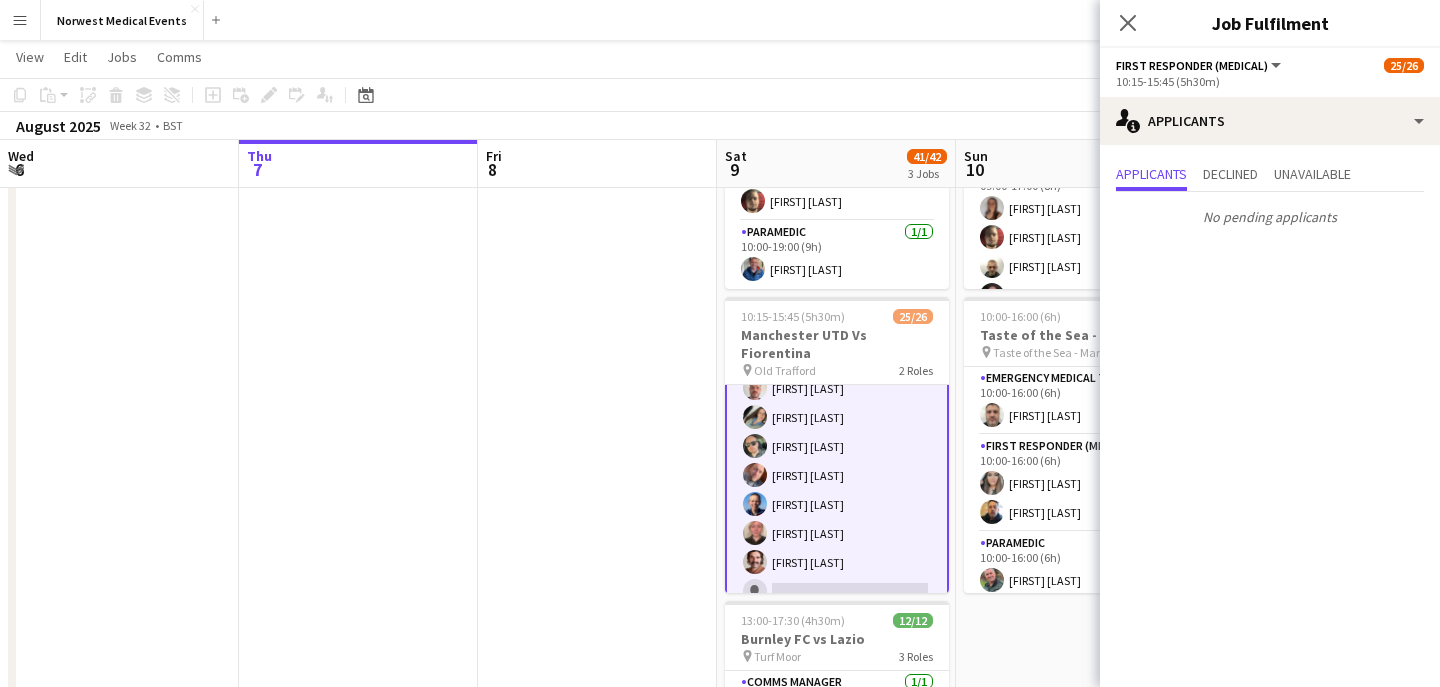 click on "Close pop-in" 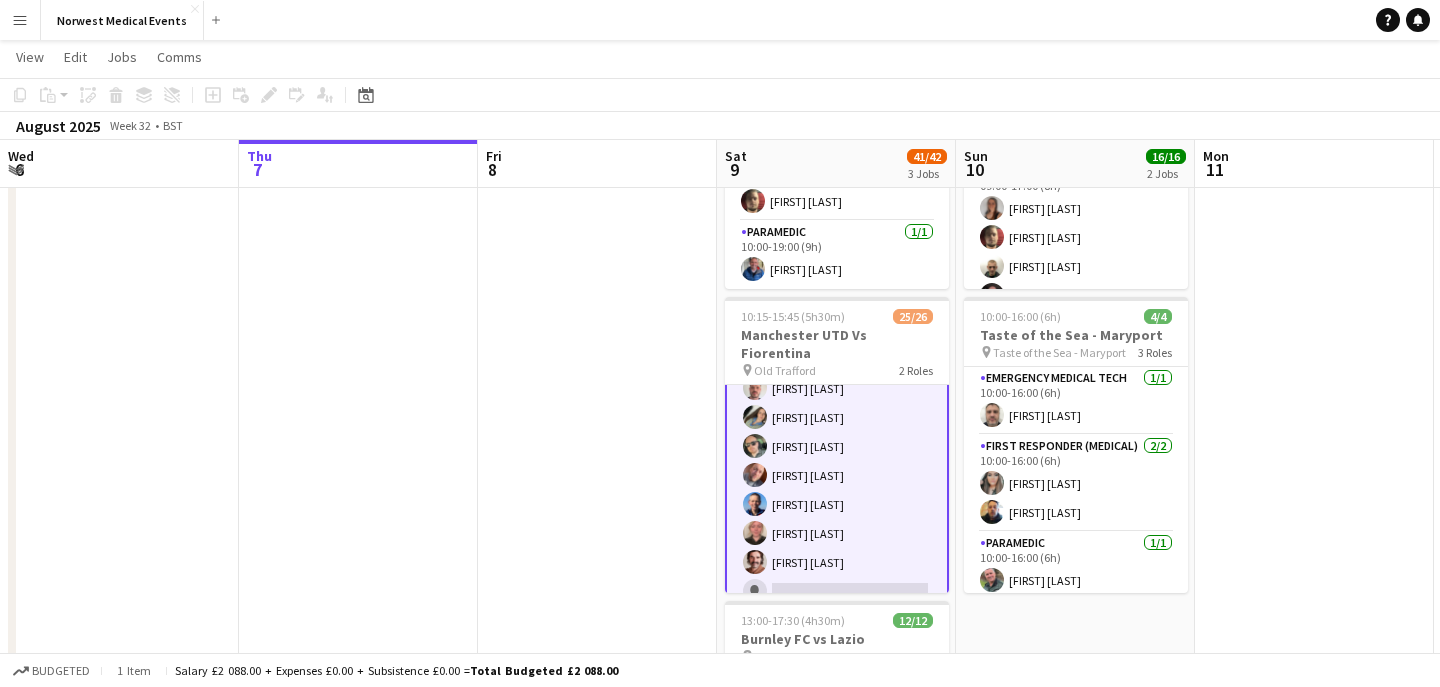 scroll, scrollTop: 610, scrollLeft: 0, axis: vertical 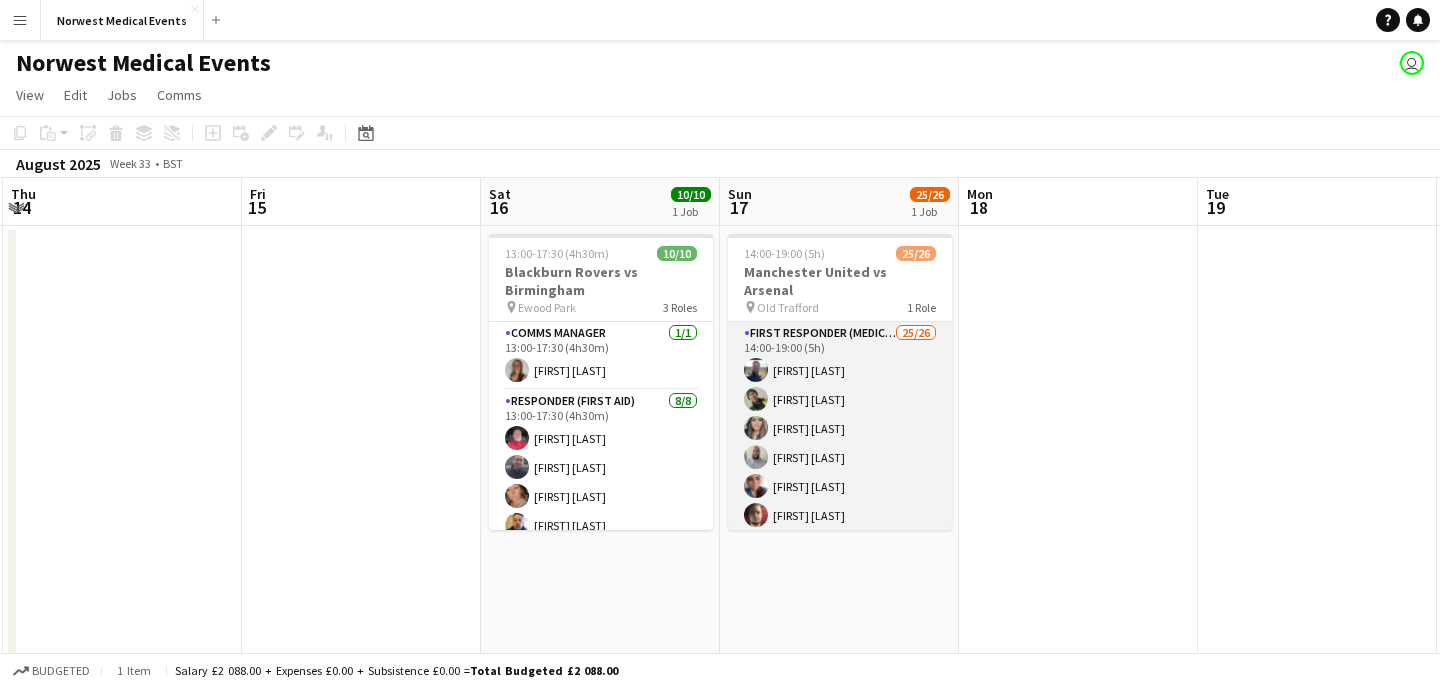 click on "First Responder (Medical)    25/26   14:00-19:00 (5h)
[FIRST] [LAST] [FIRST] [LAST] [FIRST] [LAST] [FIRST] [LAST] [FIRST] [LAST] [FIRST] [LAST] [FIRST] [LAST] [FIRST] [LAST] [FIRST] [LAST] [FIRST] [LAST] [FIRST] [LAST] [FIRST] [LAST] [FIRST] [LAST] [FIRST] [LAST] [FIRST] [LAST] [FIRST] [LAST] [FIRST] [LAST] [FIRST] [LAST] [FIRST] [LAST] [FIRST] [LAST] [FIRST] [LAST] [FIRST] [LAST]
single-neutral-actions" at bounding box center [840, 718] 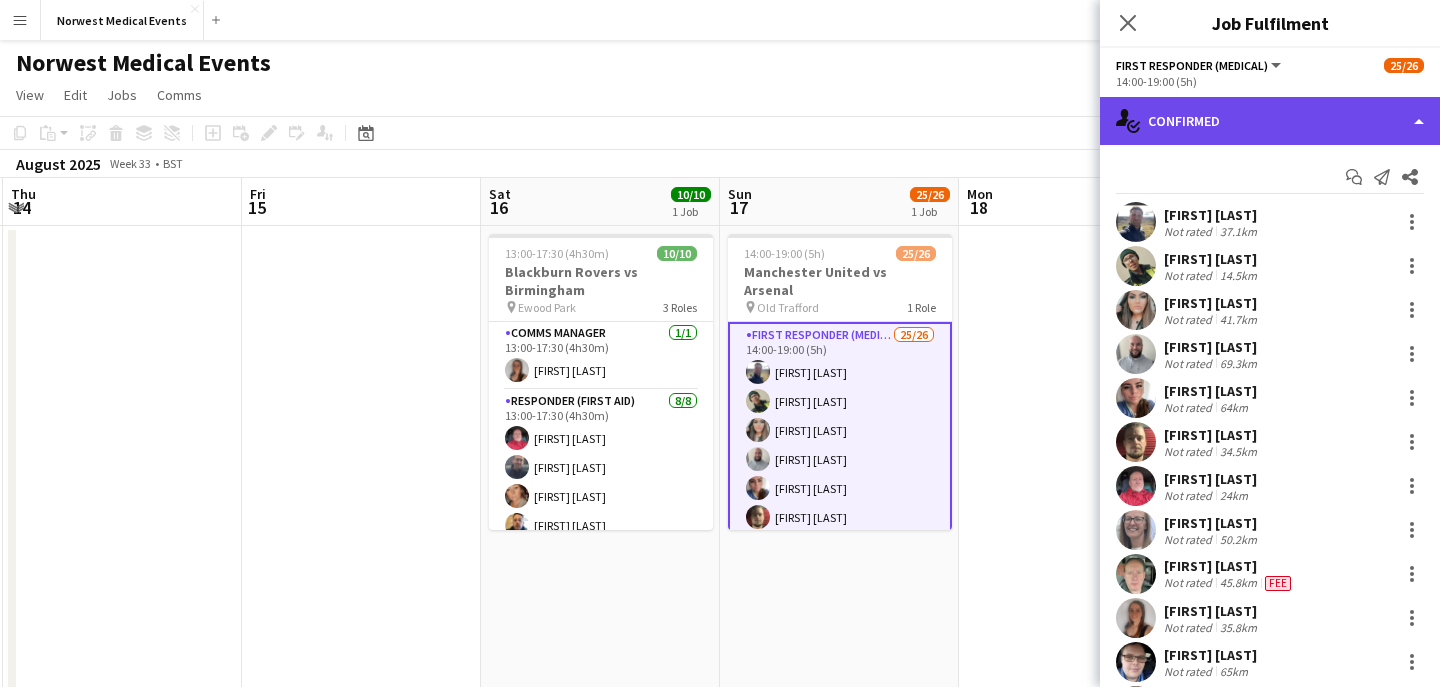 click on "single-neutral-actions-check-2
Confirmed" 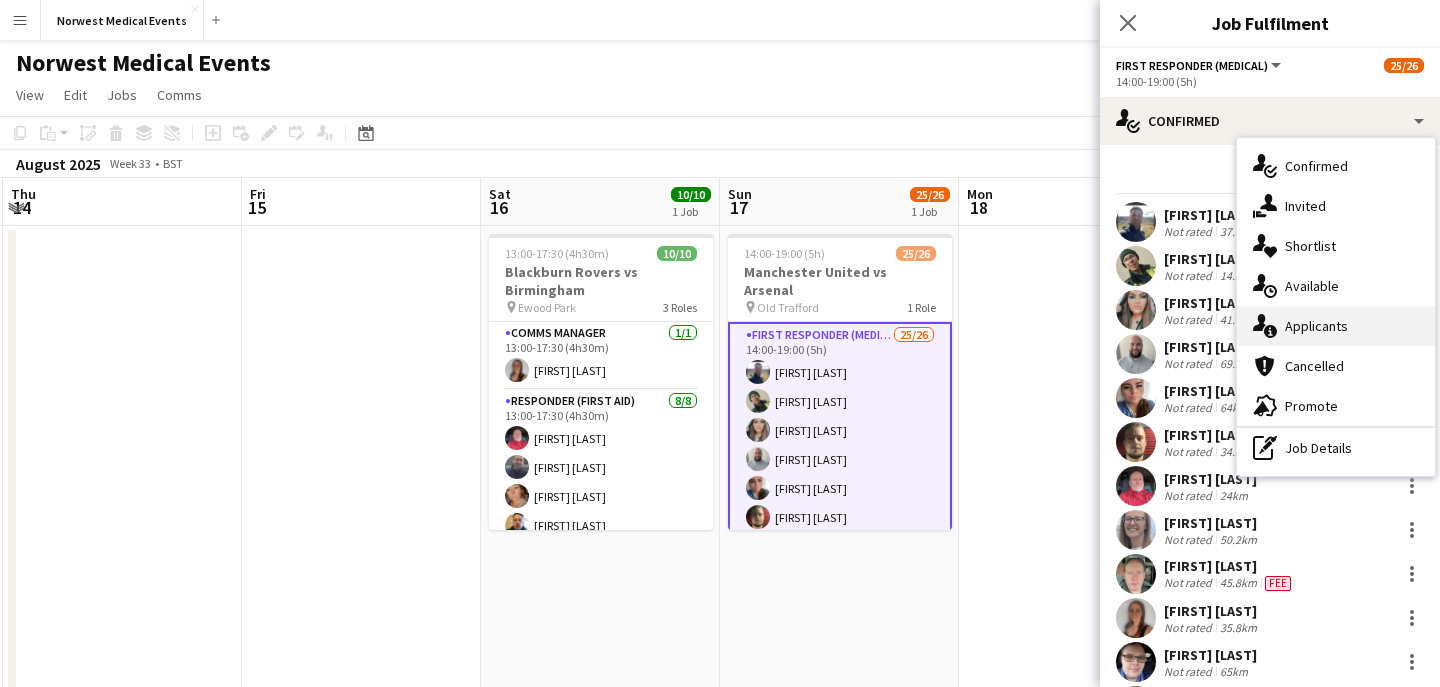 click on "single-neutral-actions-information
Applicants" at bounding box center [1336, 326] 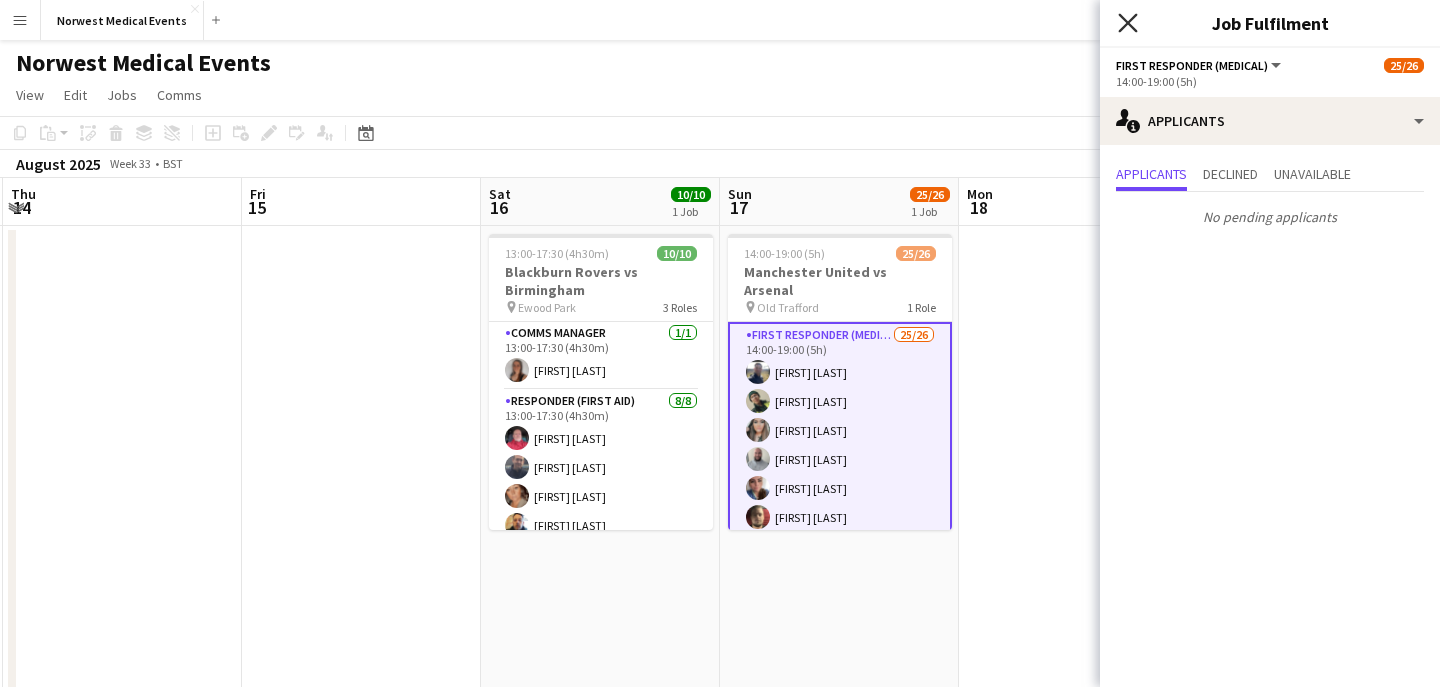 click on "Close pop-in" 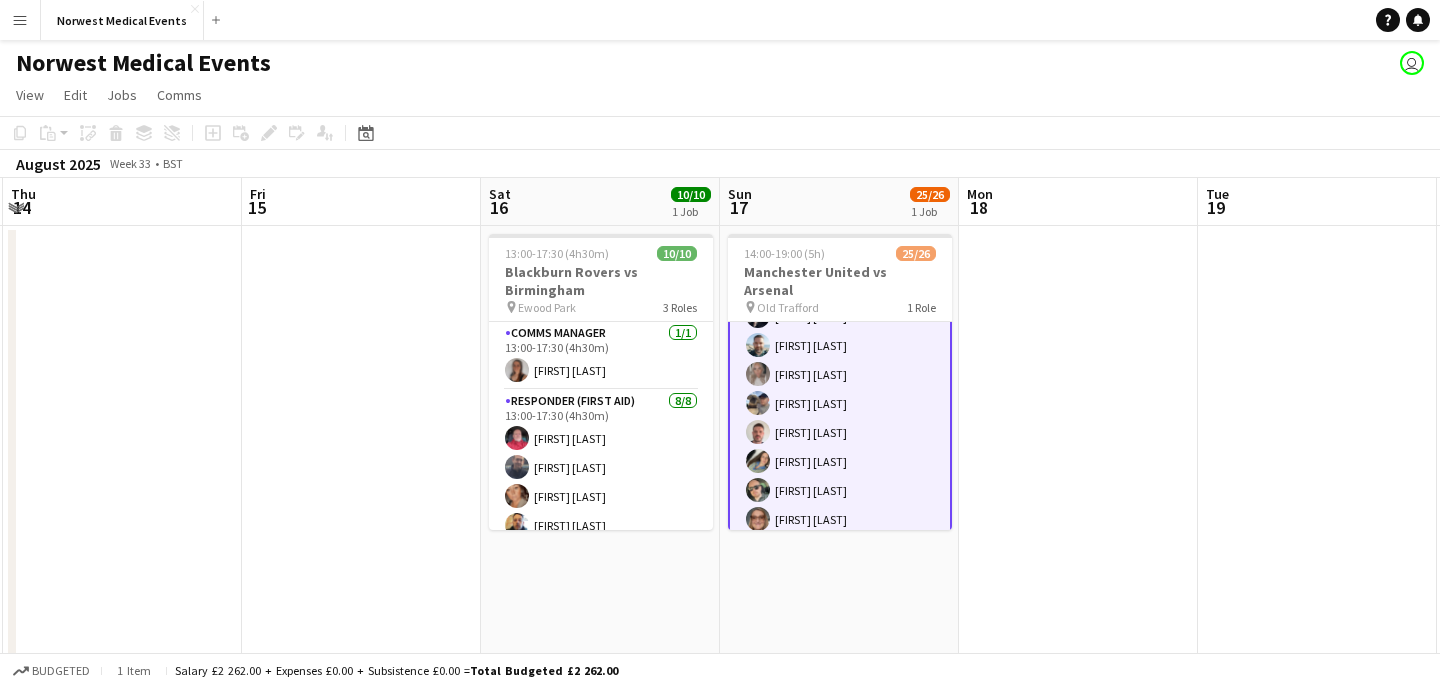 scroll, scrollTop: 571, scrollLeft: 0, axis: vertical 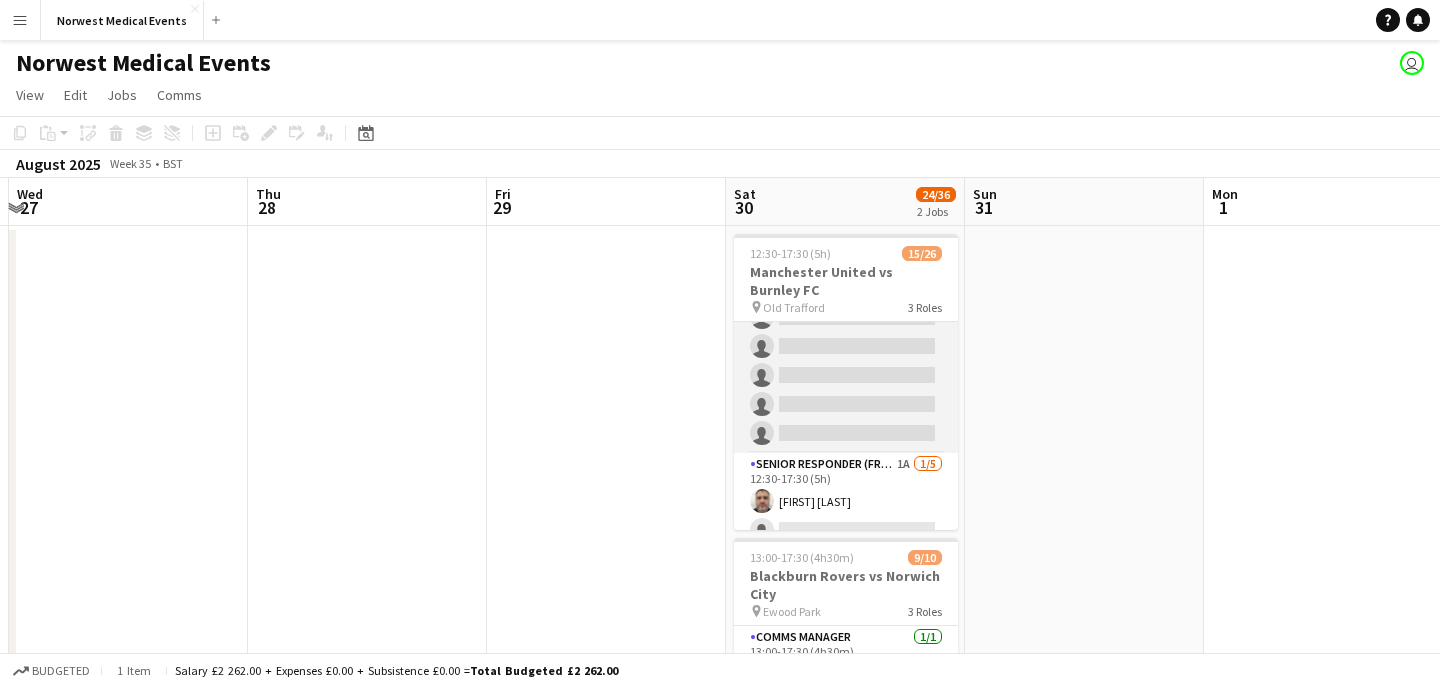 click on "First Responder (Medical)    2A   14/19   12:30-17:30 (5h)
[FIRST] [LAST] [FIRST] [LAST] [FIRST] [LAST] [FIRST] [LAST] [FIRST] [LAST] [FIRST] [LAST] [FIRST] [LAST] [FIRST] [LAST] [FIRST] [LAST] [FIRST] [LAST] [FIRST] [LAST] [FIRST] [LAST]
single-neutral-actions
single-neutral-actions
single-neutral-actions
single-neutral-actions
single-neutral-actions" at bounding box center [846, 158] 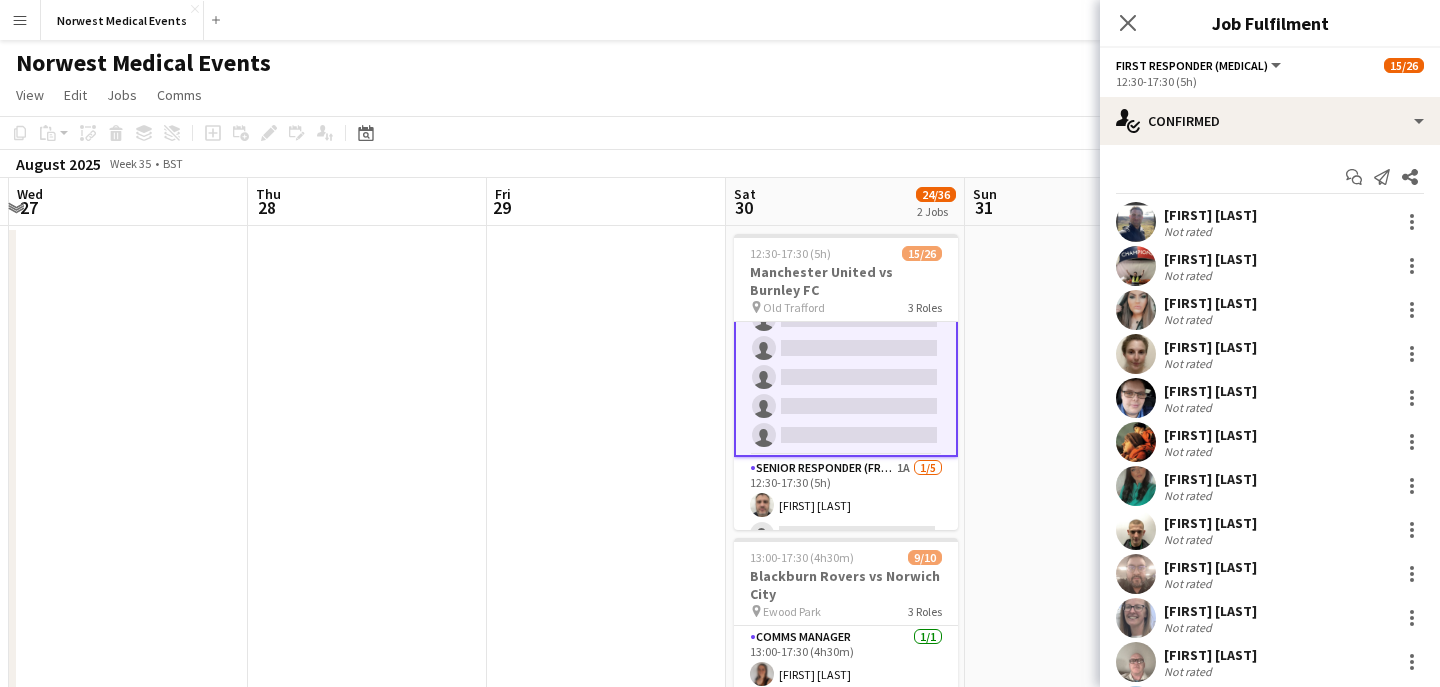 scroll, scrollTop: 461, scrollLeft: 0, axis: vertical 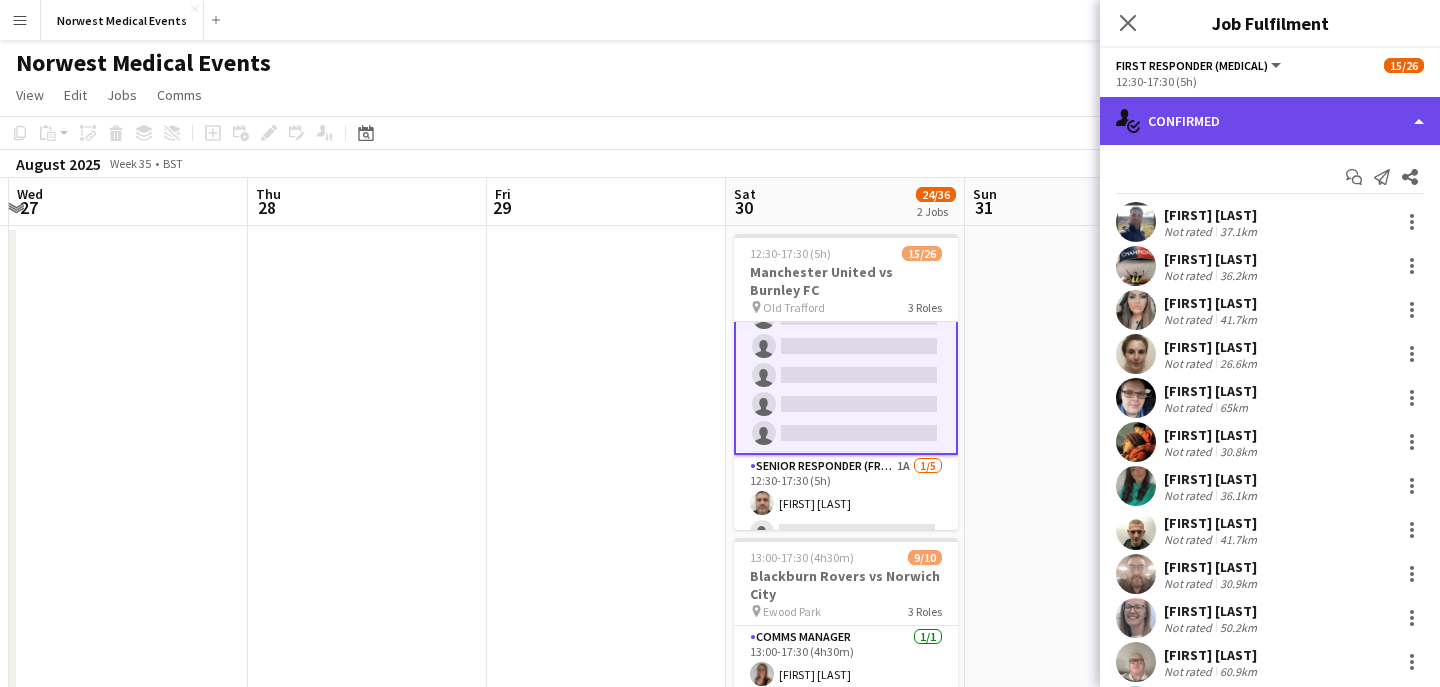 click on "single-neutral-actions-check-2
Confirmed" 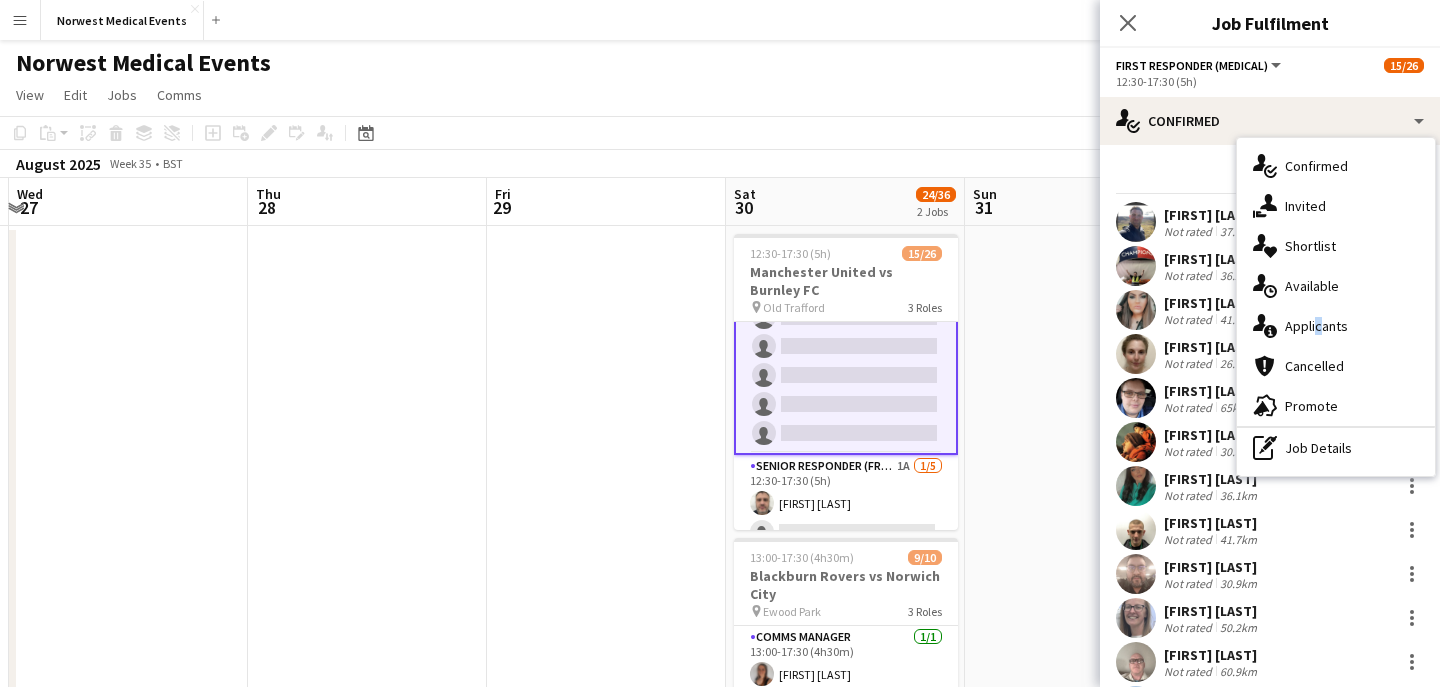 click on "single-neutral-actions-information
Applicants" at bounding box center (1336, 326) 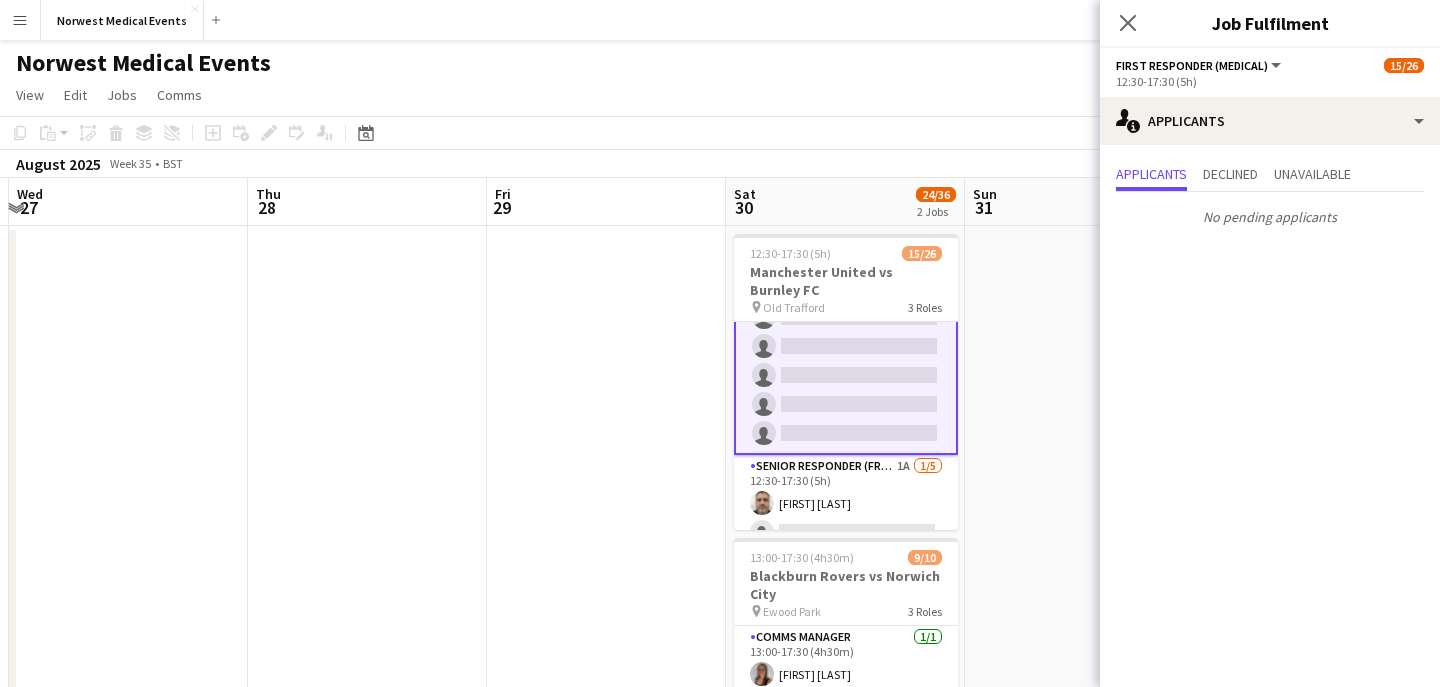 click on "Close pop-in" 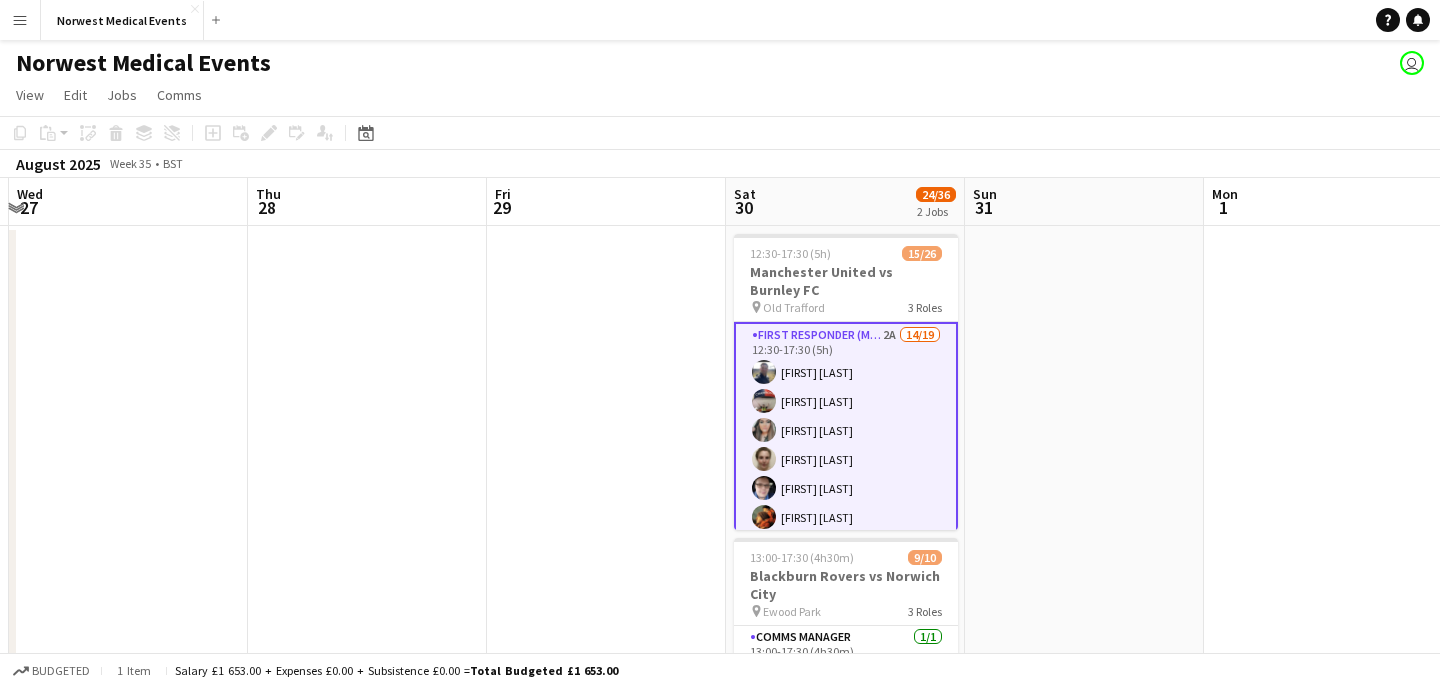 scroll, scrollTop: 667, scrollLeft: 0, axis: vertical 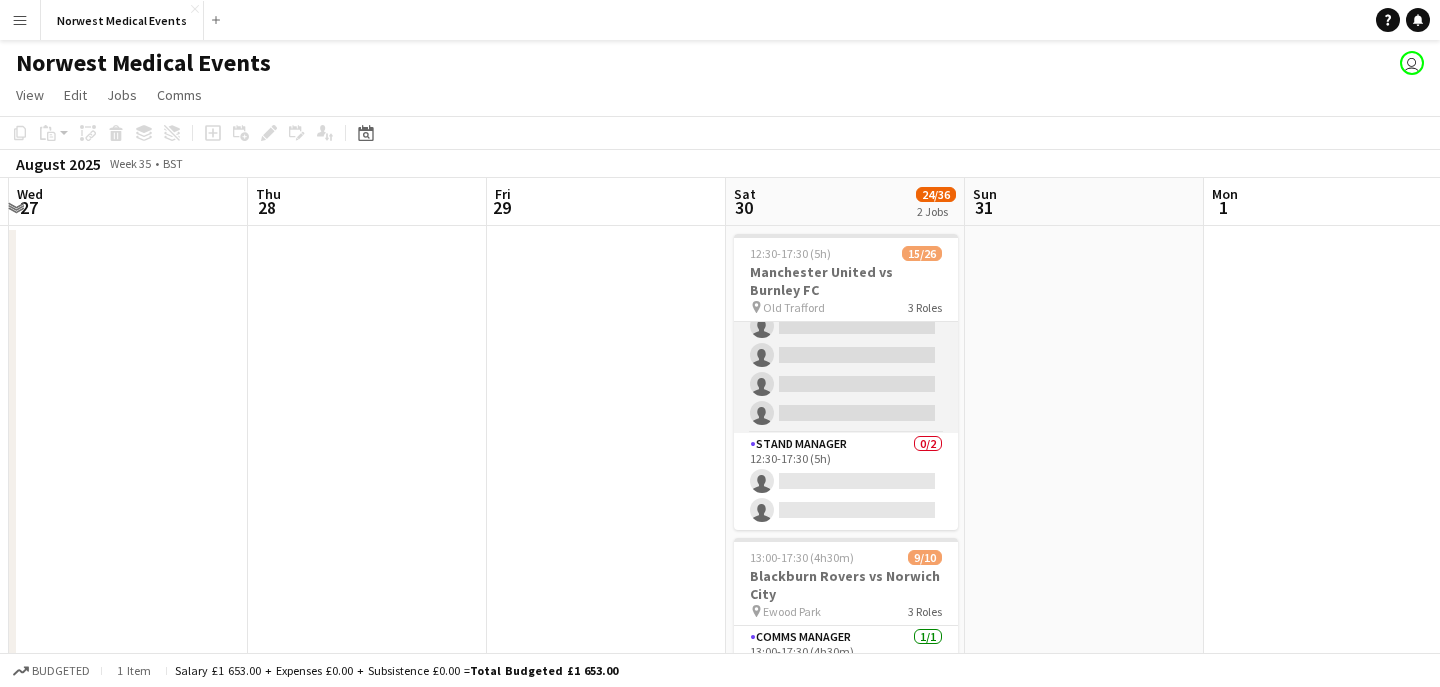 click on "Senior Responder (FREC 4 or Above)    1A   1/5   12:30-17:30 (5h)
[FIRST] [LAST]
single-neutral-actions
single-neutral-actions
single-neutral-actions
single-neutral-actions" at bounding box center [846, 341] 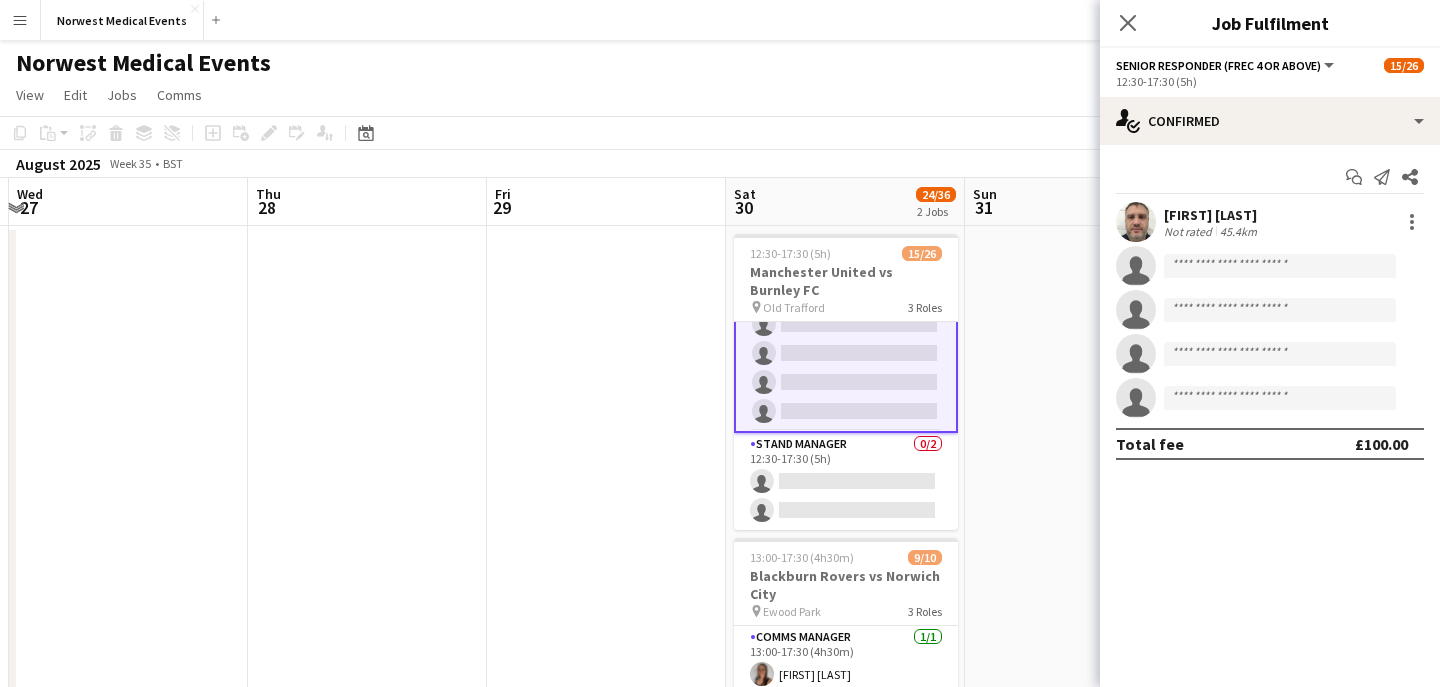 scroll, scrollTop: 665, scrollLeft: 0, axis: vertical 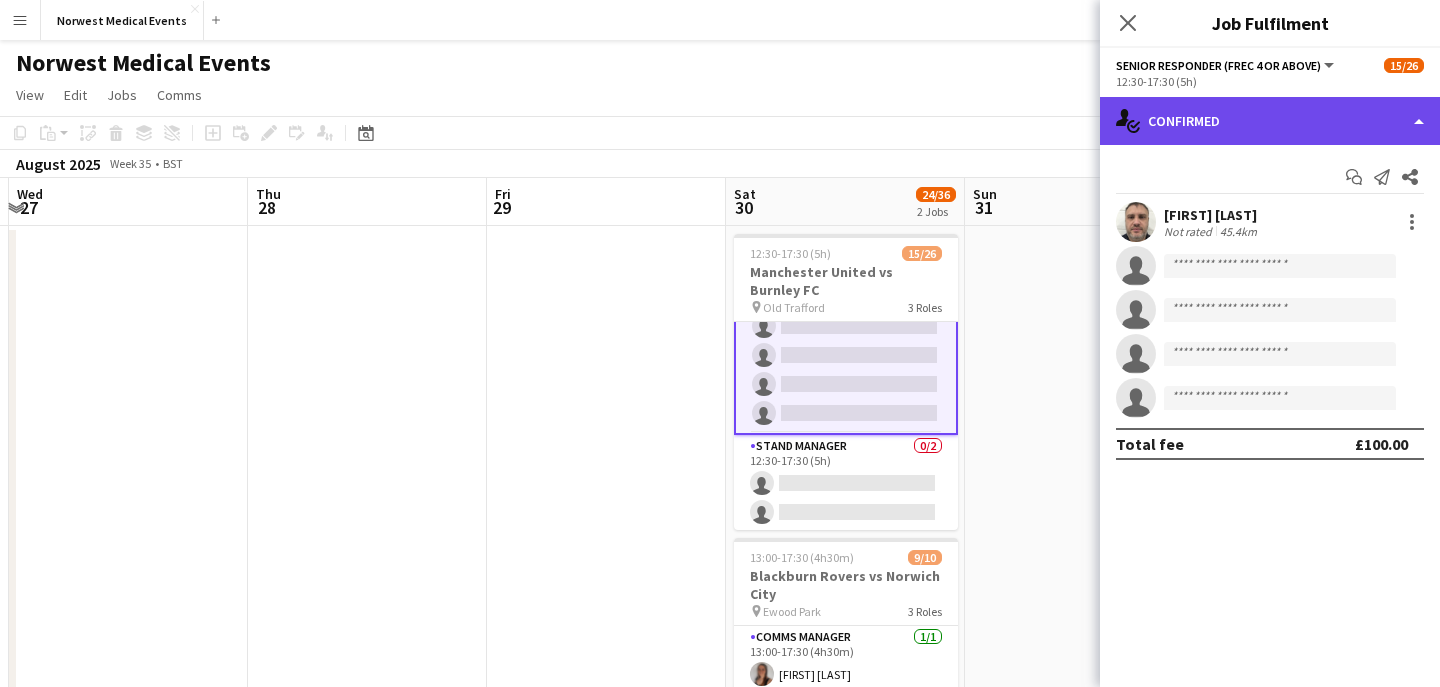 click on "single-neutral-actions-check-2
Confirmed" 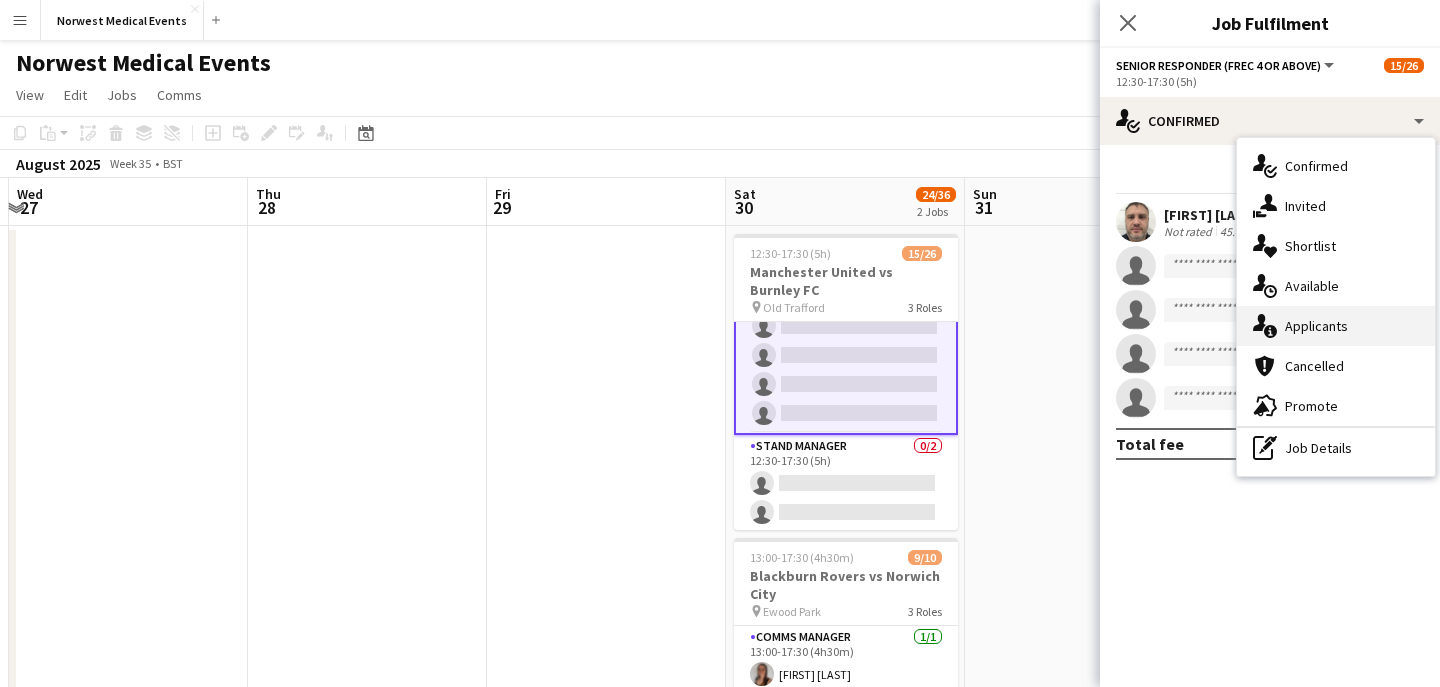 click on "single-neutral-actions-information
Applicants" at bounding box center (1336, 326) 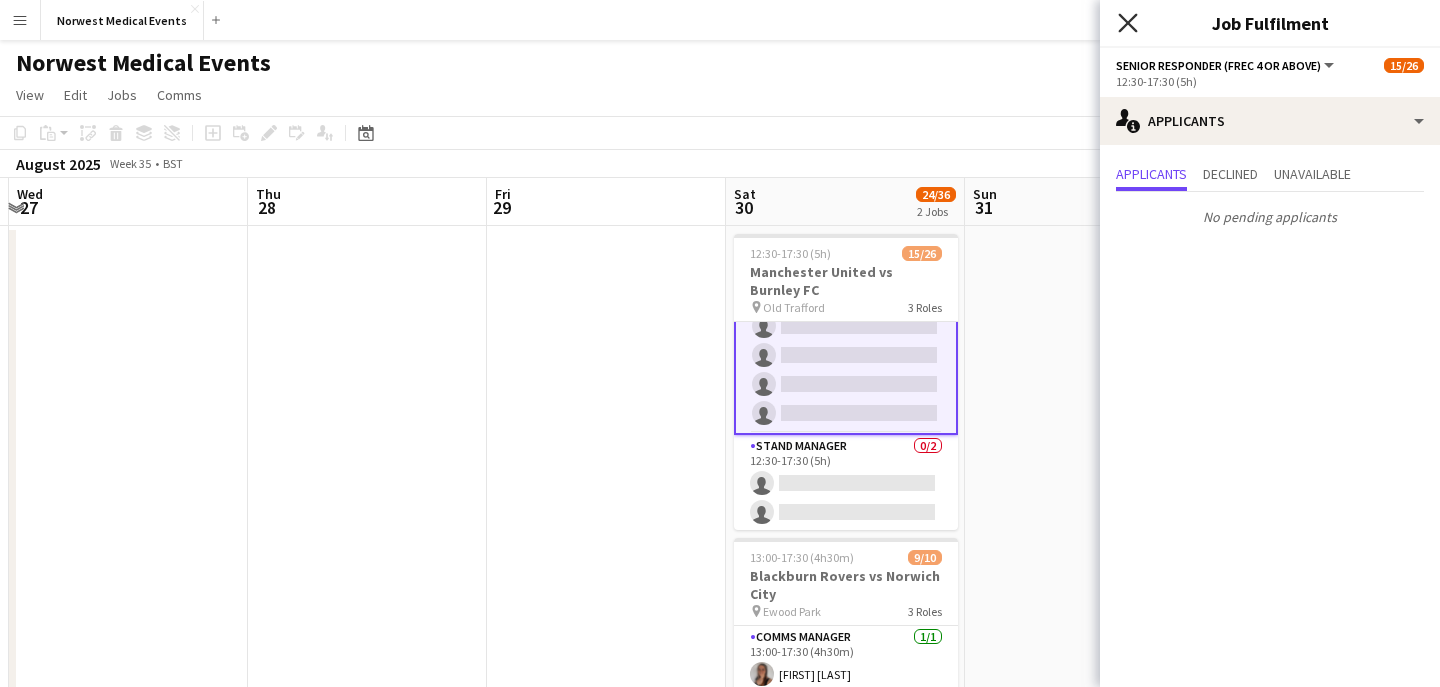 click 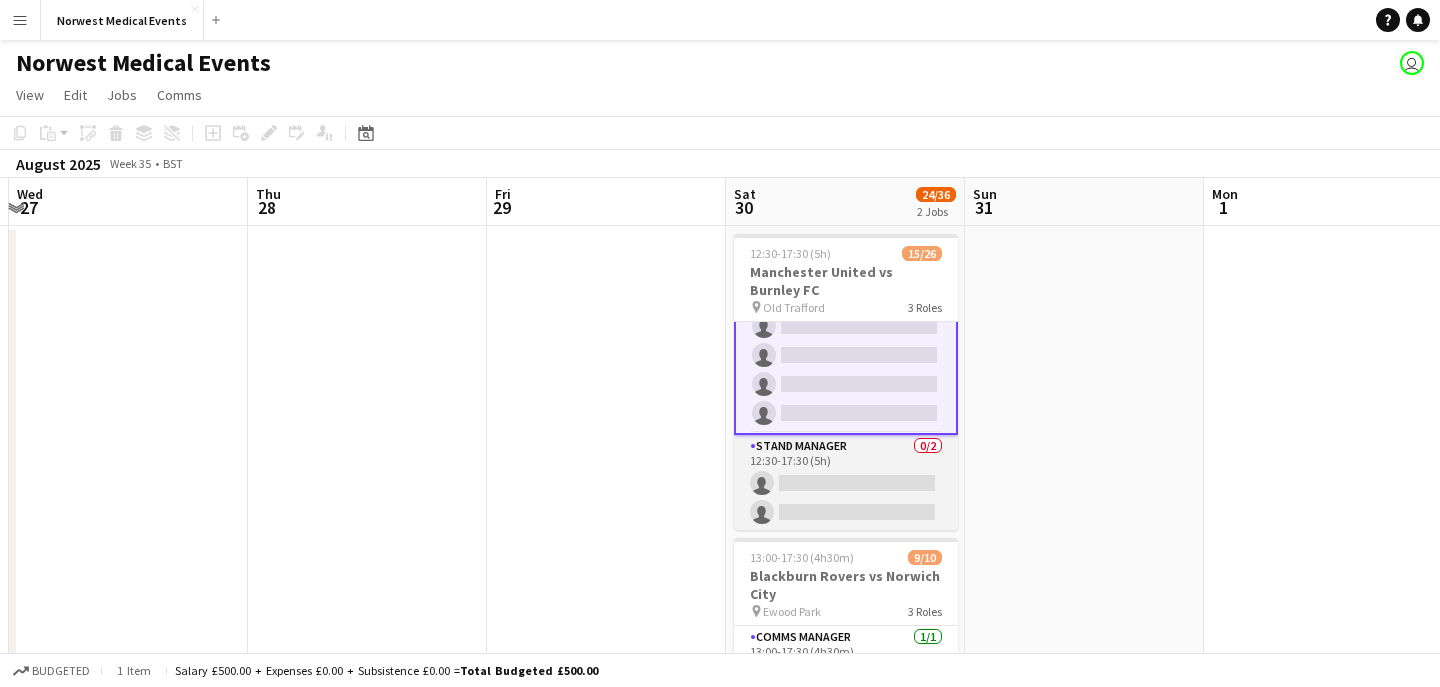 click on "Stand Manager   0/2   12:30-17:30 (5h)
single-neutral-actions
single-neutral-actions" at bounding box center [846, 483] 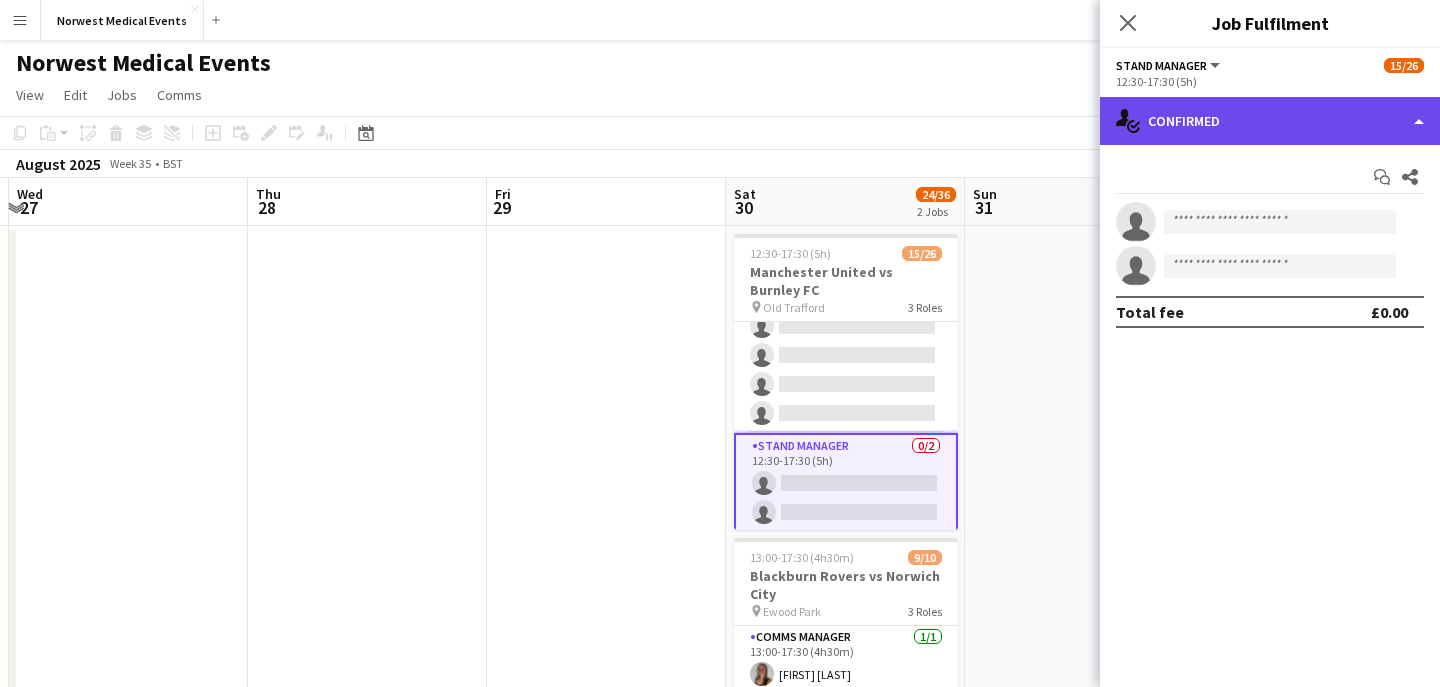 click on "single-neutral-actions-check-2
Confirmed" 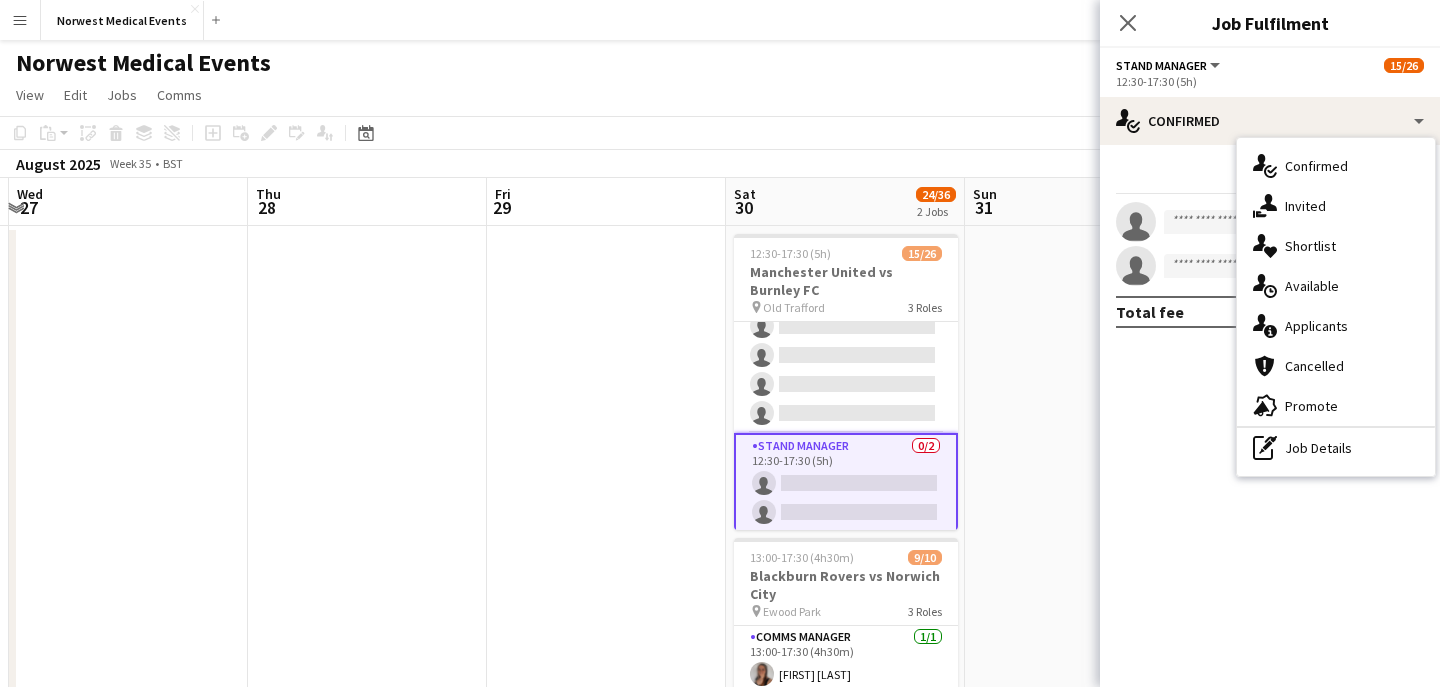 click on "single-neutral-actions-information
Applicants" at bounding box center (1336, 326) 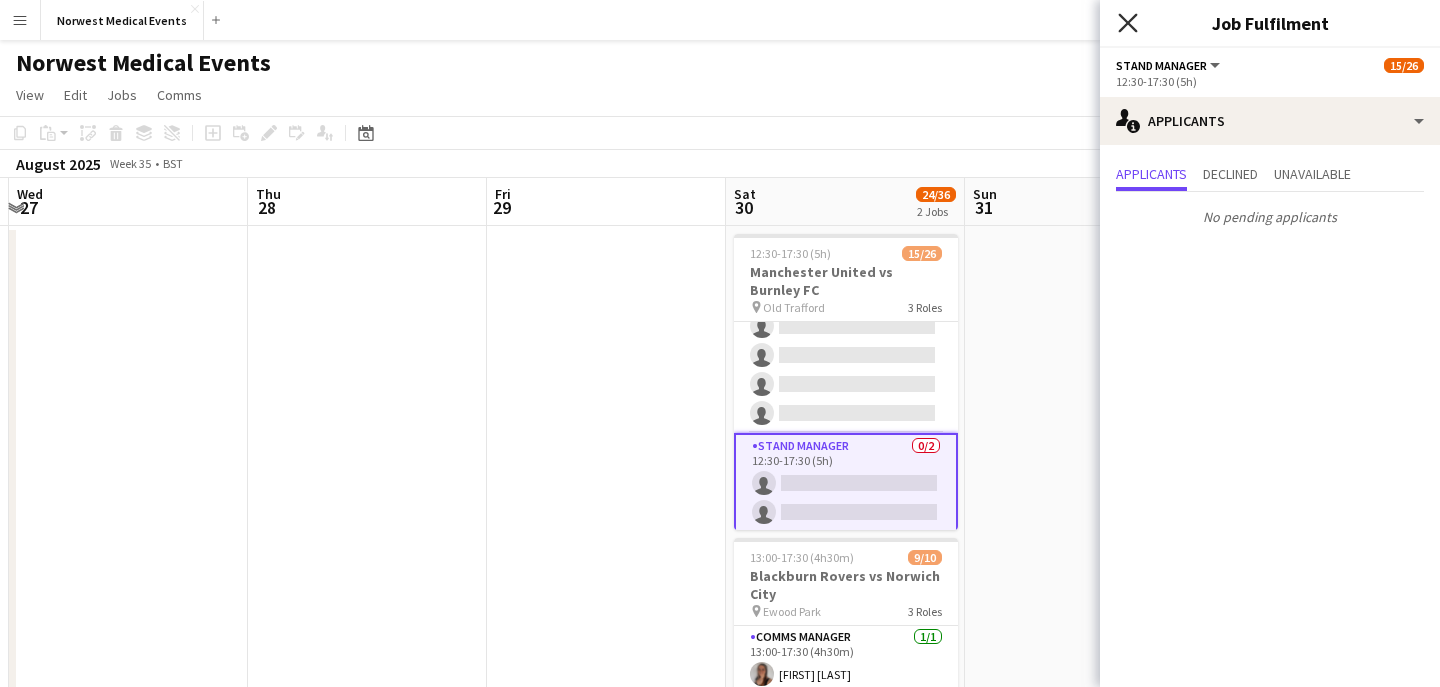 click on "Close pop-in" 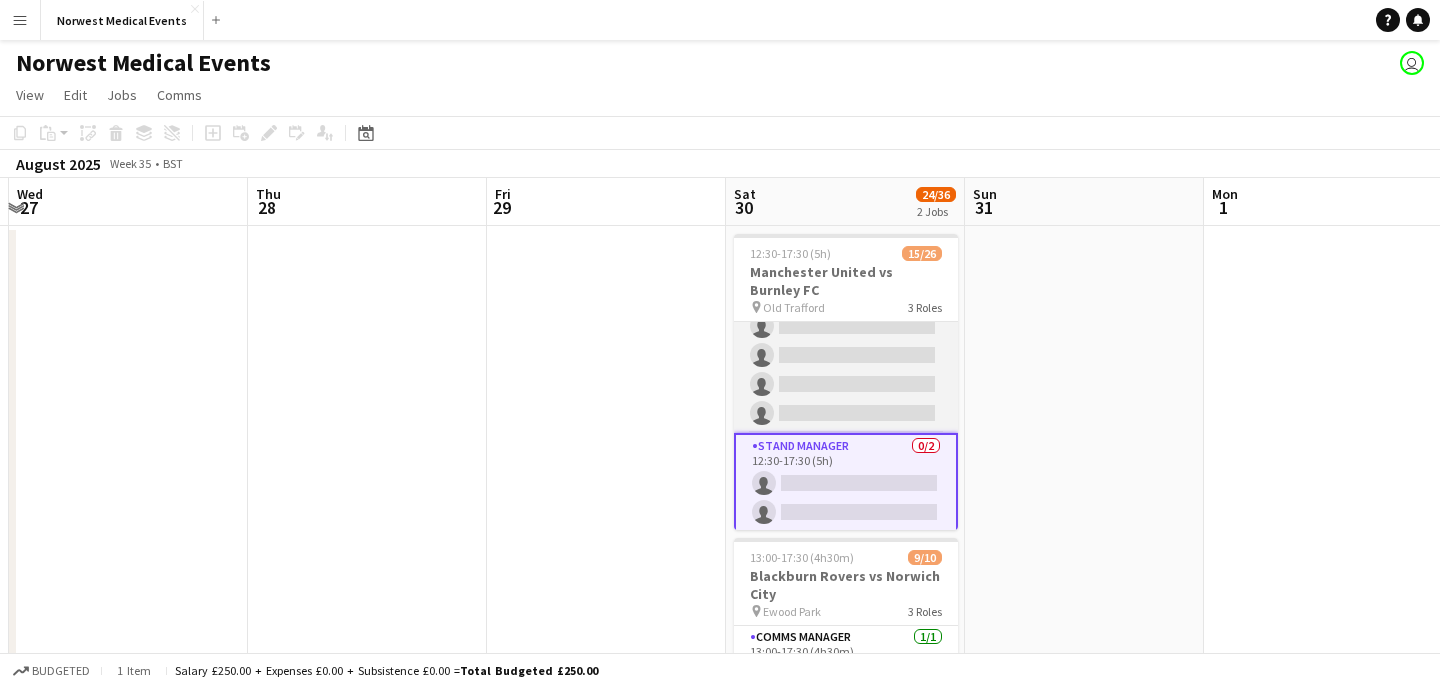 click on "Senior Responder (FREC 4 or Above)    1A   1/5   12:30-17:30 (5h)
[FIRST] [LAST]
single-neutral-actions
single-neutral-actions
single-neutral-actions
single-neutral-actions" at bounding box center [846, 341] 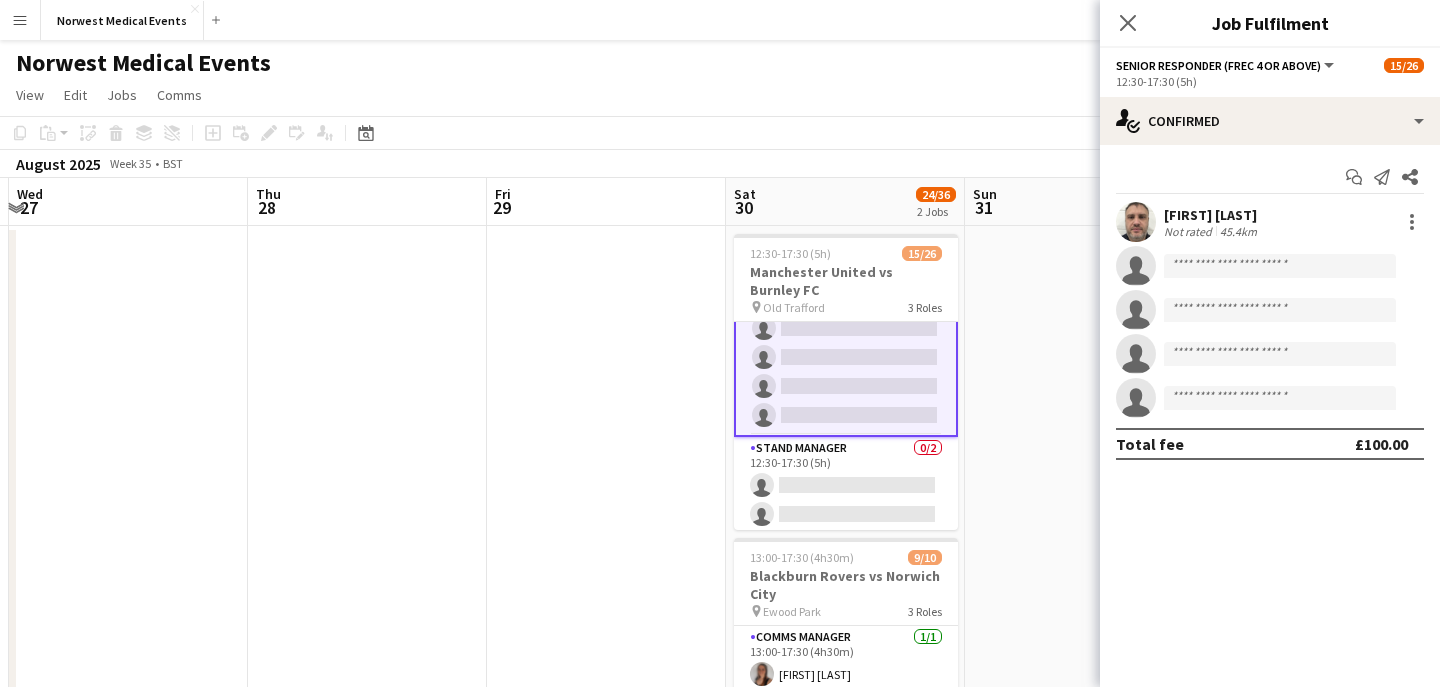 scroll, scrollTop: 665, scrollLeft: 0, axis: vertical 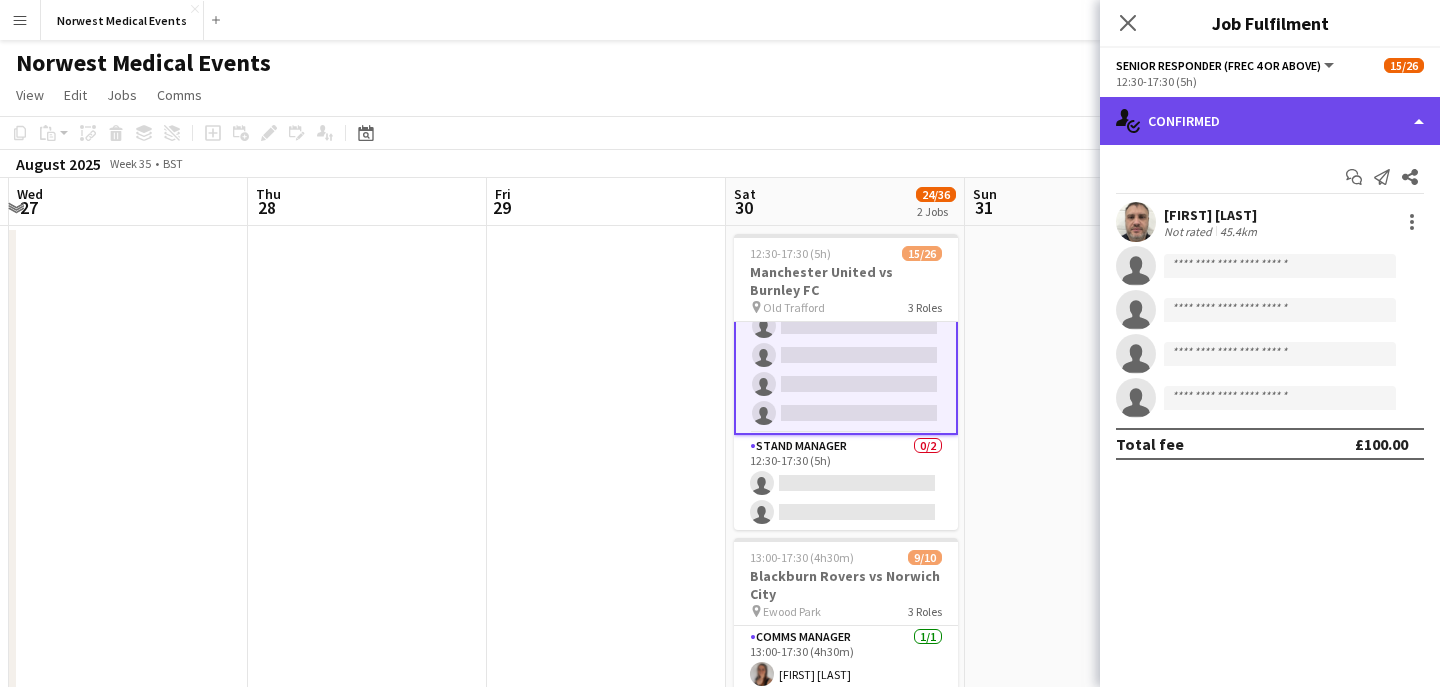 click on "single-neutral-actions-check-2
Confirmed" 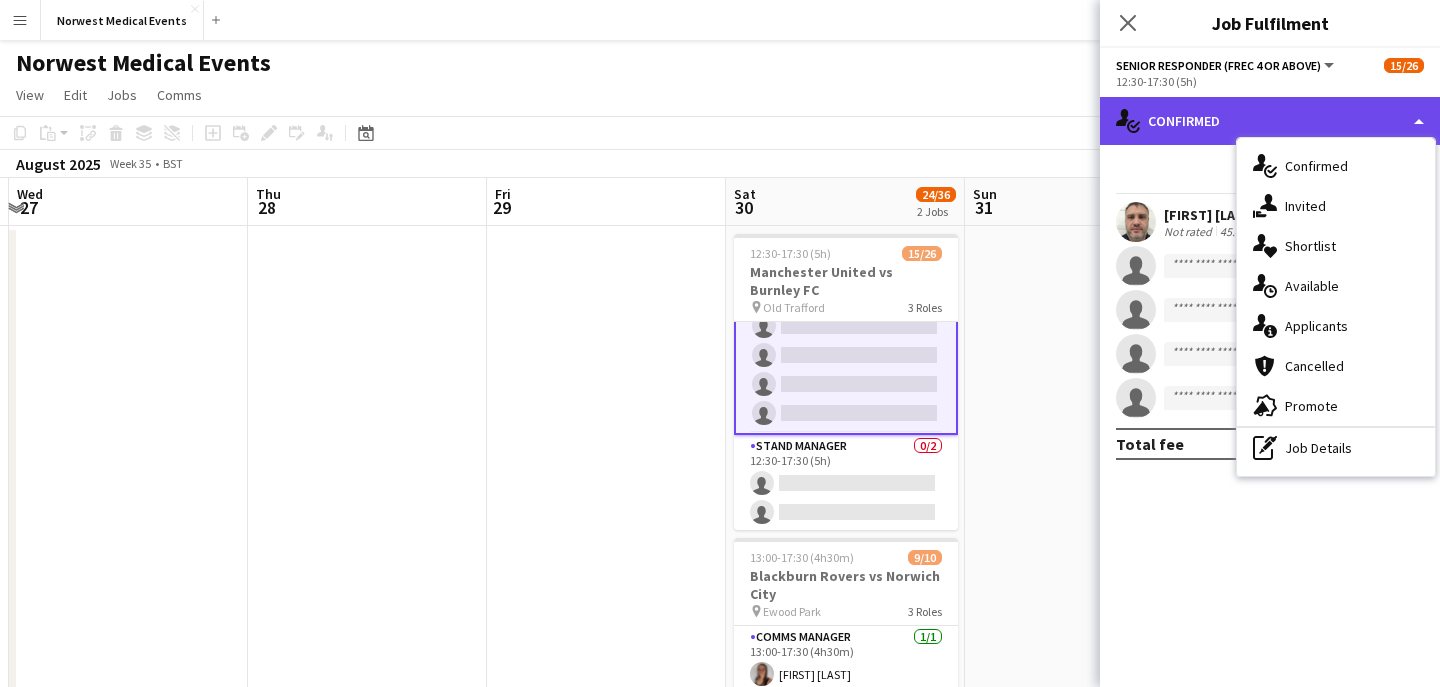 click on "single-neutral-actions-check-2
Confirmed" 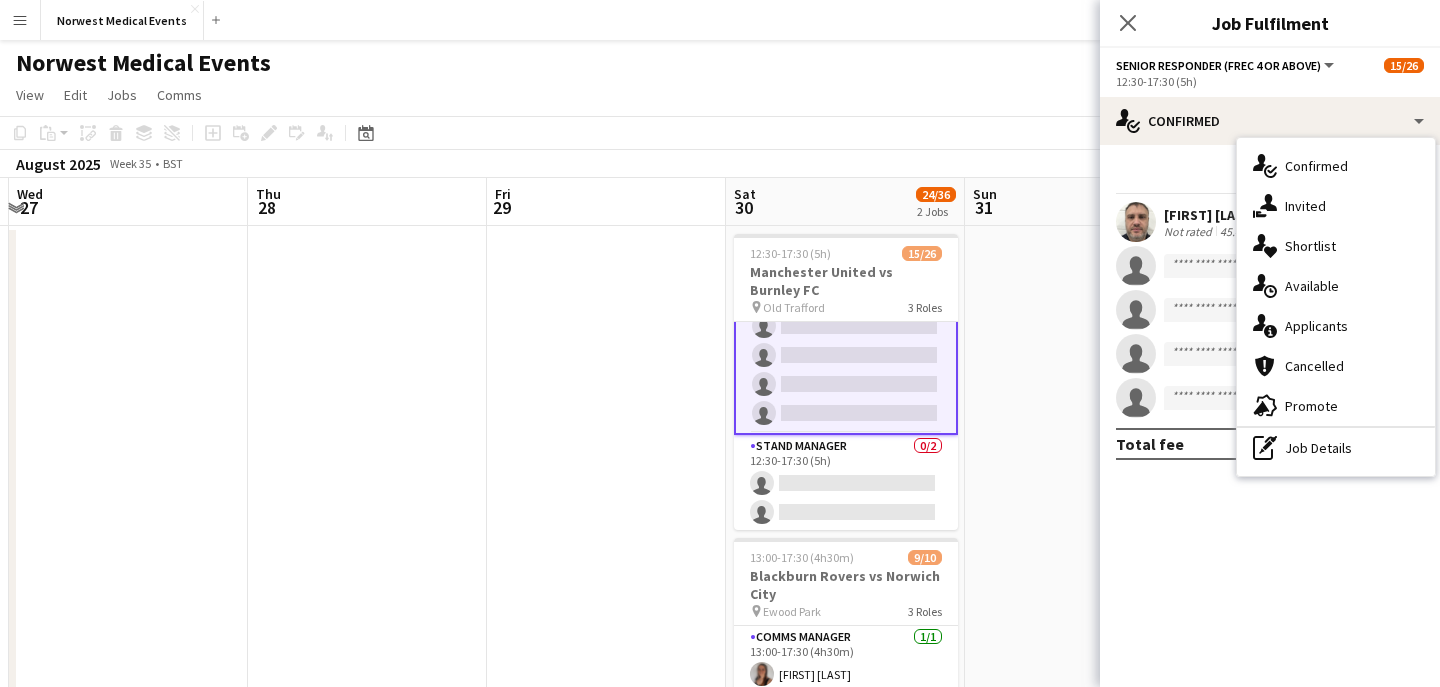 click 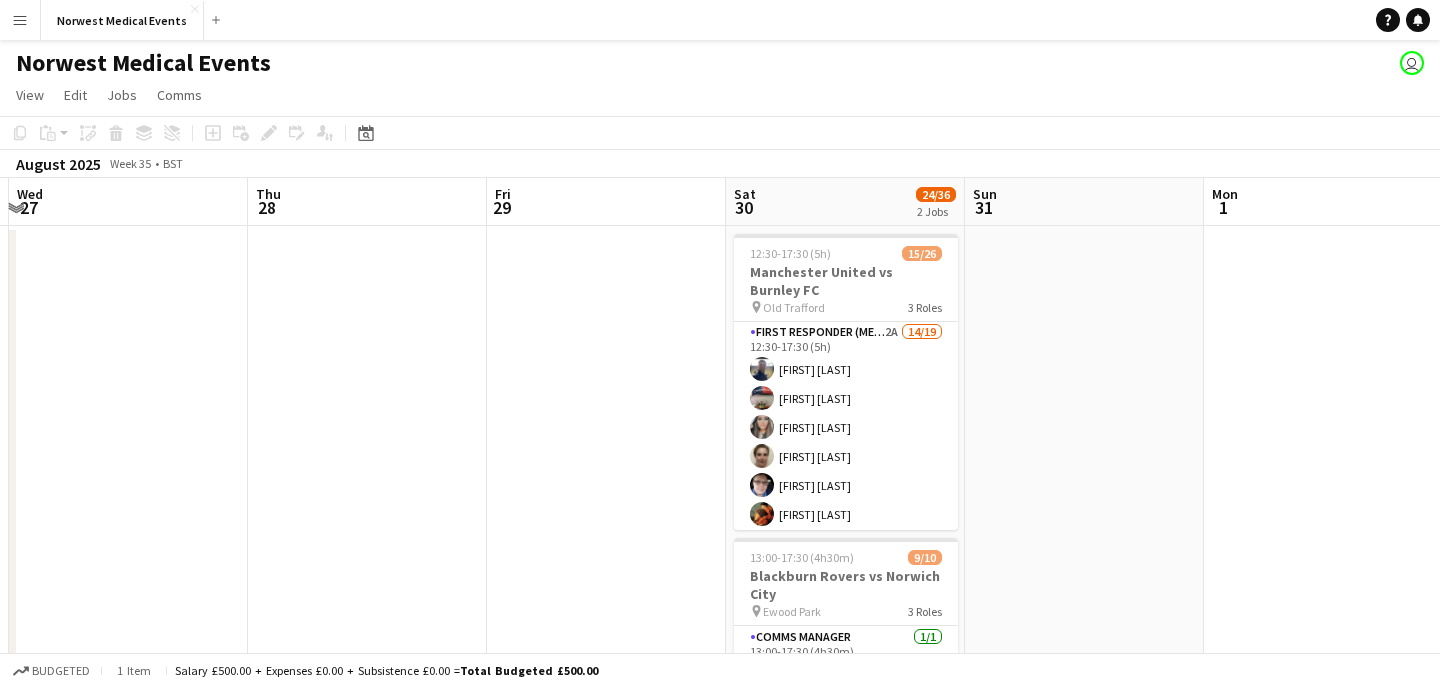 scroll, scrollTop: 0, scrollLeft: 0, axis: both 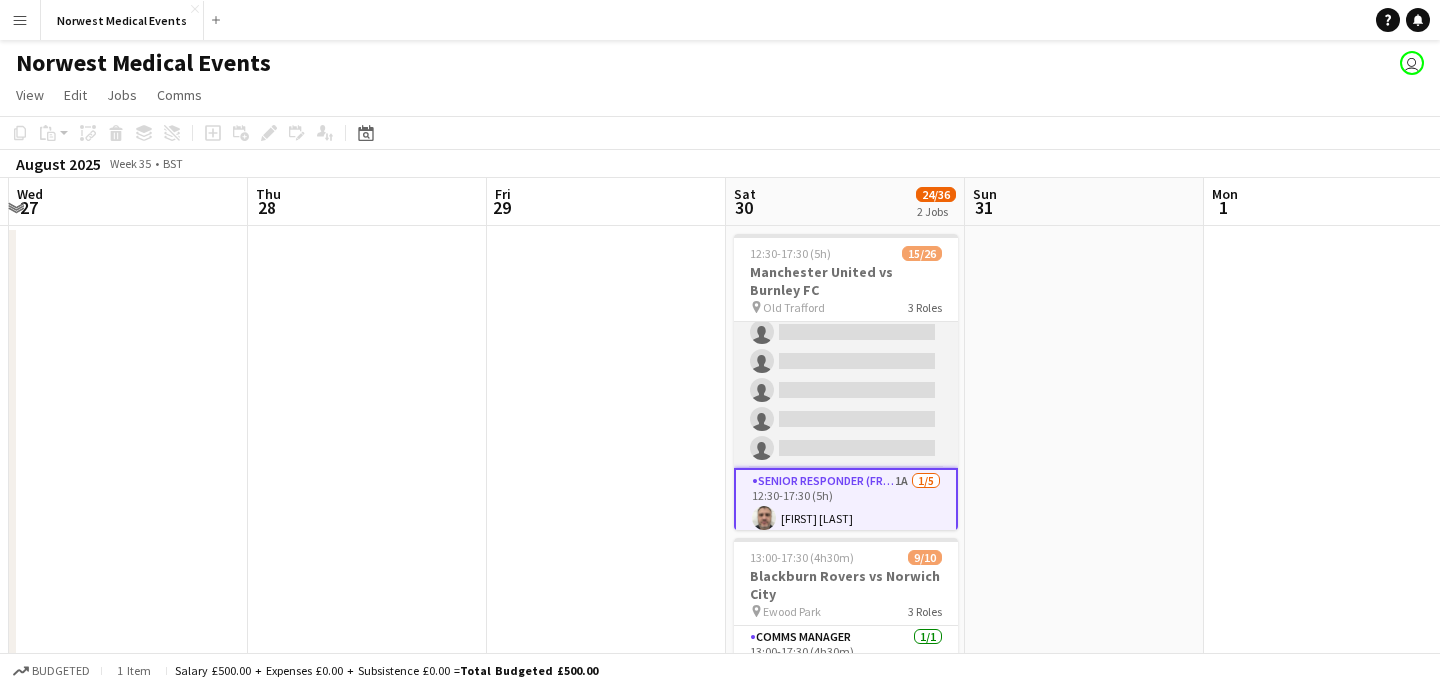 click on "First Responder (Medical)    2A   14/19   12:30-17:30 (5h)
[FIRST] [LAST] [FIRST] [LAST] [FIRST] [LAST] [FIRST] [LAST] [FIRST] [LAST] [FIRST] [LAST] [FIRST] [LAST] [FIRST] [LAST] [FIRST] [LAST] [FIRST] [LAST] [FIRST] [LAST] [FIRST] [LAST]
single-neutral-actions
single-neutral-actions
single-neutral-actions
single-neutral-actions
single-neutral-actions" at bounding box center [846, 173] 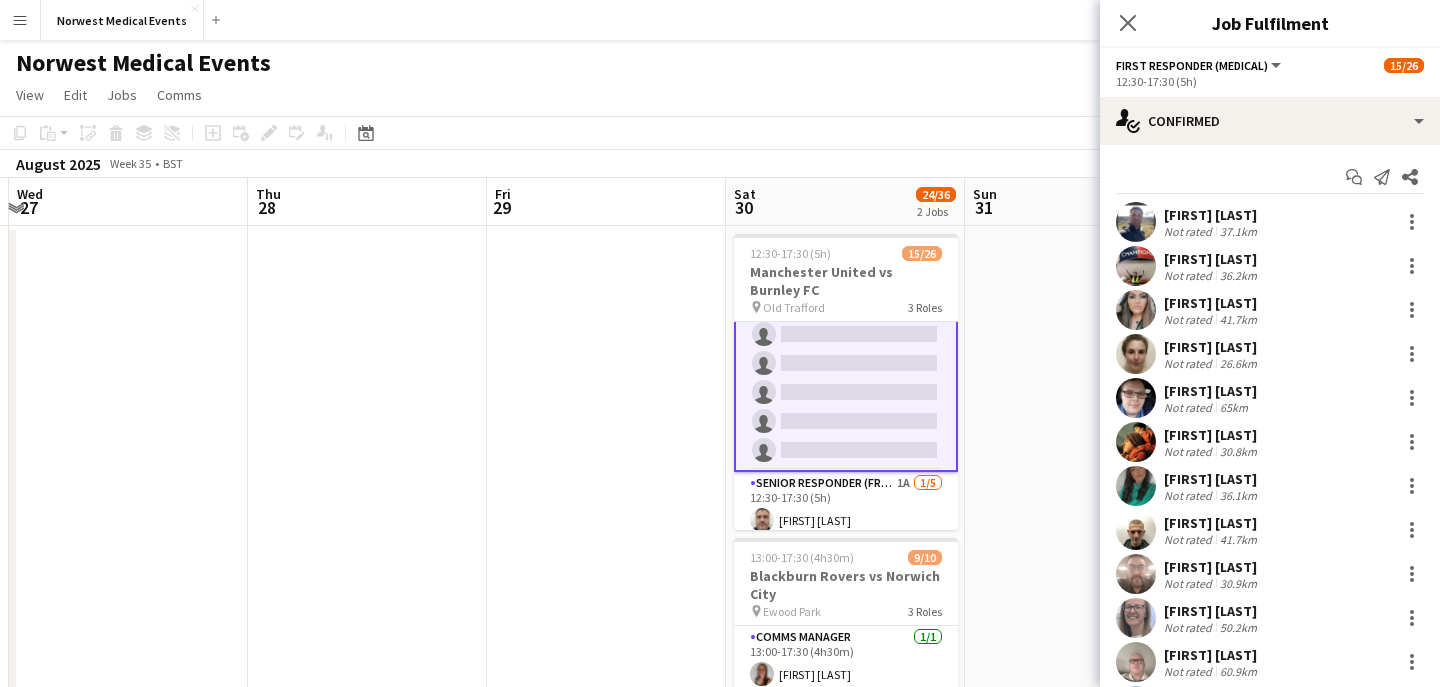 scroll, scrollTop: 446, scrollLeft: 0, axis: vertical 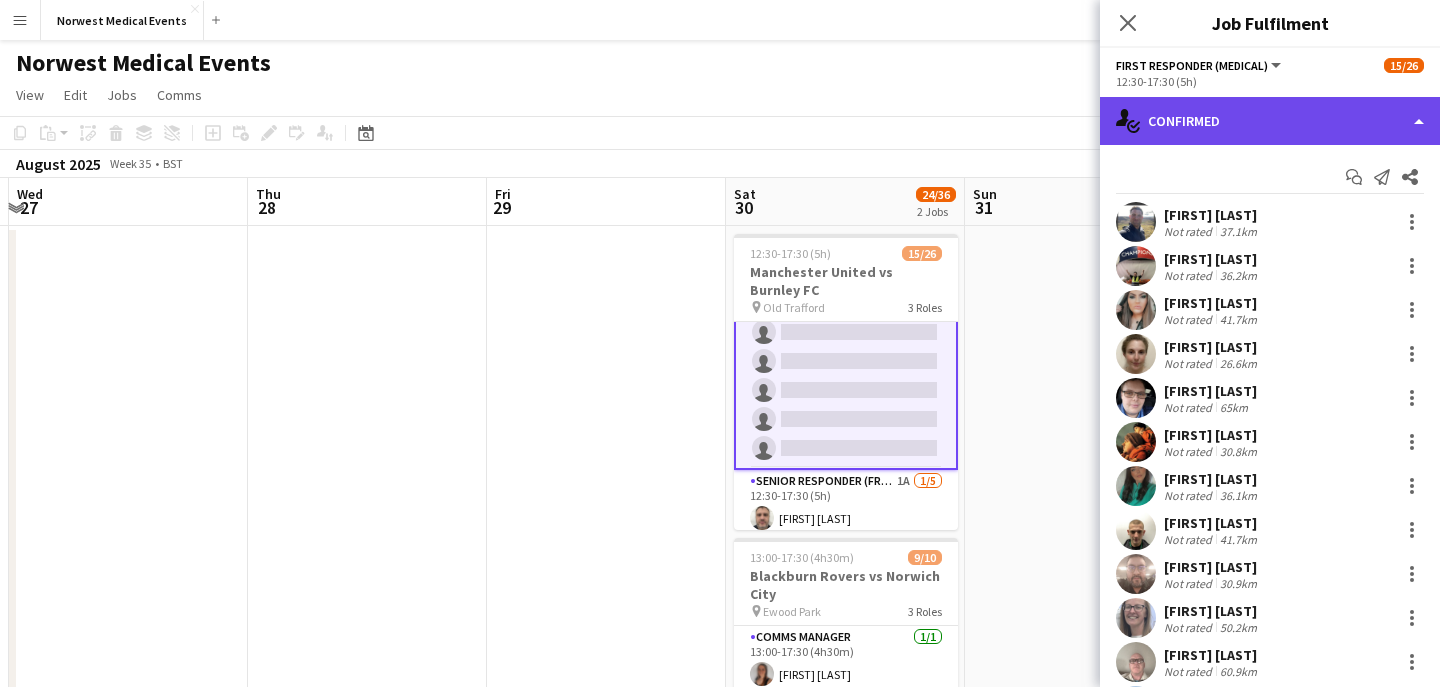 click on "single-neutral-actions-check-2
Confirmed" 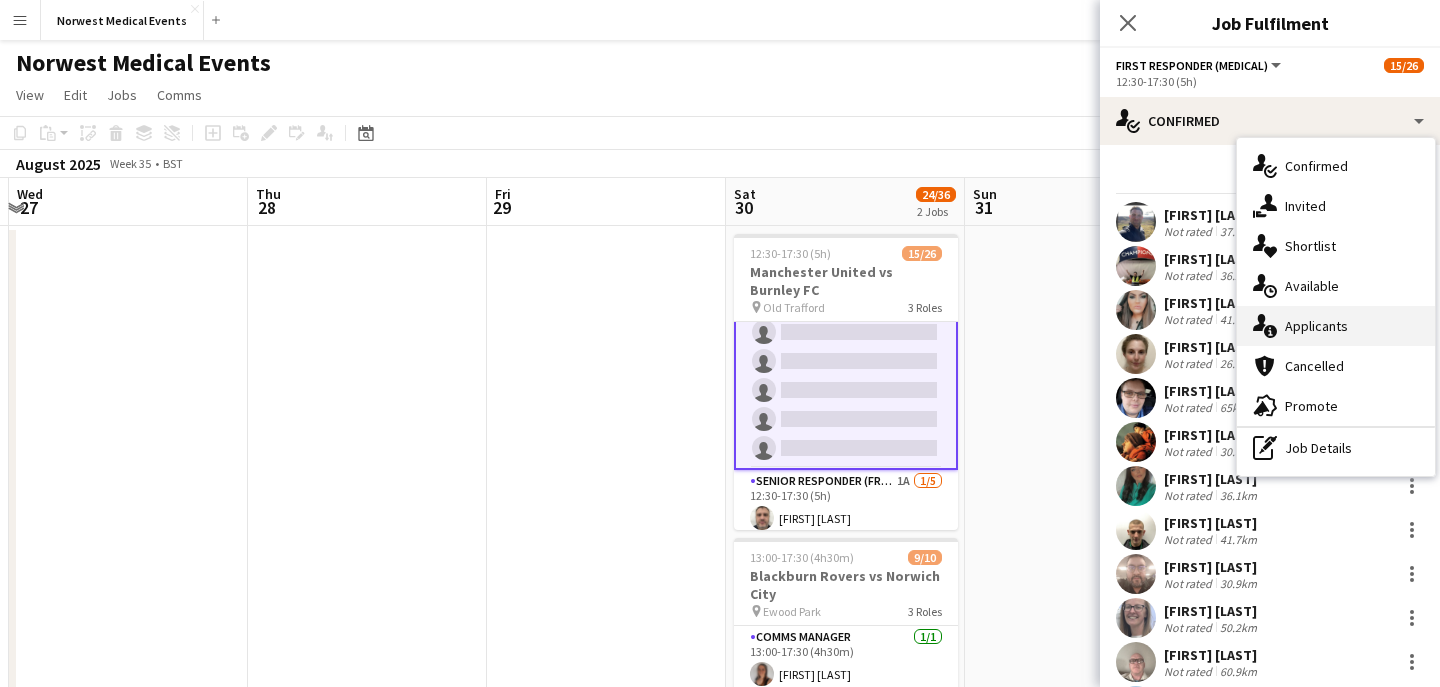 click on "single-neutral-actions-information
Applicants" at bounding box center [1336, 326] 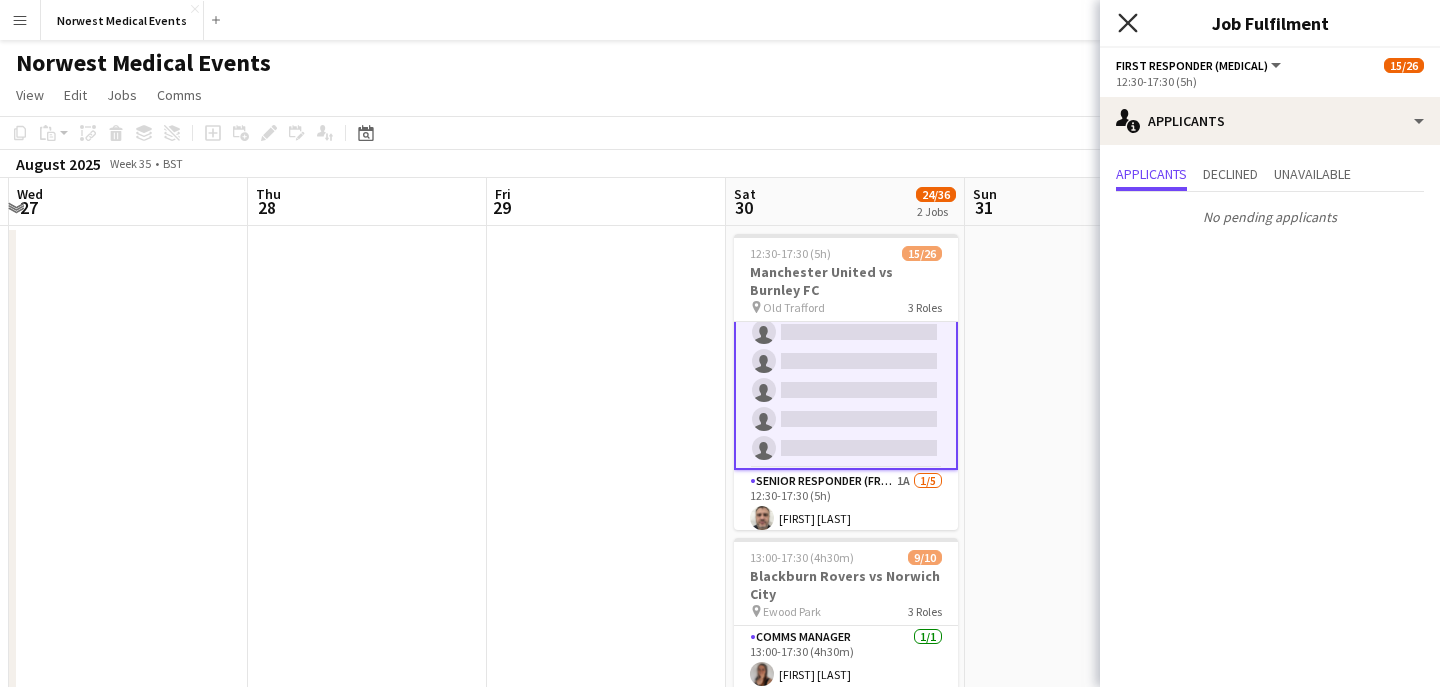 click on "Close pop-in" 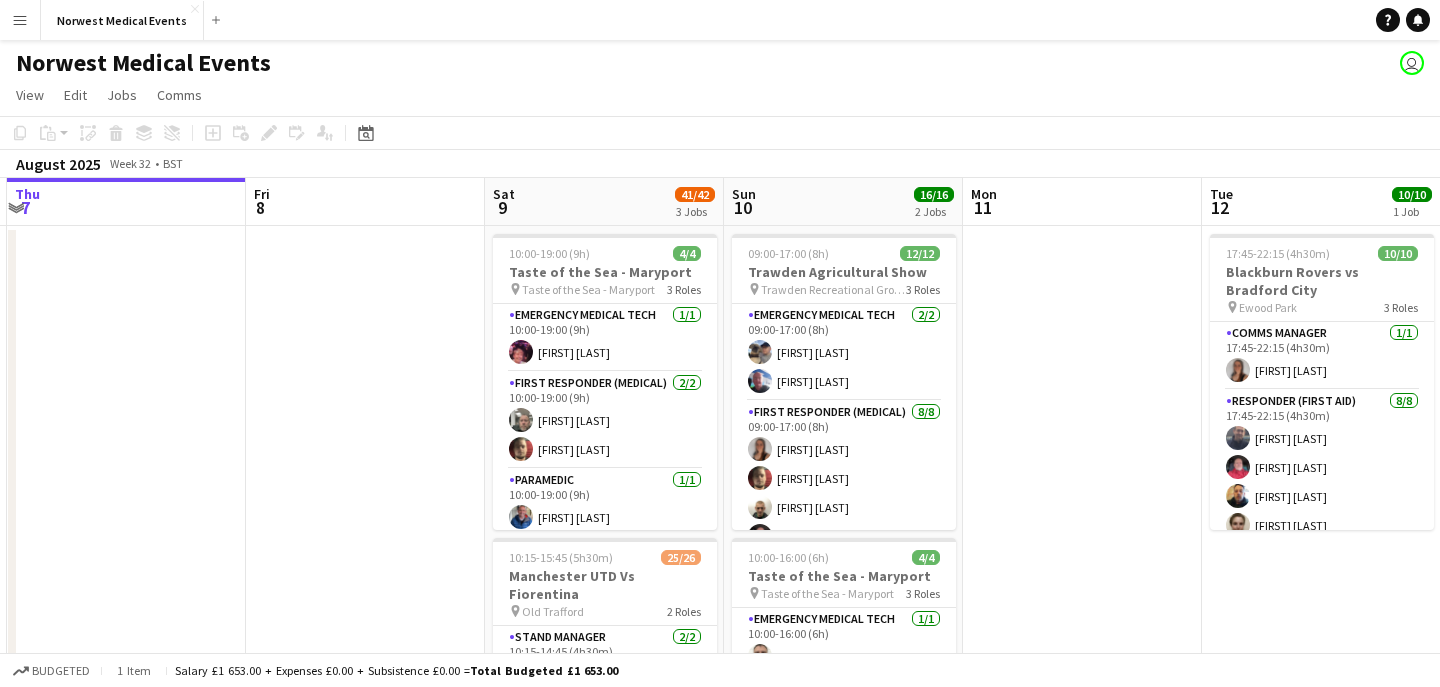 scroll, scrollTop: 0, scrollLeft: 578, axis: horizontal 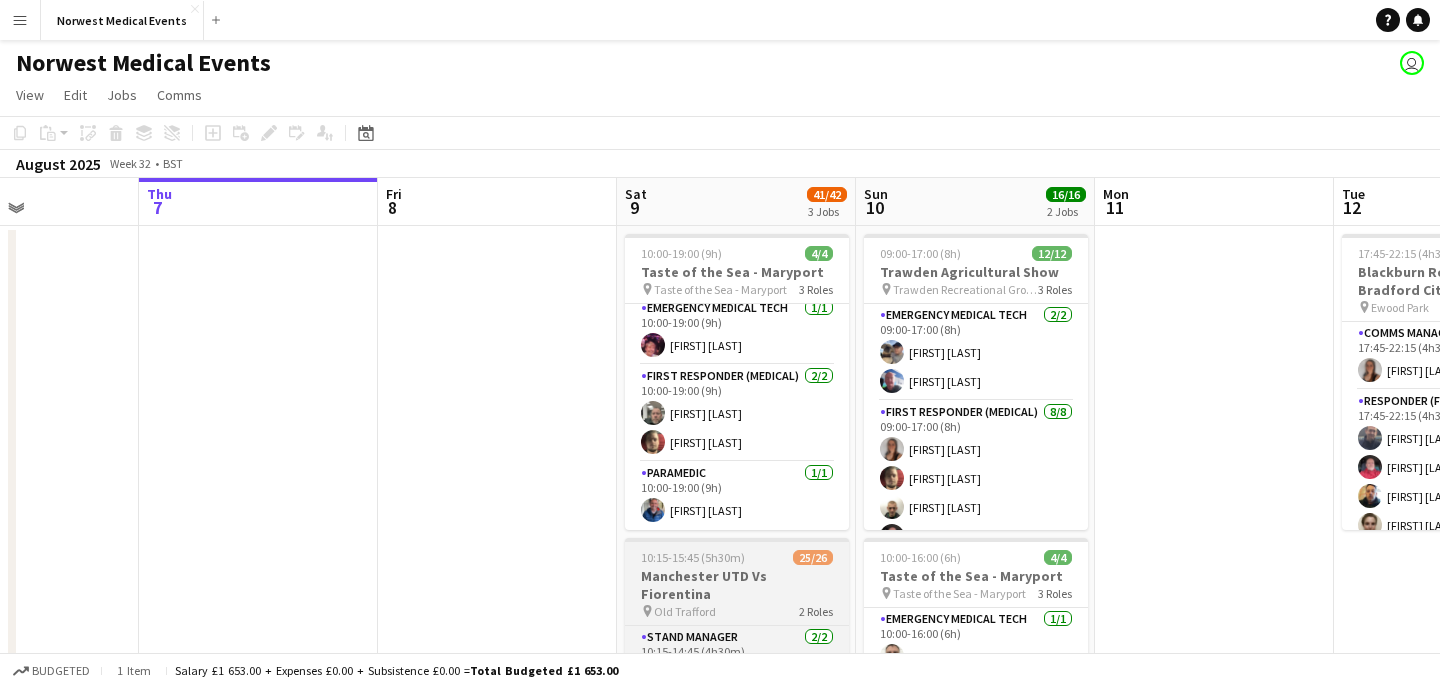 click on "Manchester UTD Vs Fiorentina" at bounding box center (737, 585) 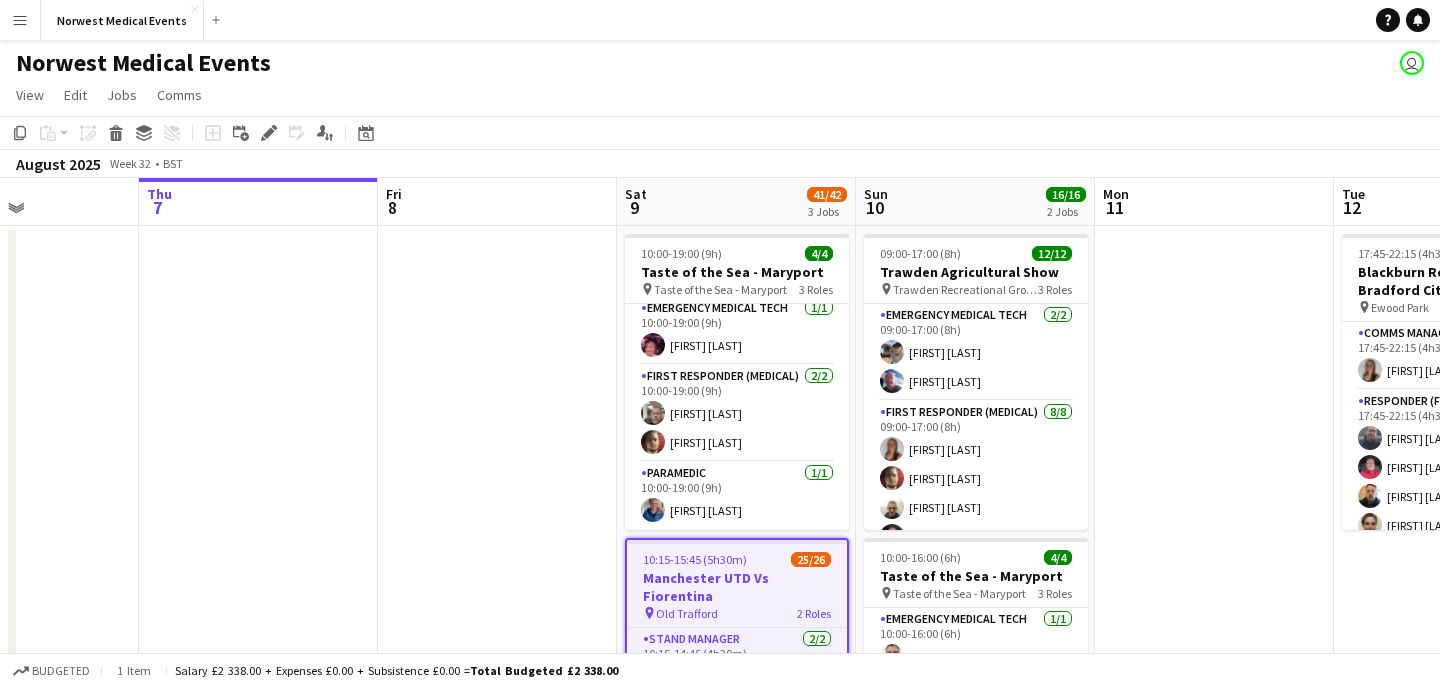 click on "Manchester UTD Vs Fiorentina" at bounding box center (737, 587) 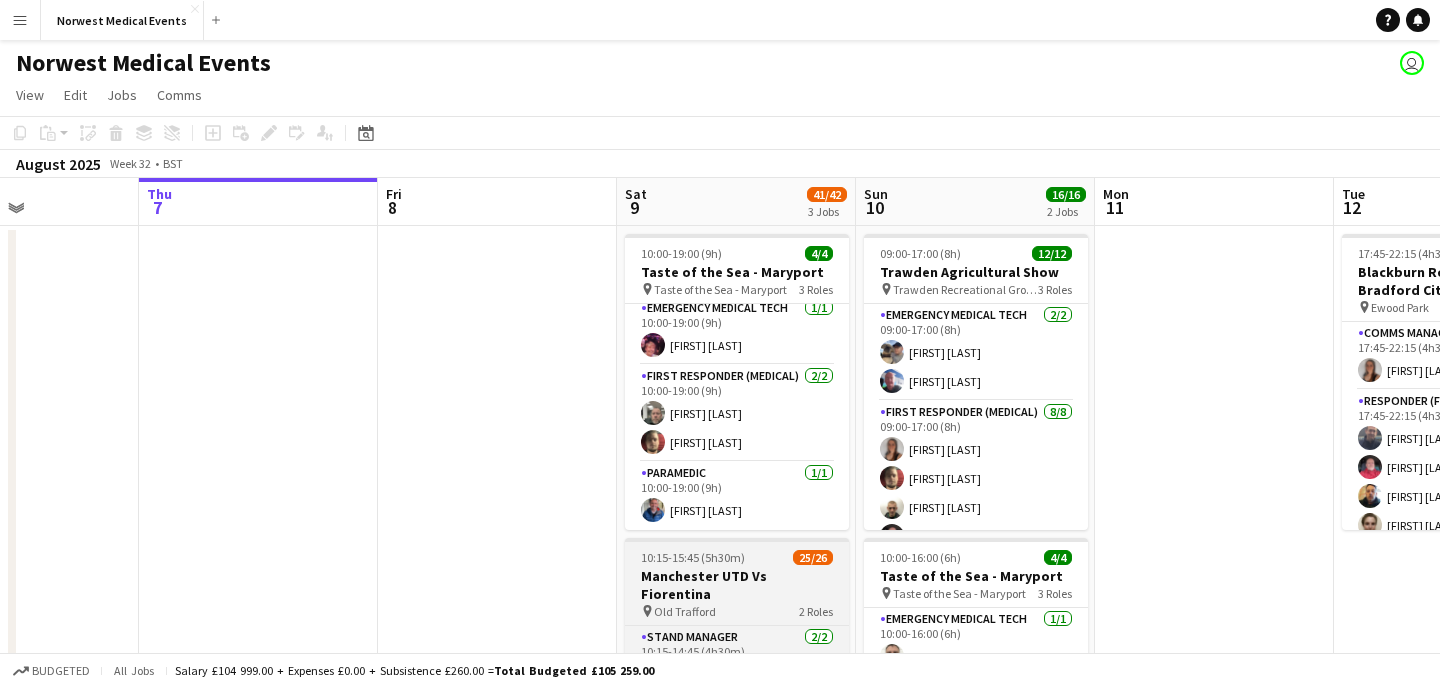 click on "Manchester UTD Vs Fiorentina" at bounding box center [737, 585] 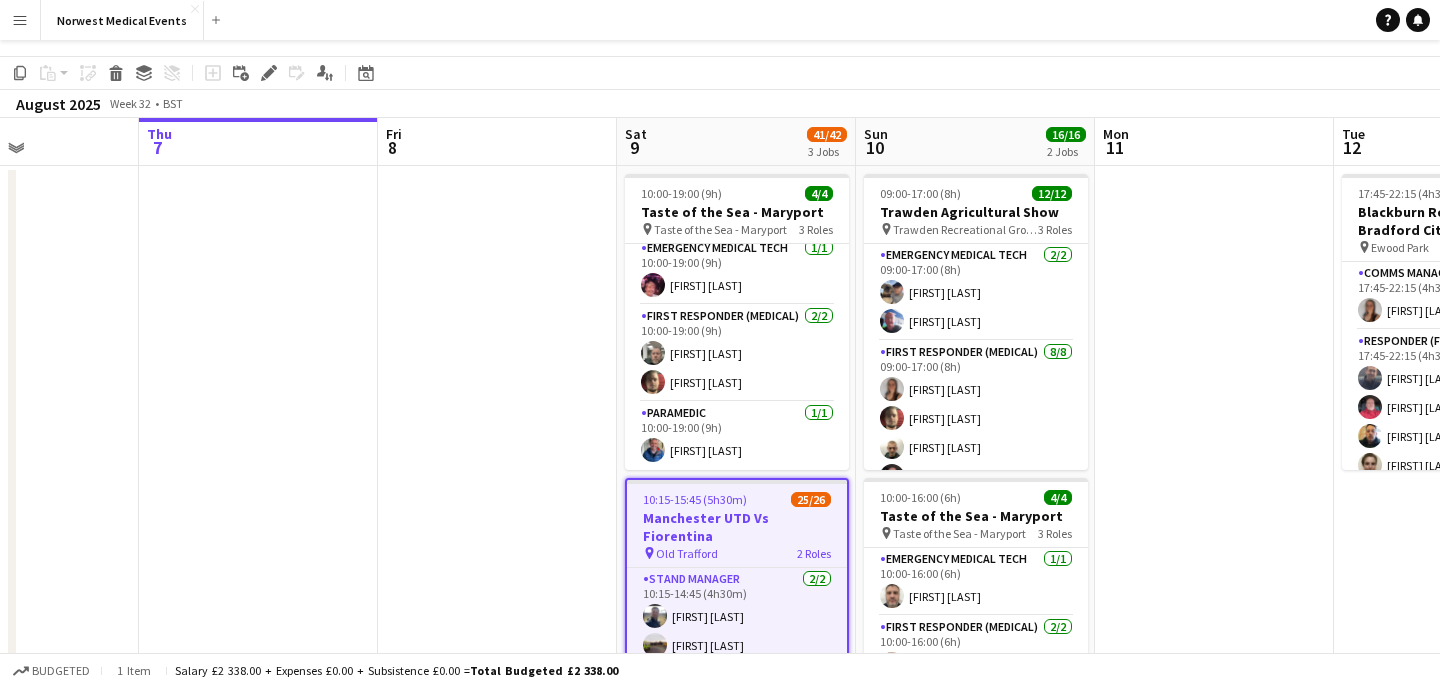 scroll, scrollTop: 146, scrollLeft: 0, axis: vertical 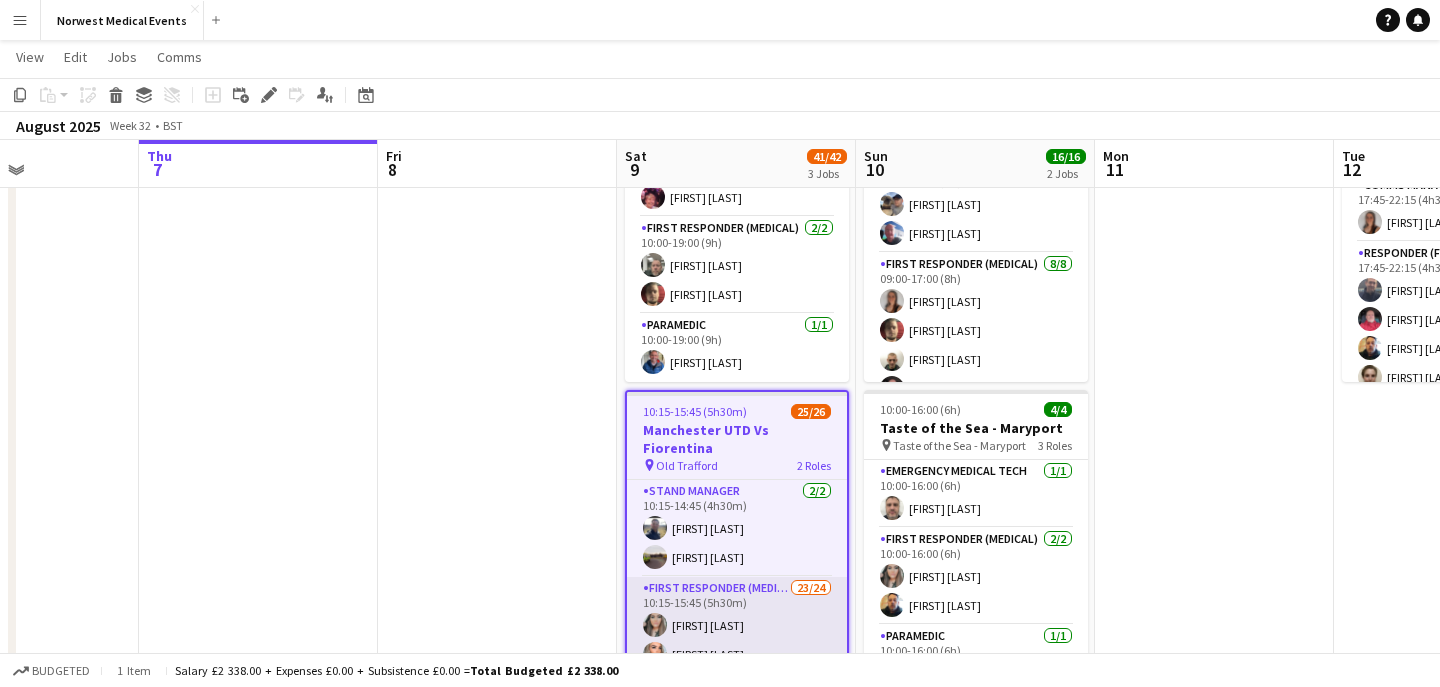 click on "First Responder (Medical)    23/24   10:15-15:45 (5h30m)
[FIRST] [LAST] [FIRST] [LAST] [FIRST] [LAST] [FIRST] [LAST] [FIRST] [LAST] [FIRST] [LAST] [FIRST] [LAST] [FIRST] [LAST] [FIRST] [LAST] [FIRST] [LAST] [FIRST] [LAST] [FIRST] [LAST] [FIRST] [LAST] [FIRST] [LAST] [FIRST] [LAST] [FIRST] [LAST] [FIRST] [LAST] [FIRST] [LAST] [FIRST] [LAST] [FIRST] [LAST] [FIRST] [LAST]
single-neutral-actions" at bounding box center [737, 944] 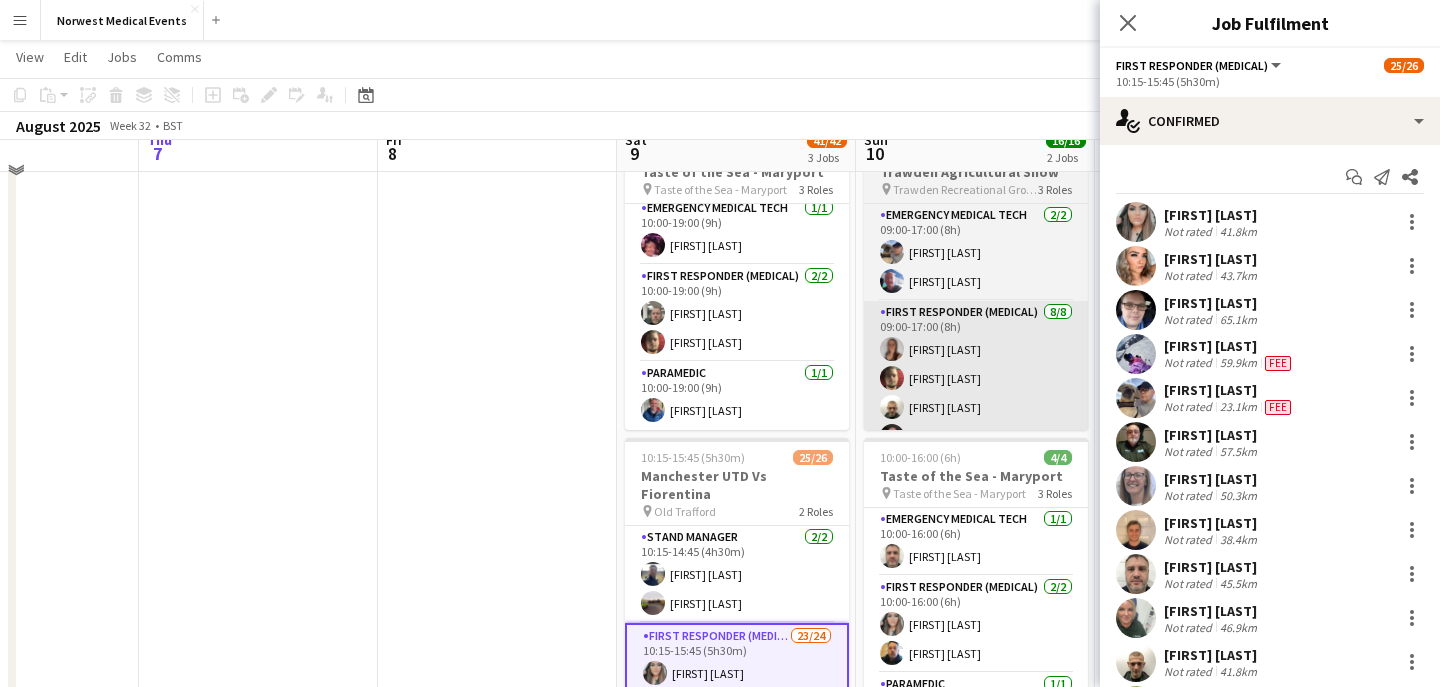 scroll, scrollTop: 82, scrollLeft: 0, axis: vertical 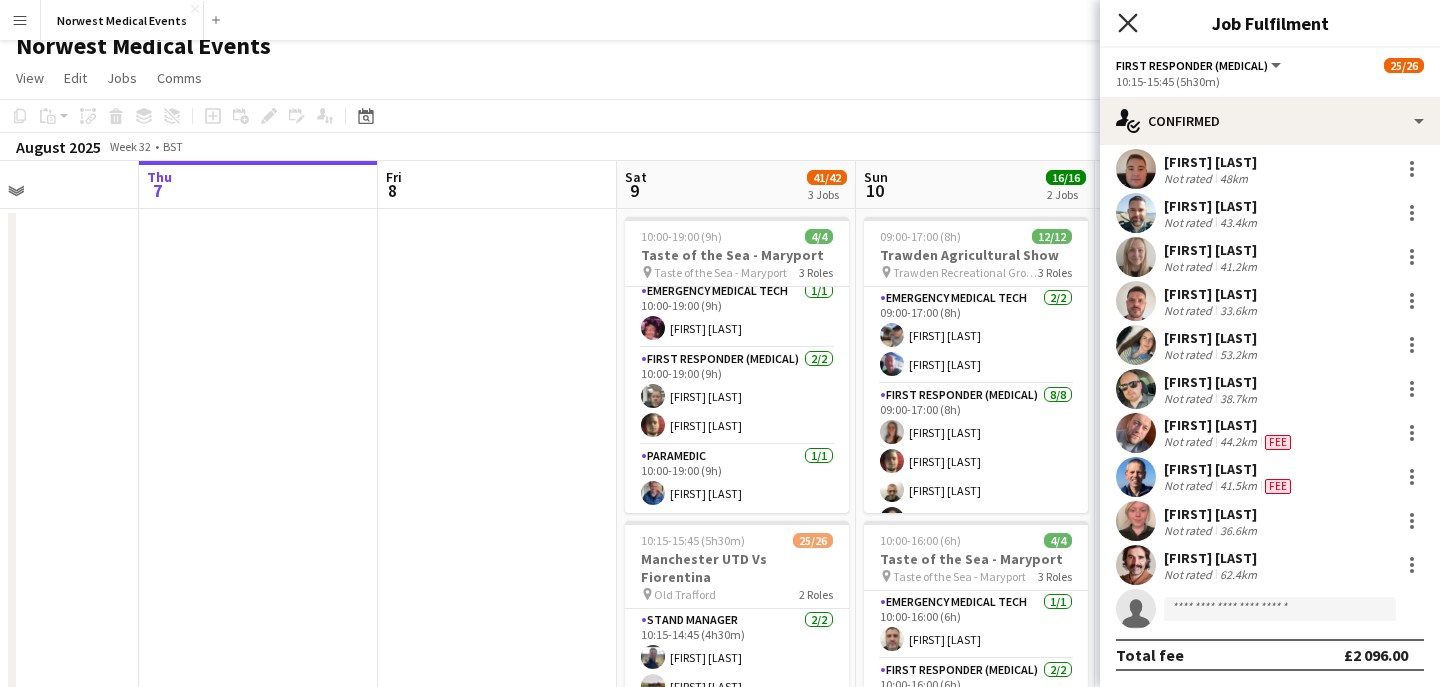click on "Close pop-in" 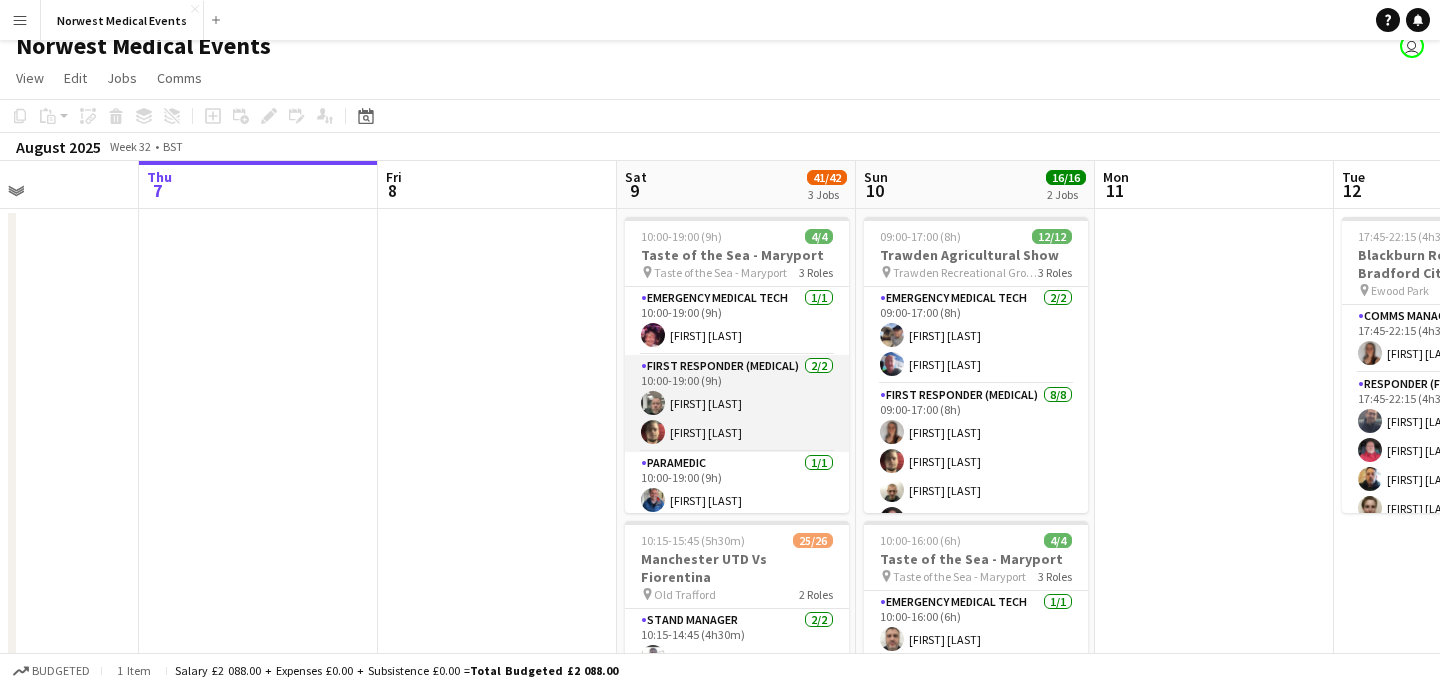 scroll, scrollTop: 7, scrollLeft: 0, axis: vertical 